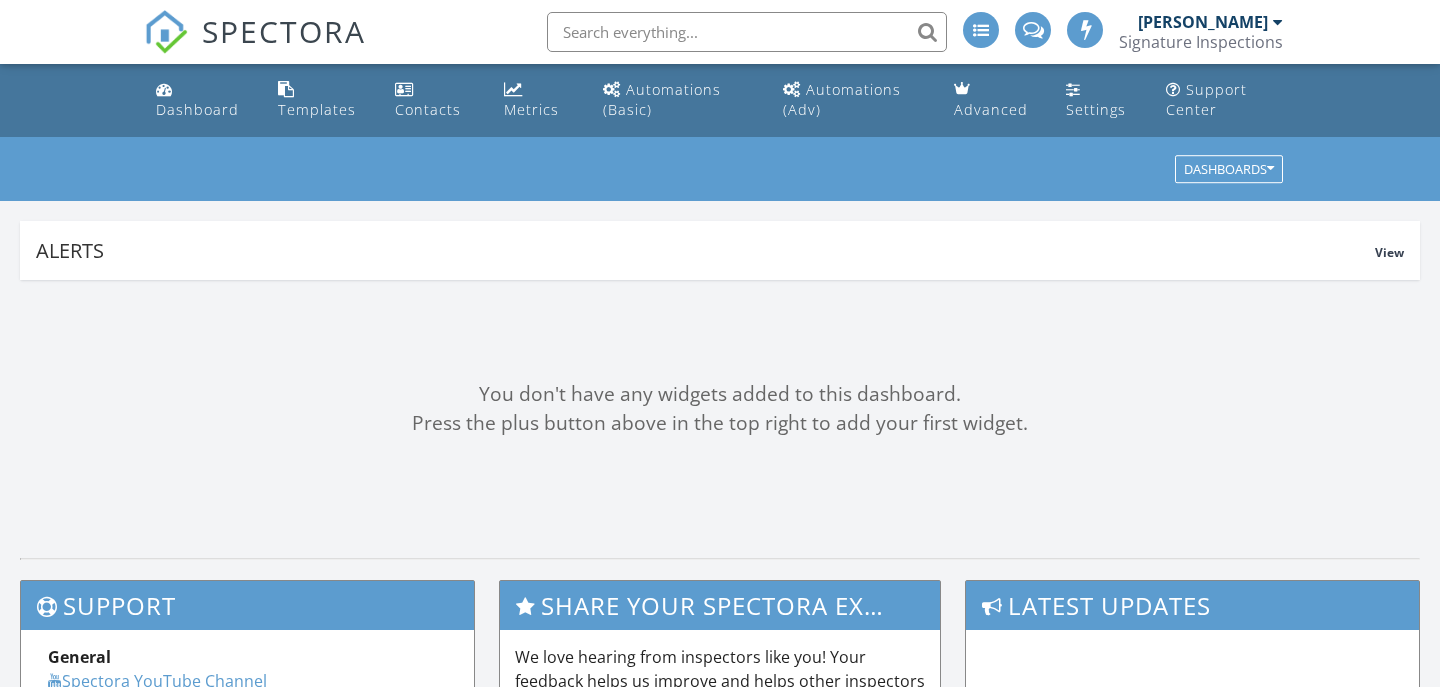 scroll, scrollTop: 0, scrollLeft: 0, axis: both 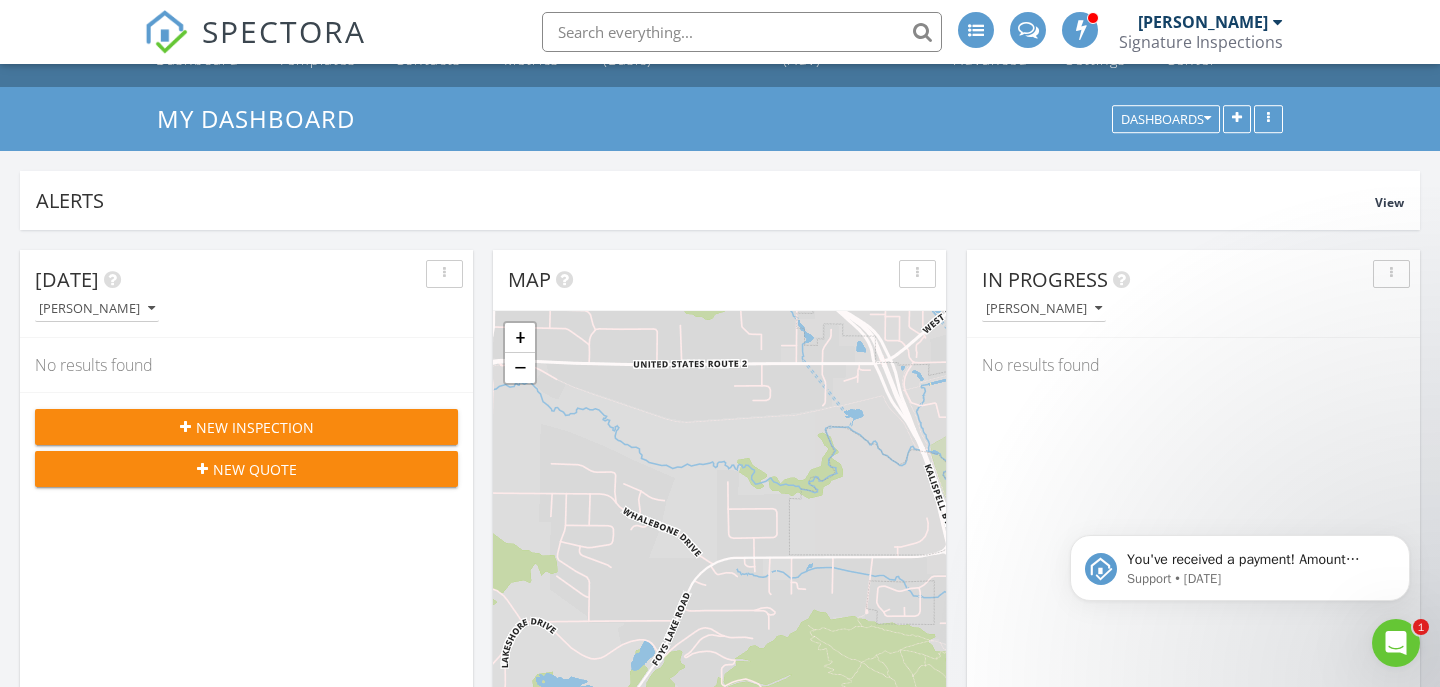 click 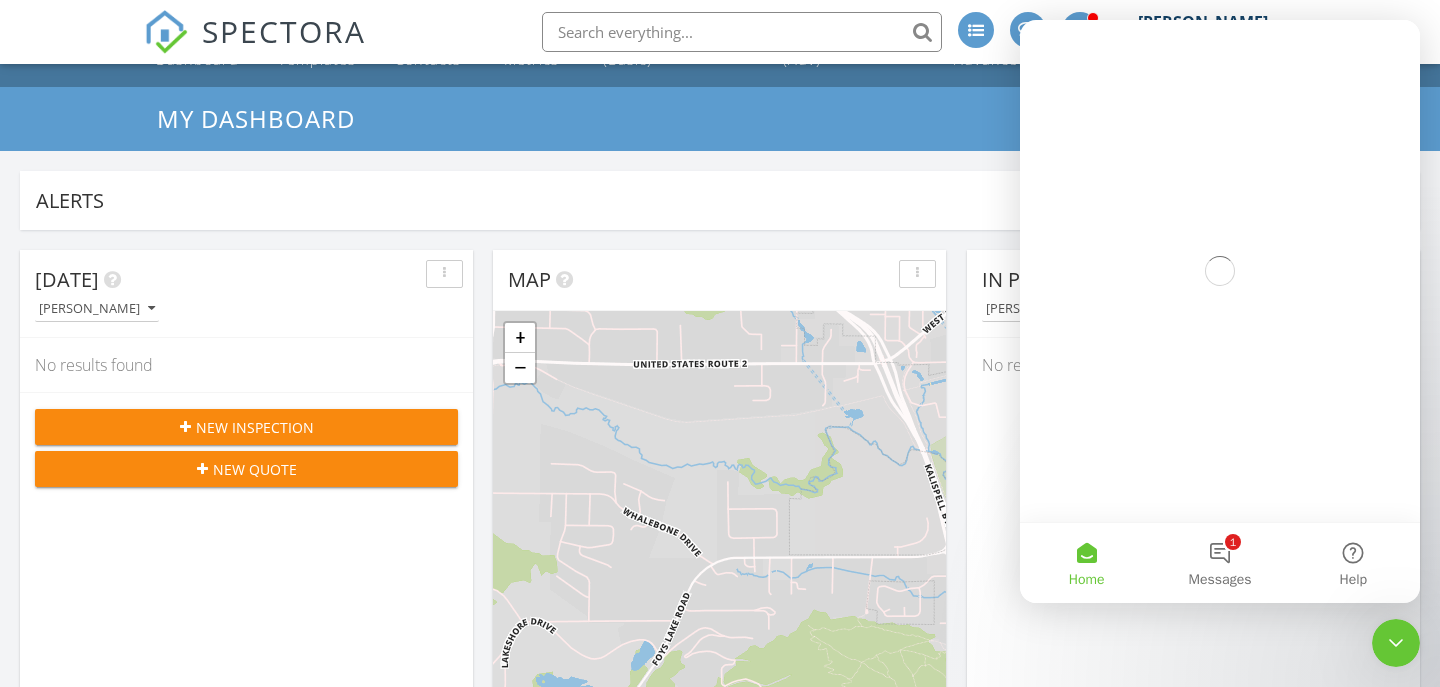 scroll, scrollTop: 0, scrollLeft: 0, axis: both 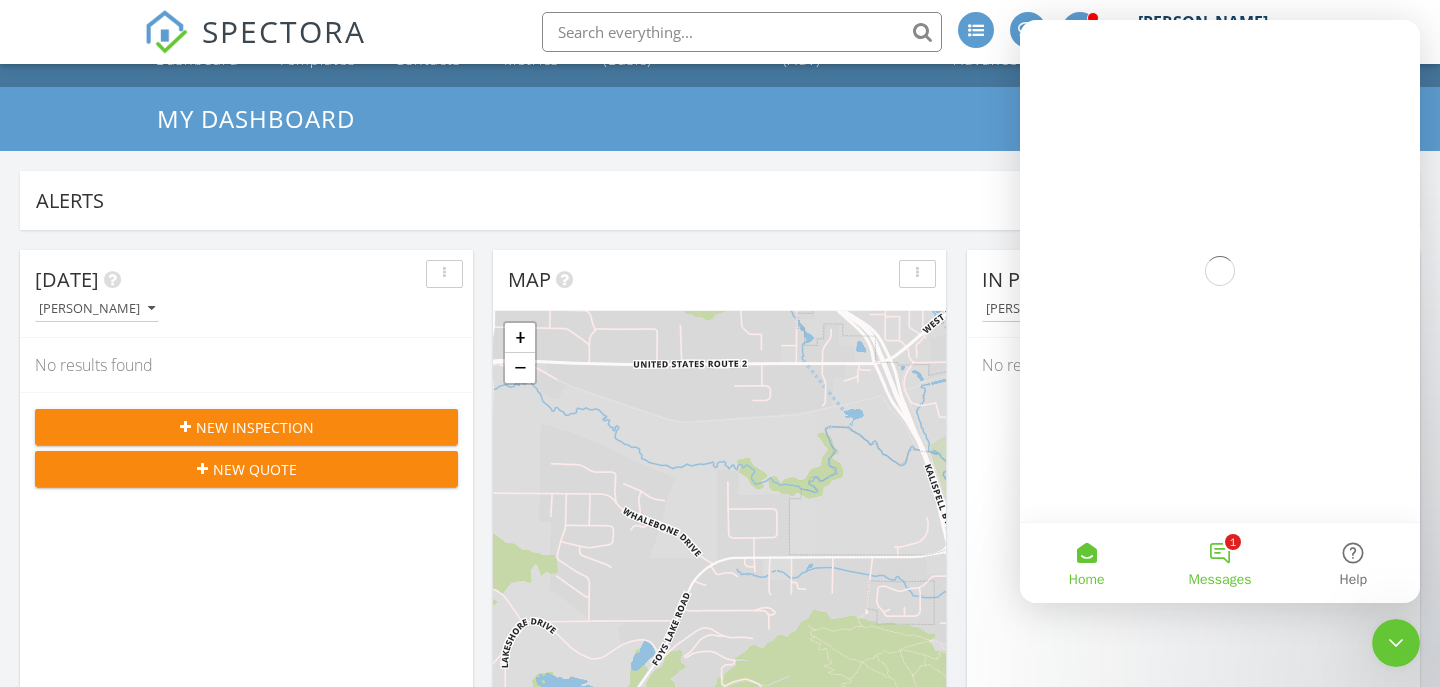 click on "1 Messages" at bounding box center (1219, 563) 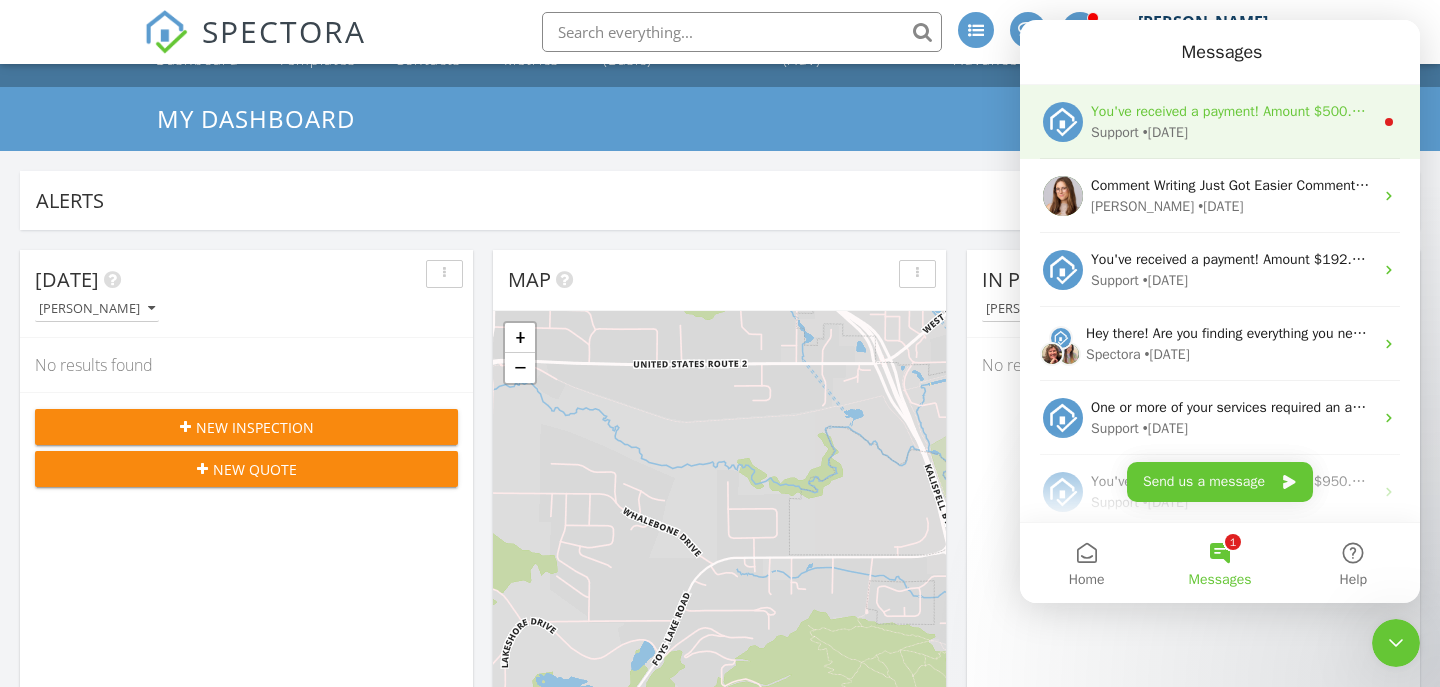 click on "You've received a payment!  Amount  $500.00  Fee  $0.00  Net  $500.00  Transaction #  pi_3RiRXdK7snlDGpRF10k2izKq  Inspection  1104 6th Ave E, Kalispell, MT 59901 Payouts to your bank or debit card occur on a daily basis. Each payment usually takes two business days to process. You can view your pending payout amount here. If you have any questions reach out on our chat bubble at app.spectora.com." at bounding box center [1232, 111] 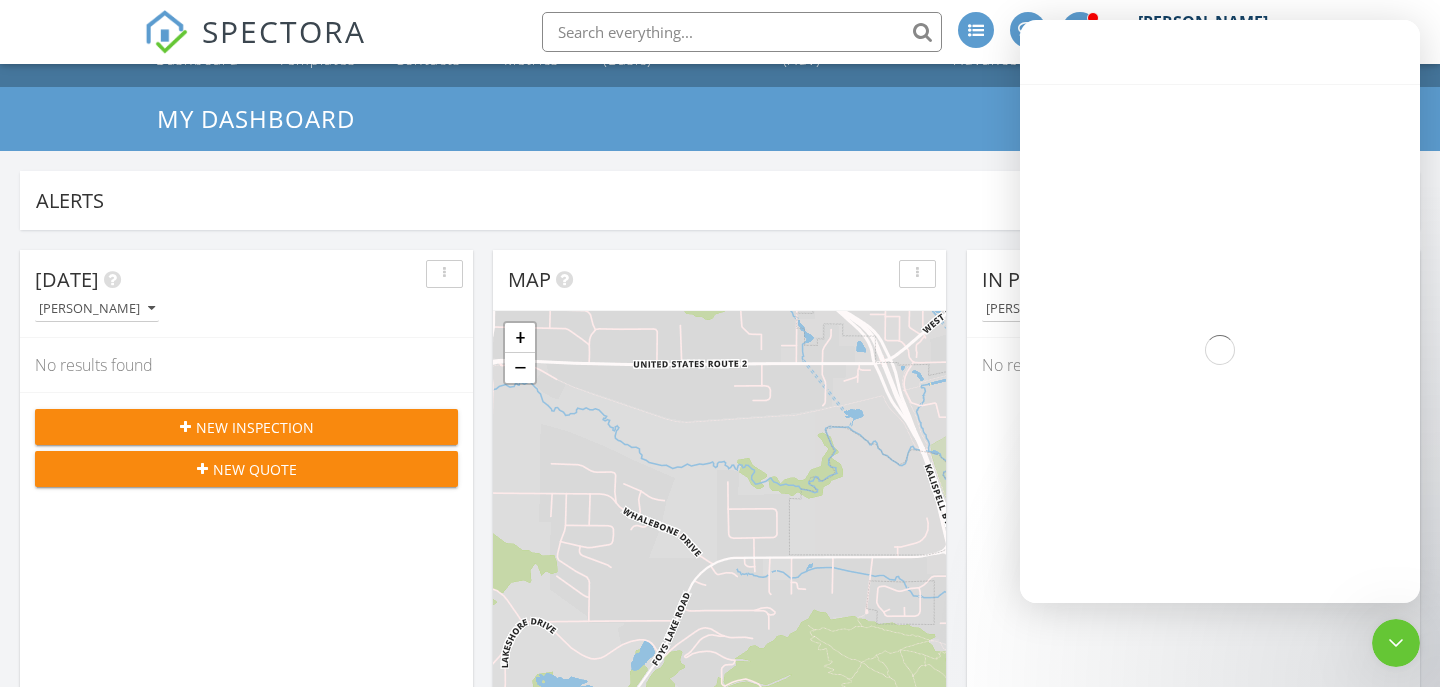 scroll, scrollTop: 0, scrollLeft: 0, axis: both 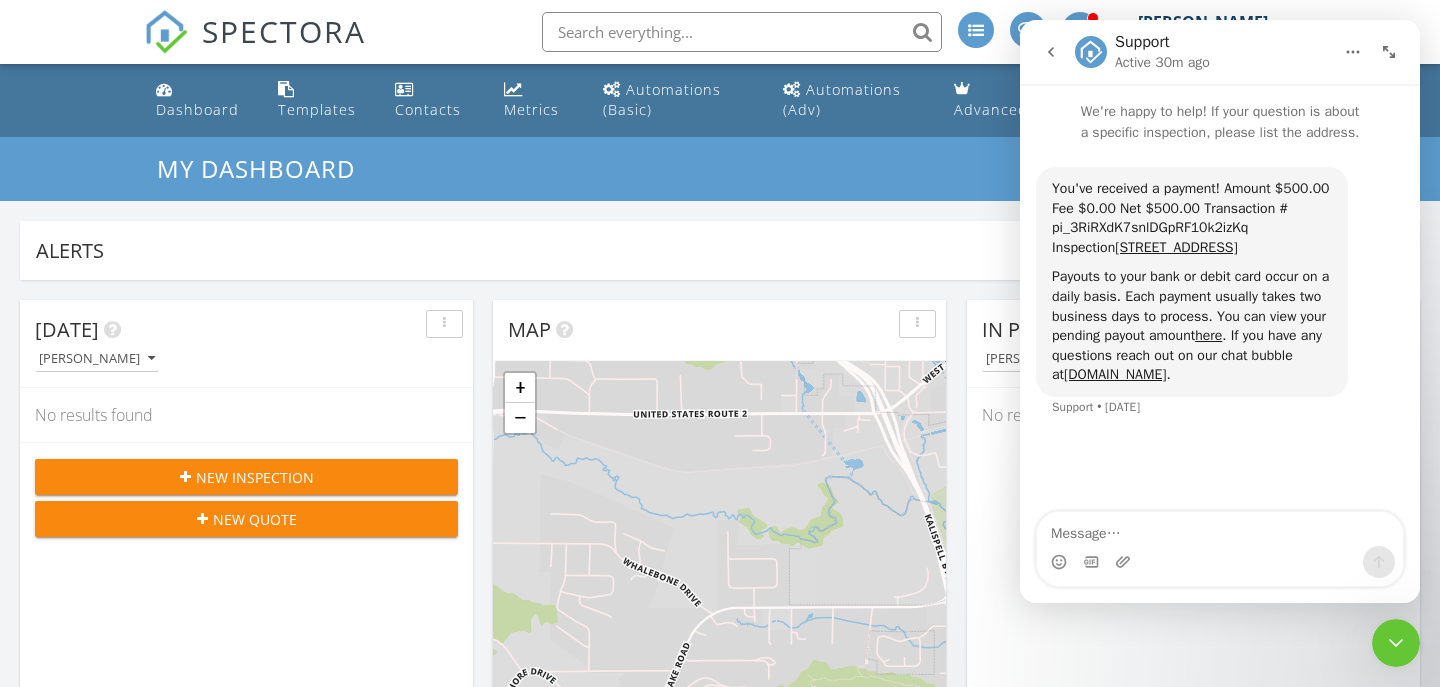 click 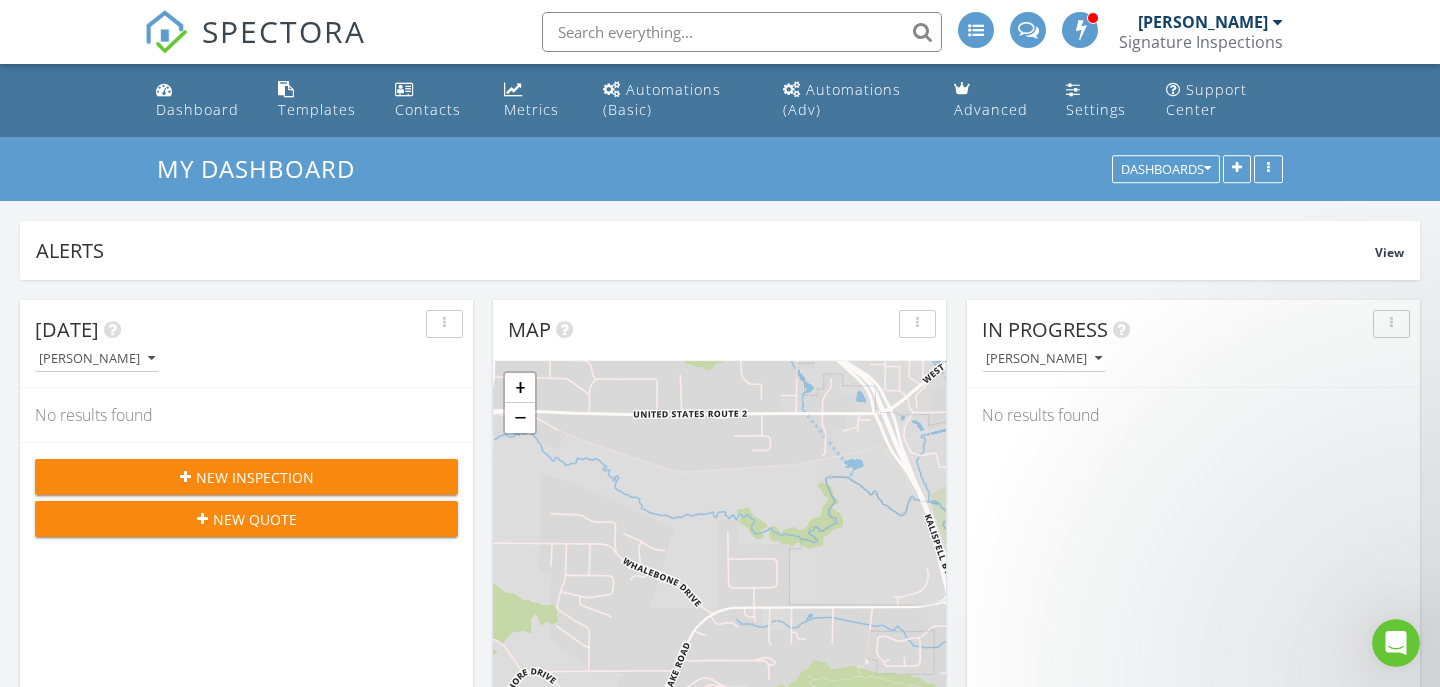 scroll, scrollTop: 0, scrollLeft: 0, axis: both 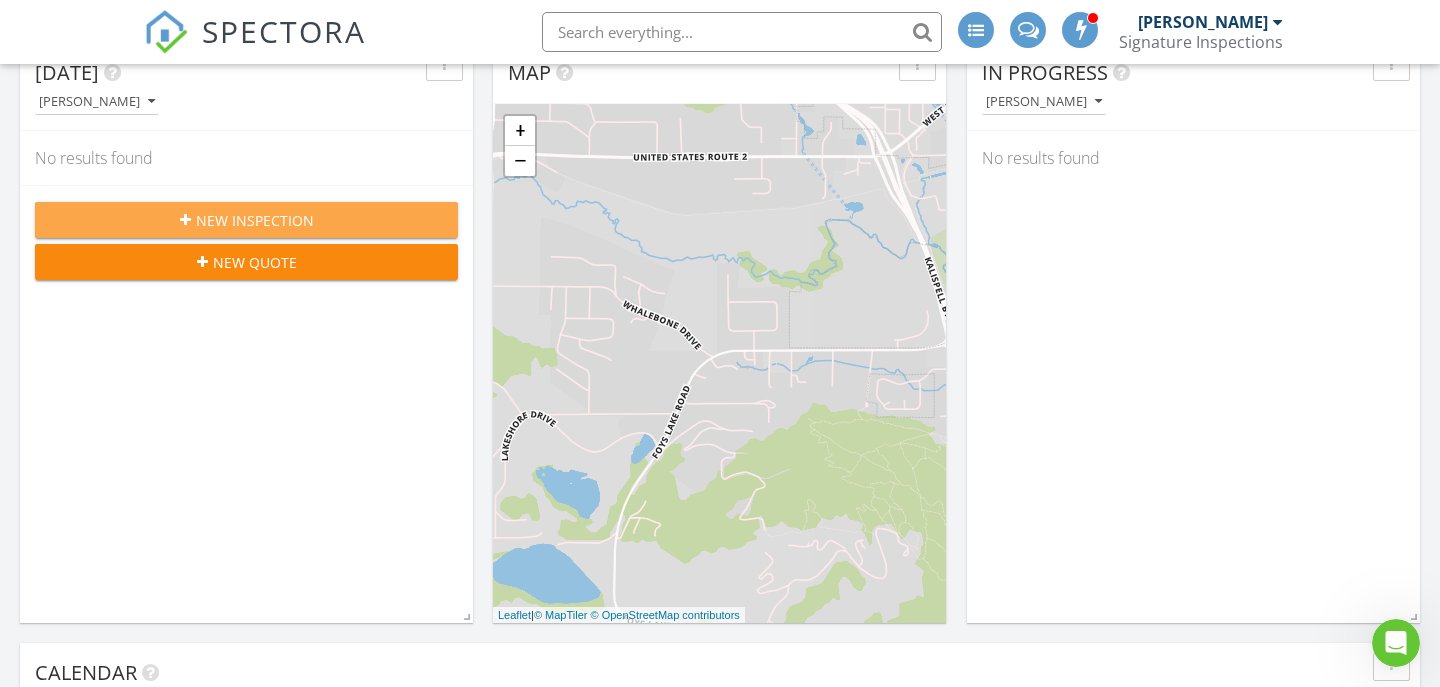 click on "New Inspection" at bounding box center [255, 220] 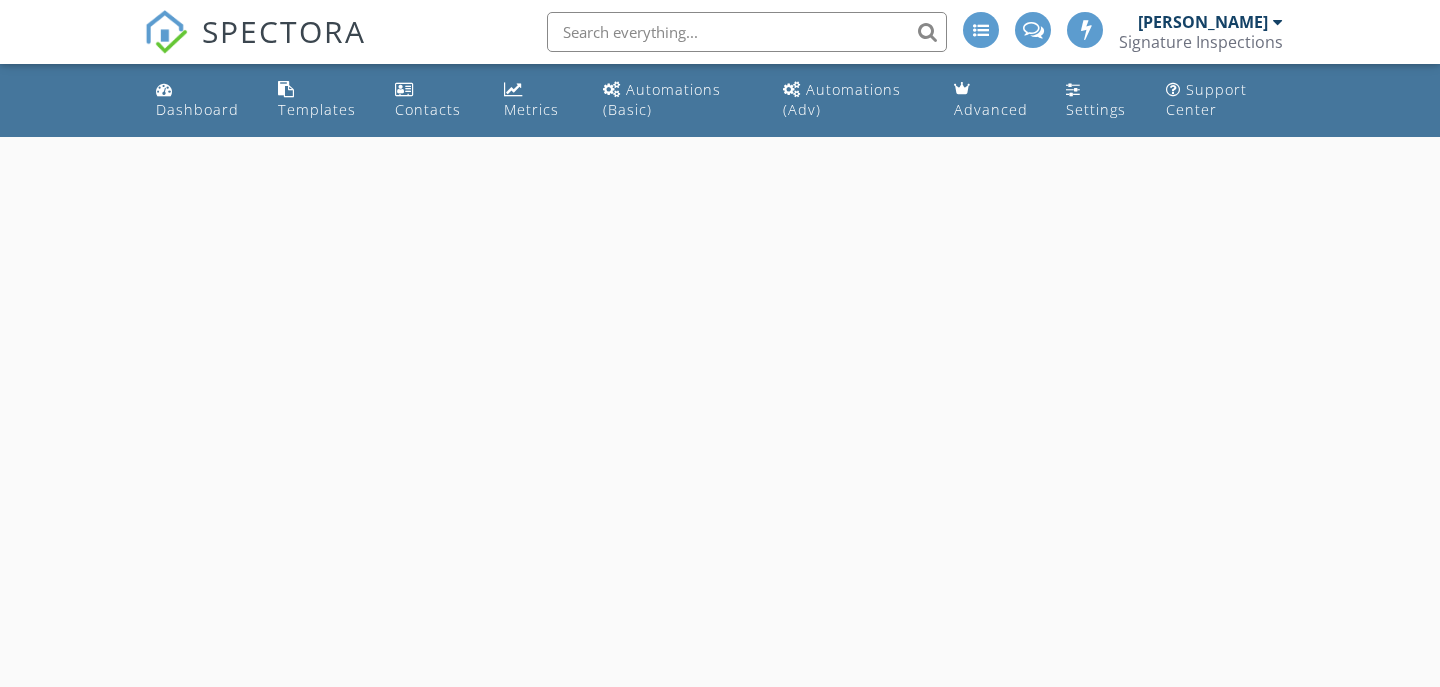 scroll, scrollTop: 0, scrollLeft: 0, axis: both 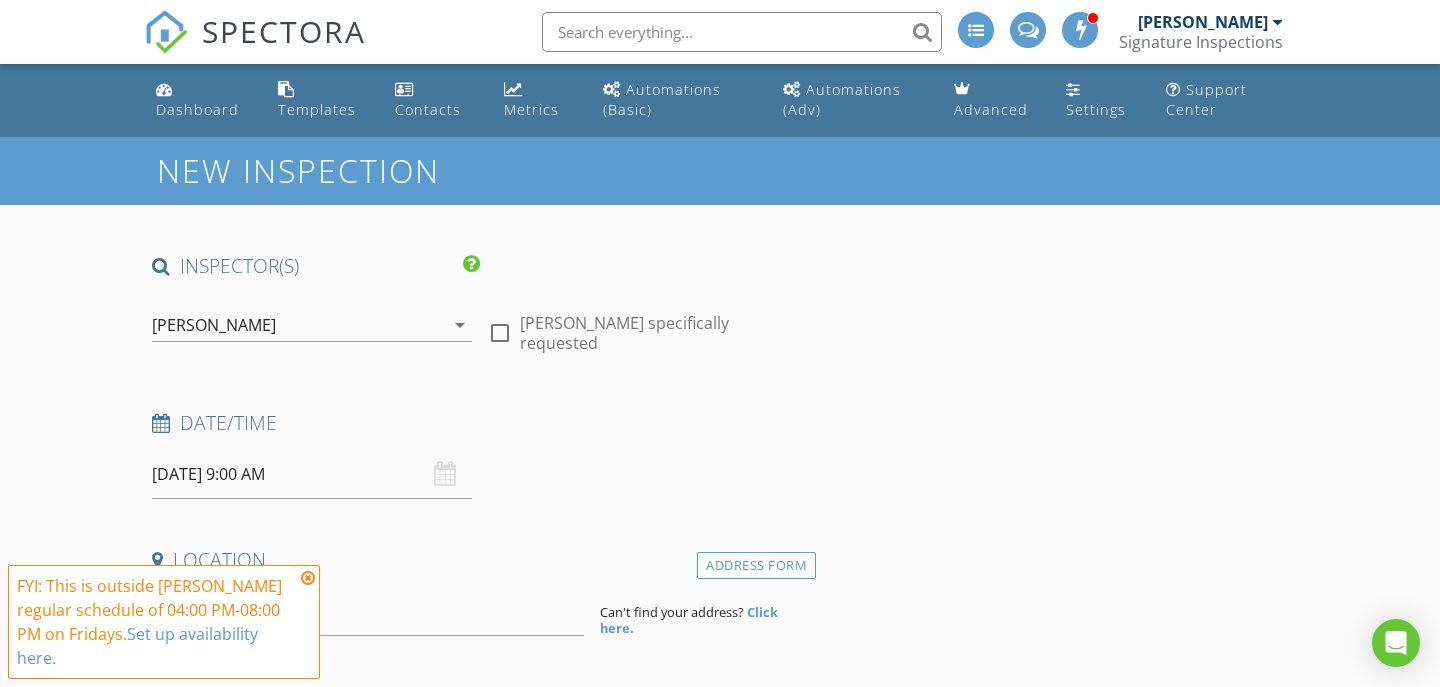 click on "07/11/2025 9:00 AM" at bounding box center (312, 474) 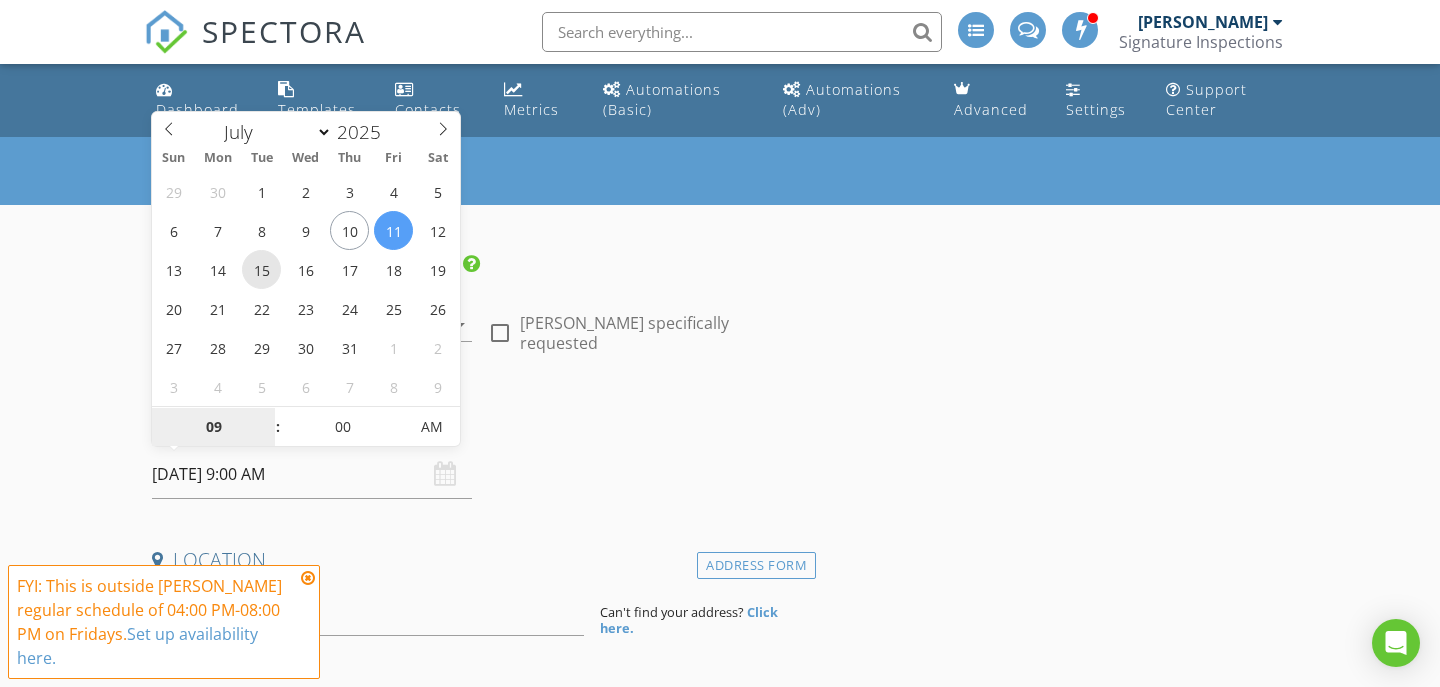 type on "07/15/2025 9:00 AM" 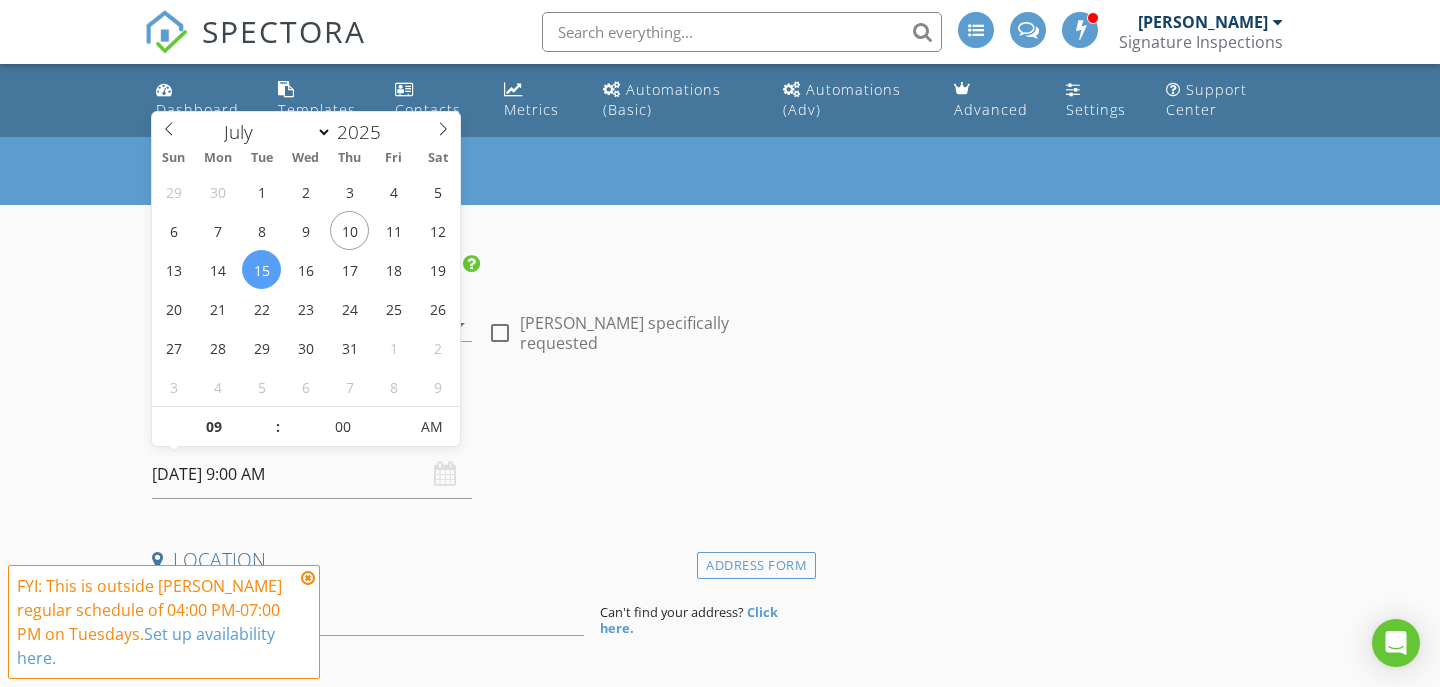 click at bounding box center [308, 578] 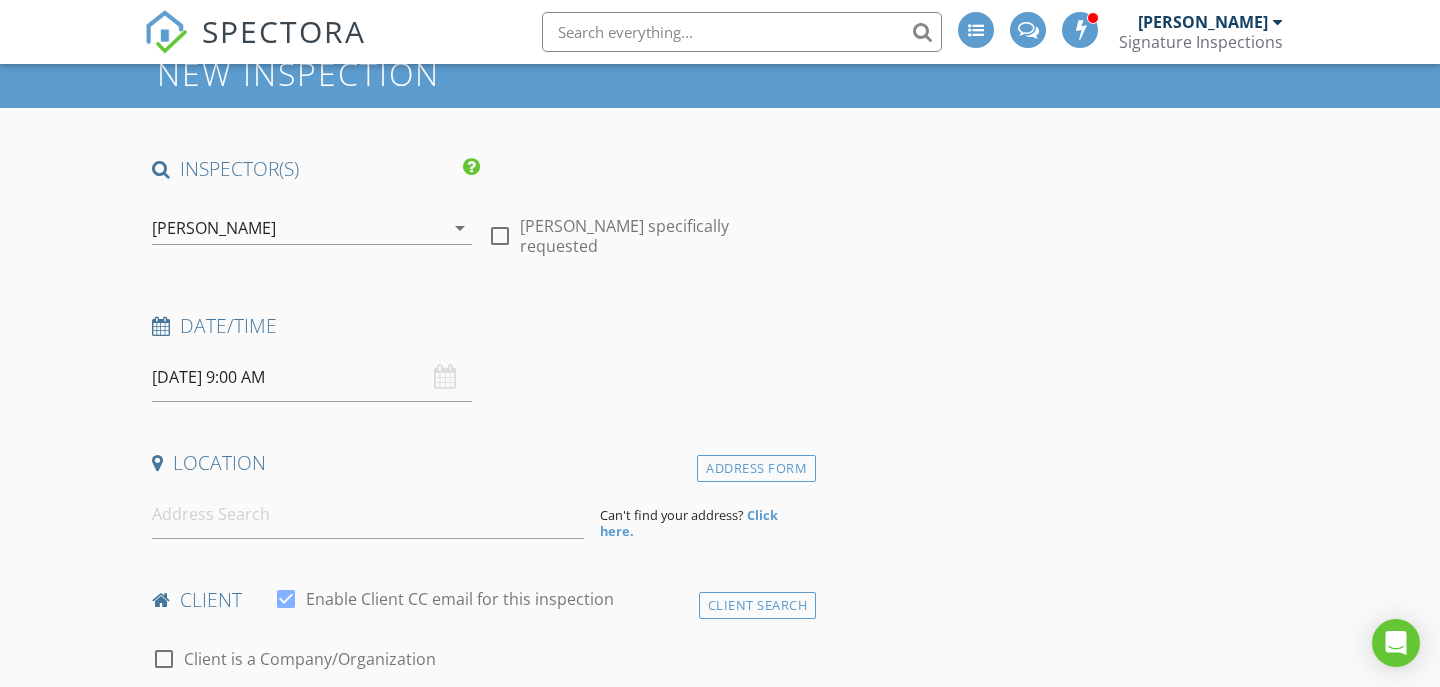 scroll, scrollTop: 82, scrollLeft: 0, axis: vertical 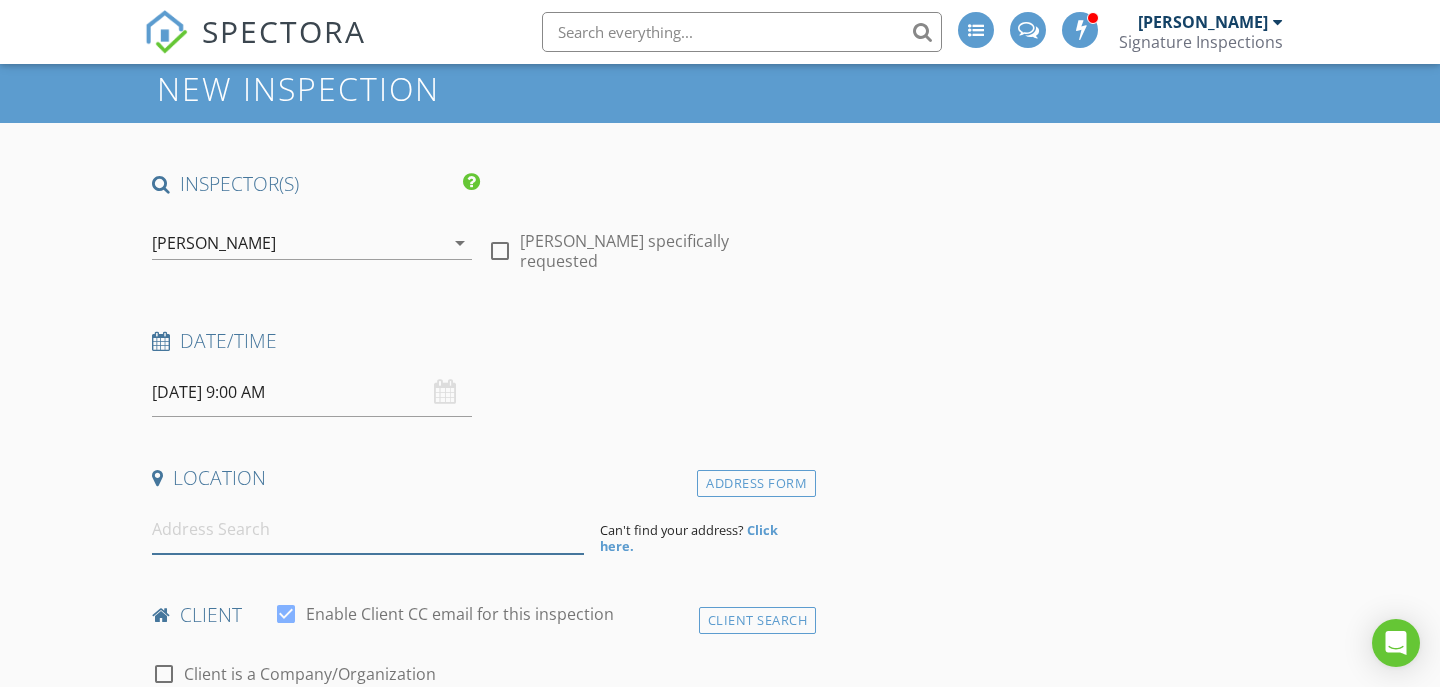 click at bounding box center (368, 529) 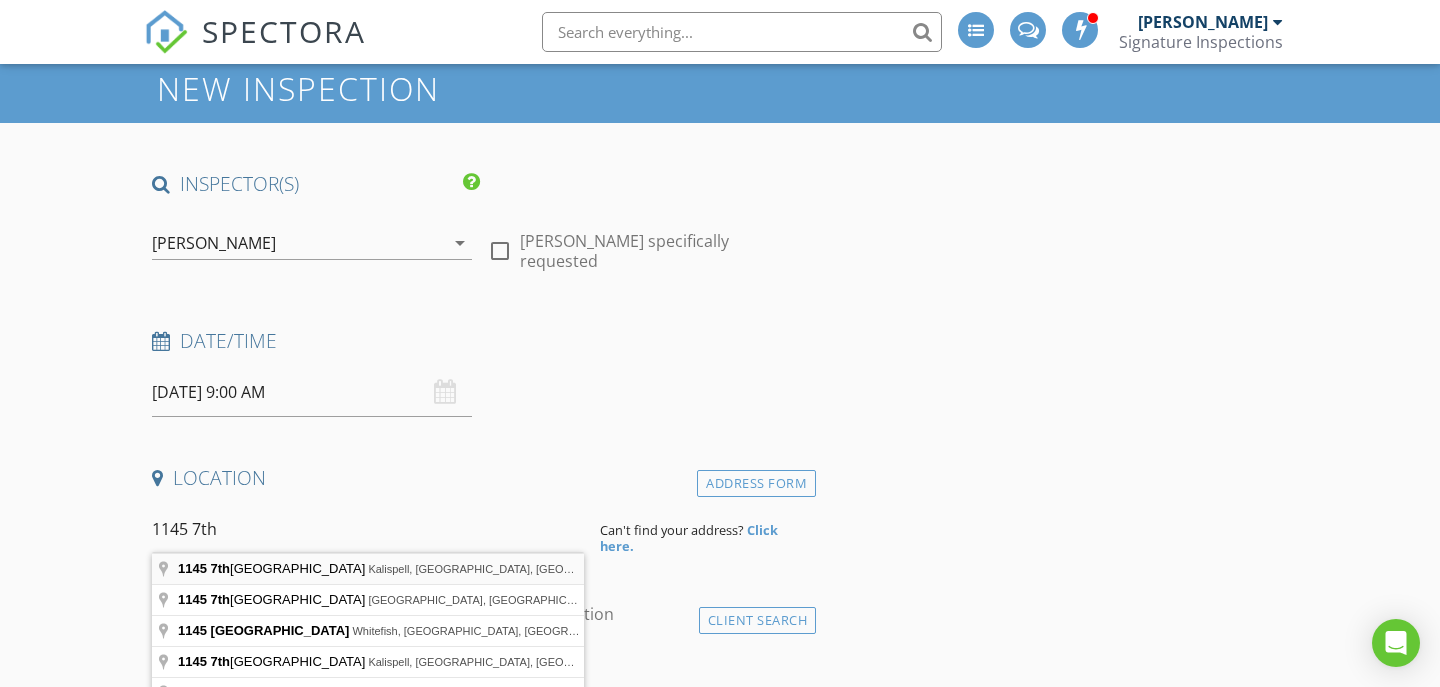 type on "1145 7th Avenue East, Kalispell, MT, USA" 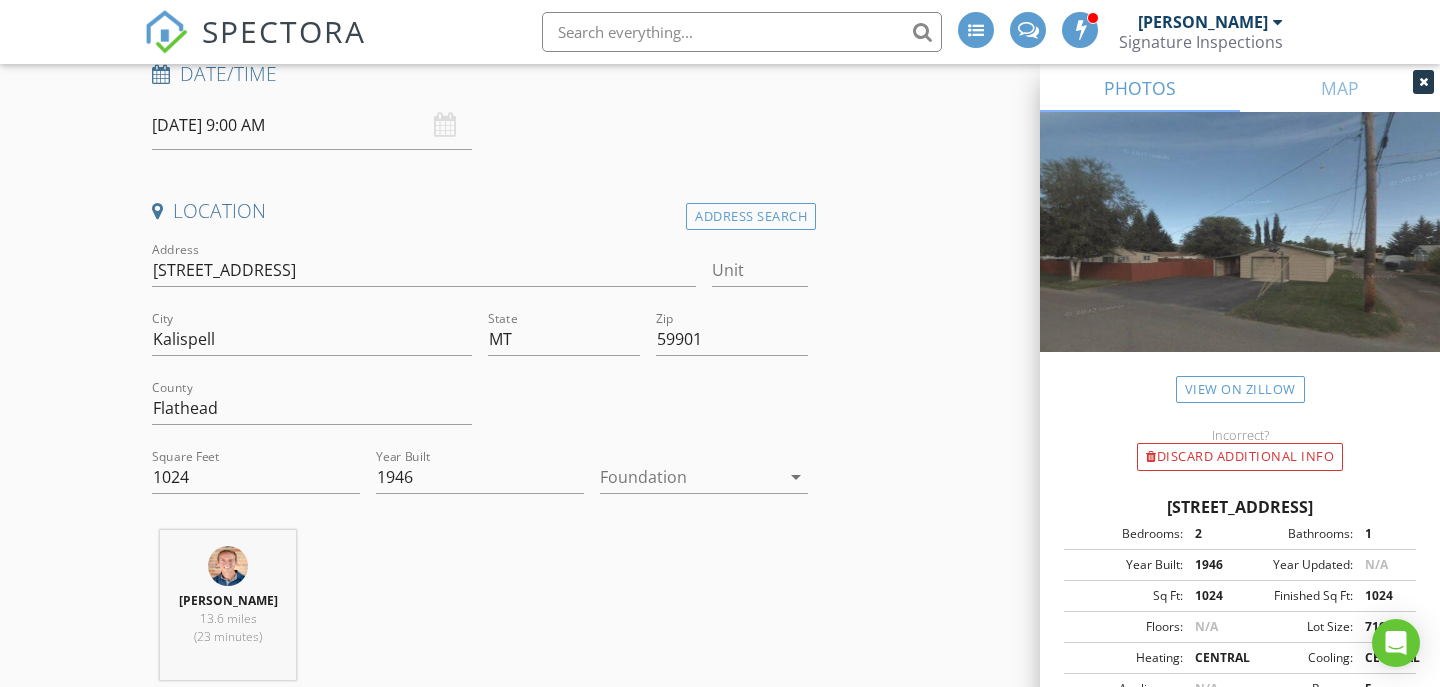 scroll, scrollTop: 348, scrollLeft: 0, axis: vertical 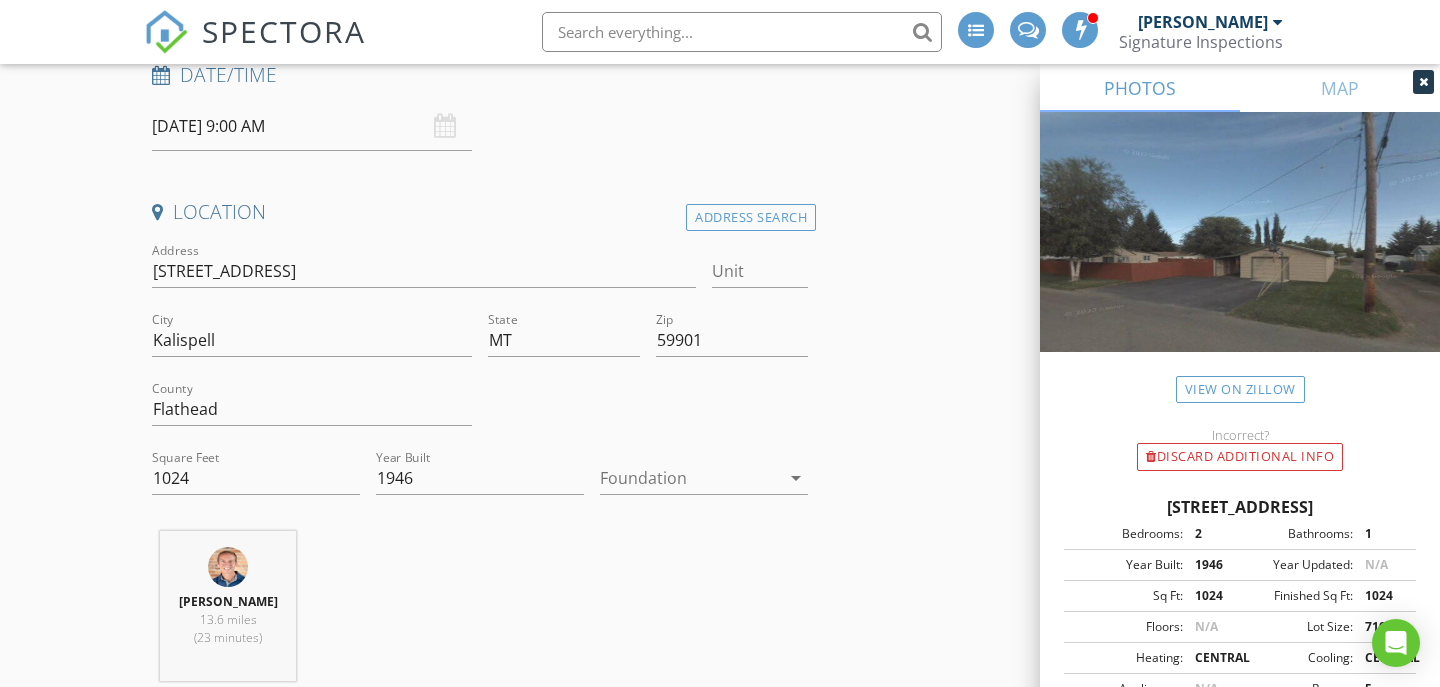 click at bounding box center (690, 478) 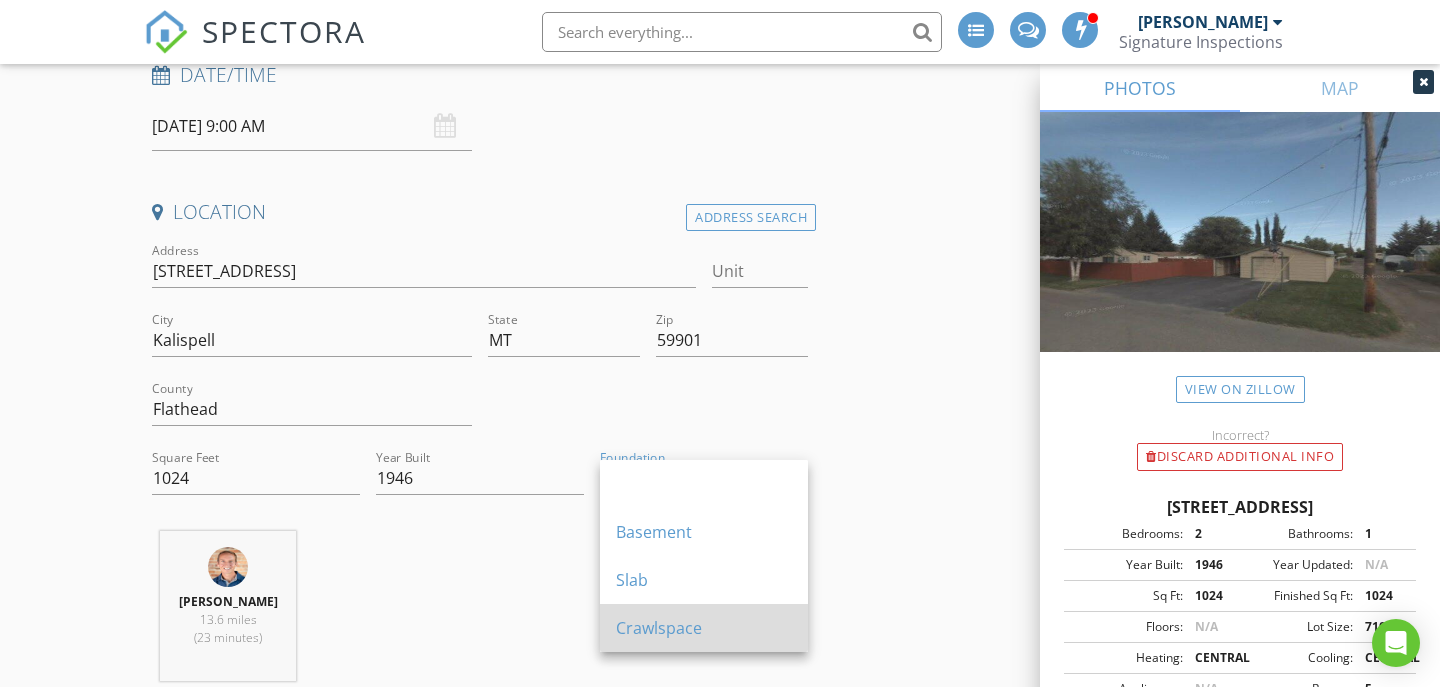 click on "Crawlspace" at bounding box center [704, 628] 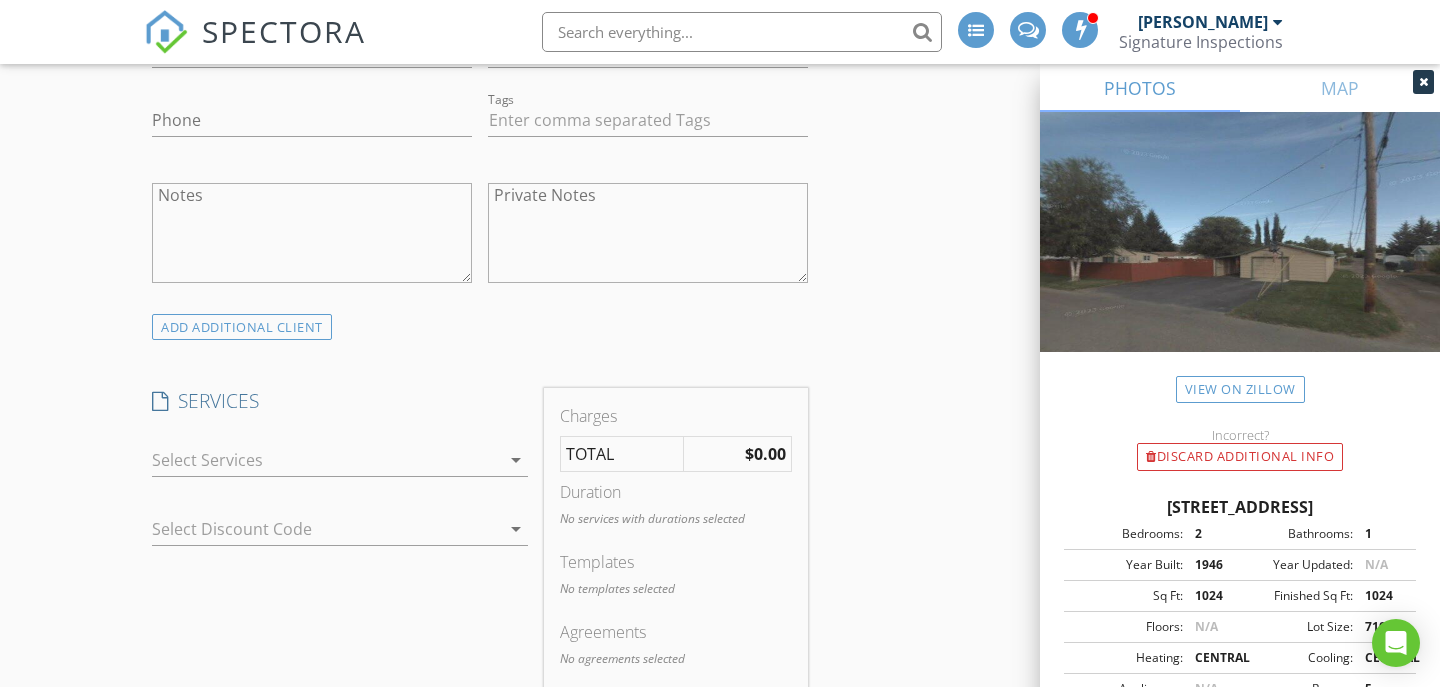 scroll, scrollTop: 1270, scrollLeft: 0, axis: vertical 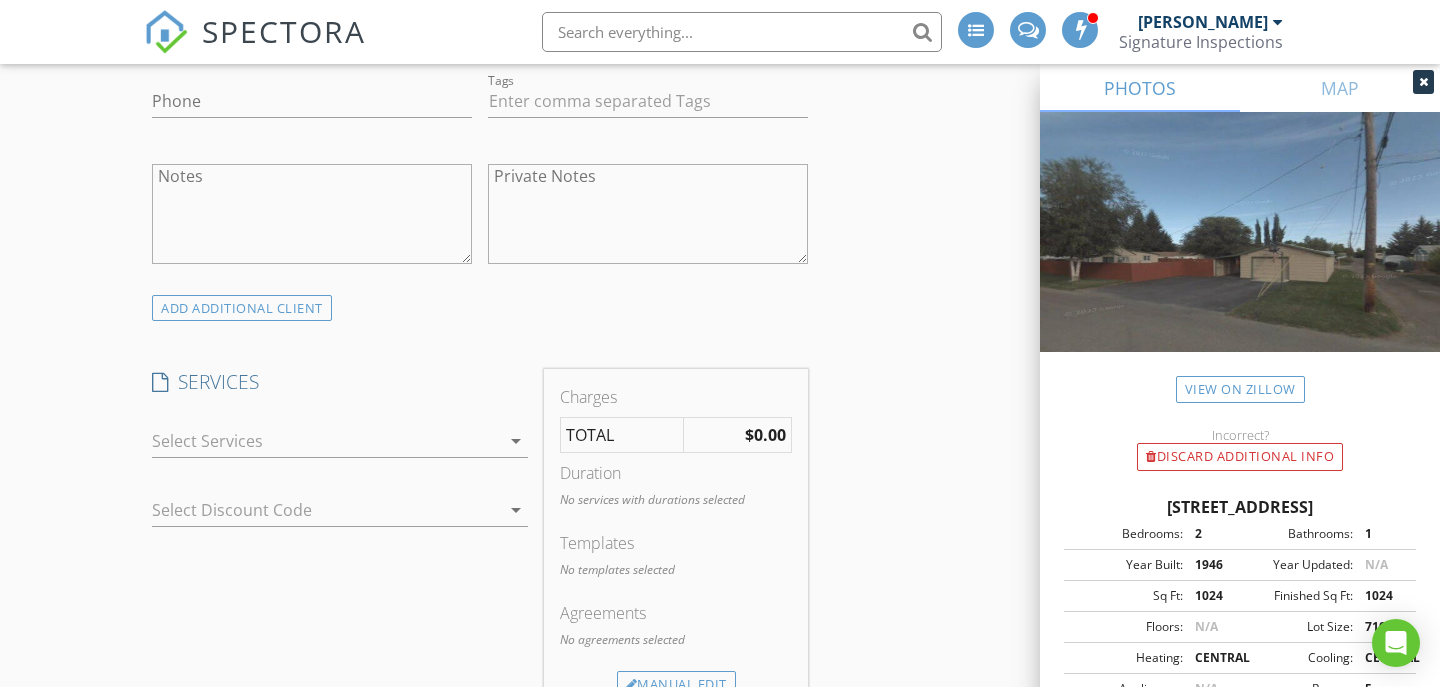 click on "arrow_drop_down" at bounding box center [516, 441] 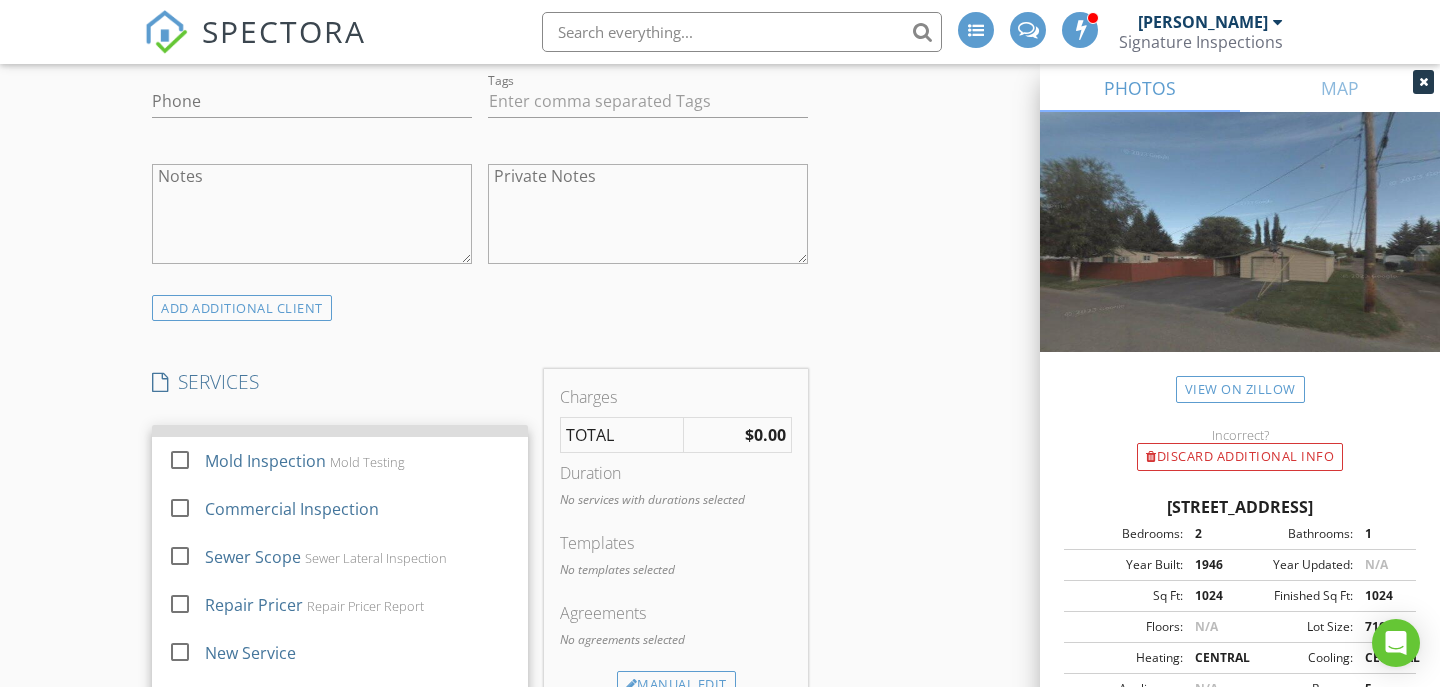 scroll, scrollTop: 84, scrollLeft: 0, axis: vertical 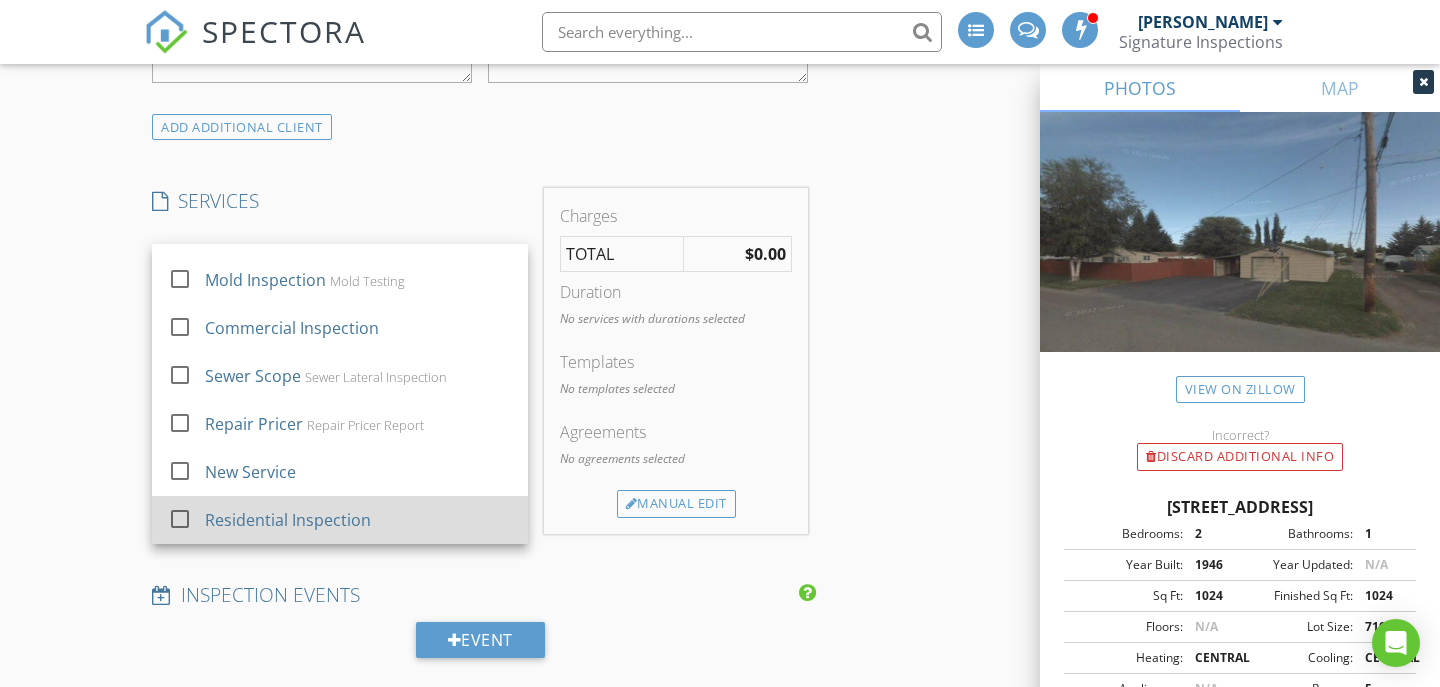 click at bounding box center [180, 519] 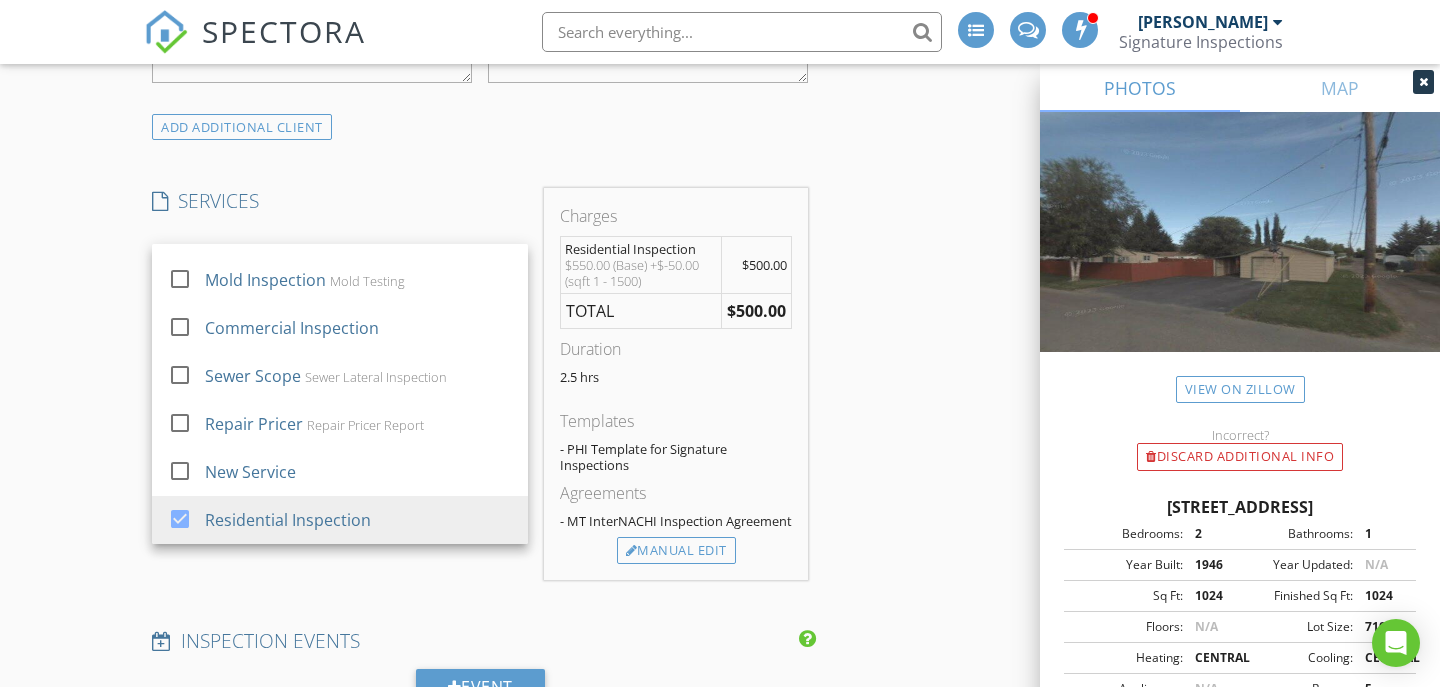 click on "New Inspection
INSPECTOR(S)
check_box   Kraig Pickel   PRIMARY   Kraig Pickel arrow_drop_down   check_box_outline_blank Kraig Pickel specifically requested
Date/Time
07/15/2025 9:00 AM
Location
Address Search       Address 1145 7th Ave E   Unit   City Kalispell   State MT   Zip 59901   County Flathead     Square Feet 1024   Year Built 1946   Foundation Crawlspace arrow_drop_down     Kraig Pickel     13.6 miles     (23 minutes)
client
check_box Enable Client CC email for this inspection   Client Search     check_box_outline_blank Client is a Company/Organization     First Name   Last Name   Email   CC Email   Phone         Tags         Notes   Private Notes
ADD ADDITIONAL client
SERVICES
check_box_outline_blank   Radon Test   check_box_outline_blank" at bounding box center [720, 561] 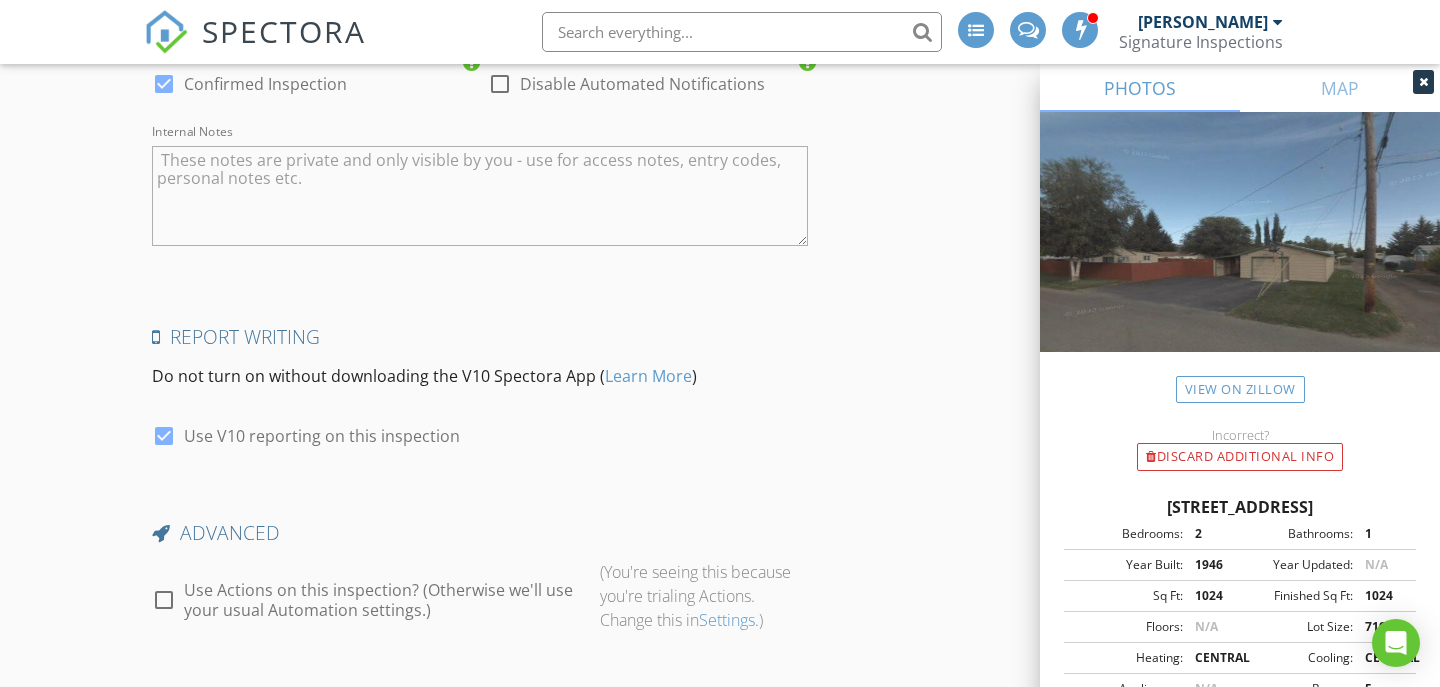 scroll, scrollTop: 3094, scrollLeft: 0, axis: vertical 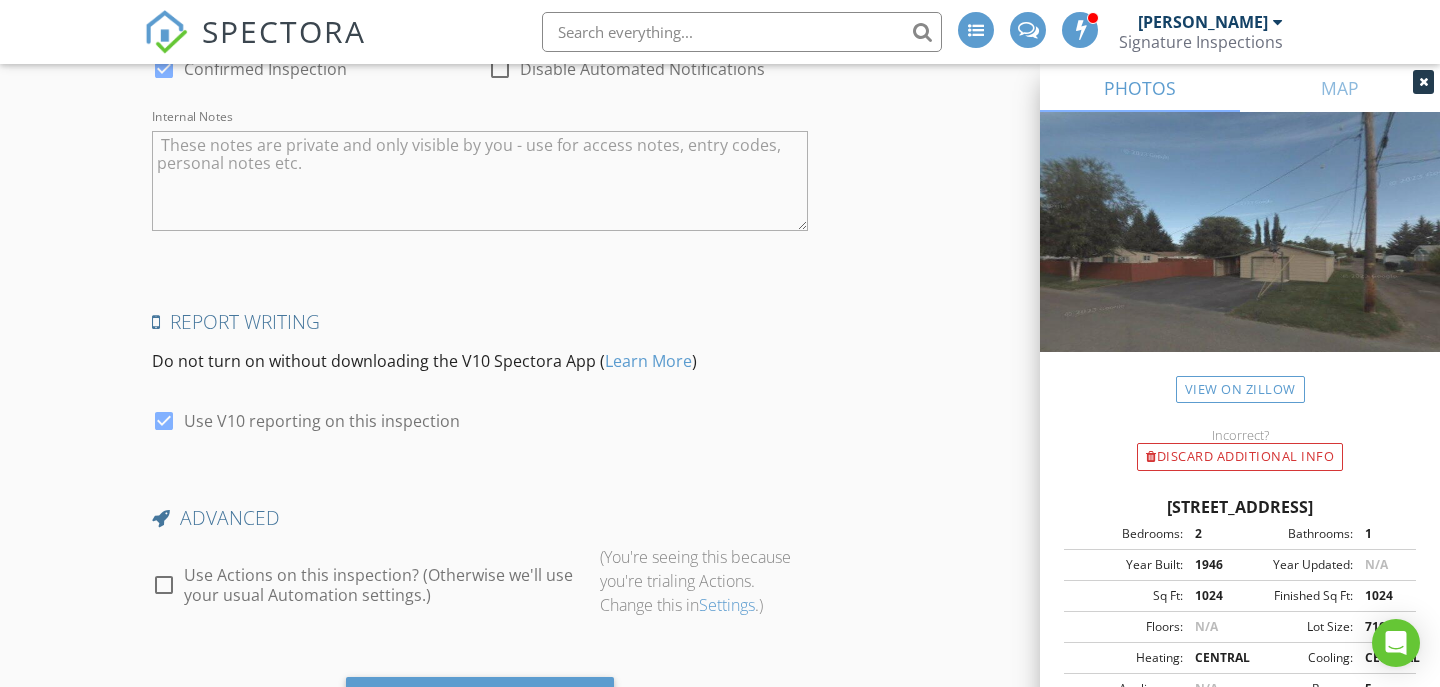 click at bounding box center [164, 585] 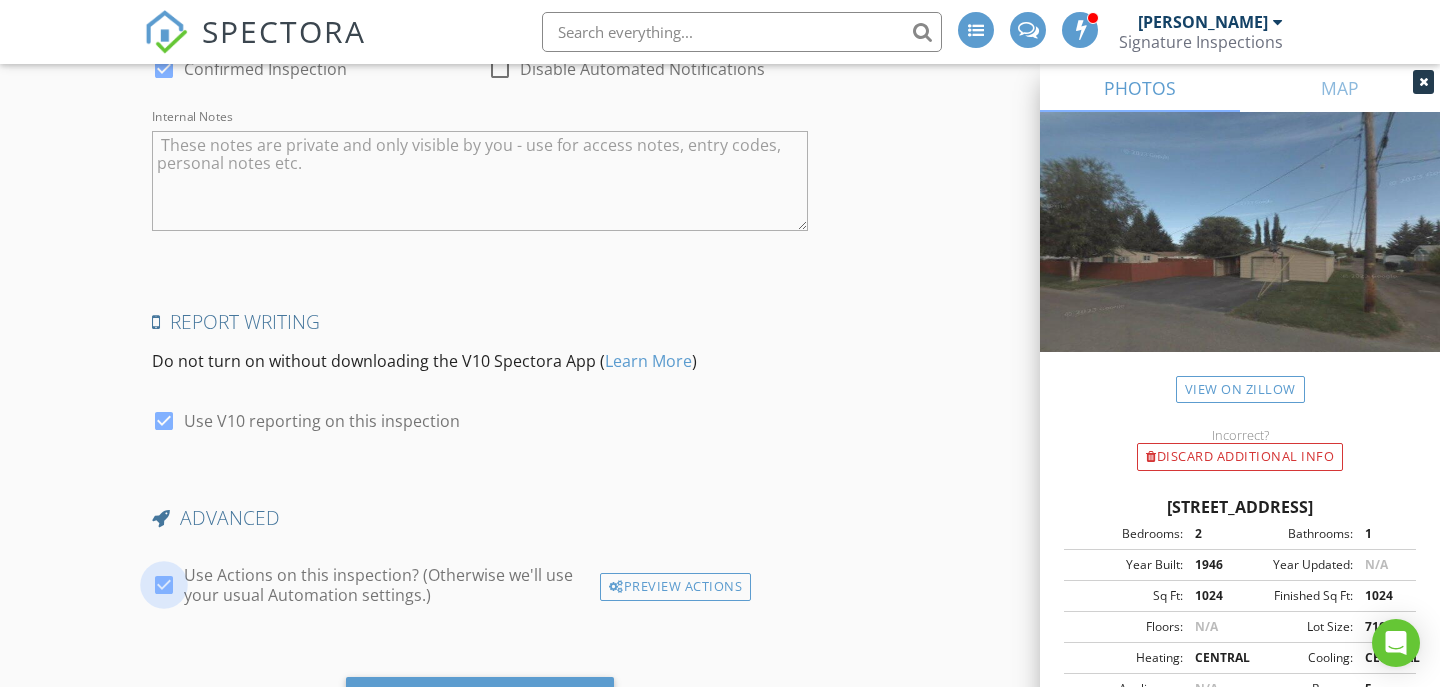 checkbox on "true" 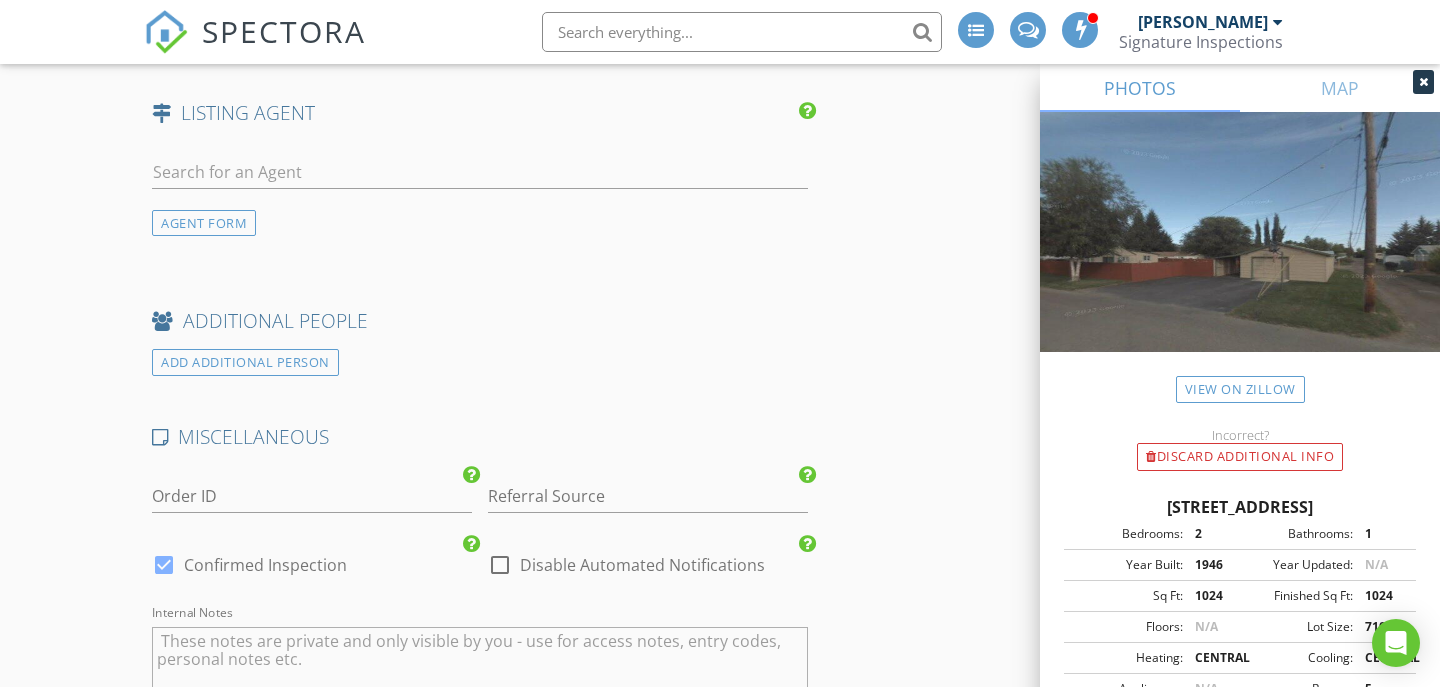 scroll, scrollTop: 2597, scrollLeft: 0, axis: vertical 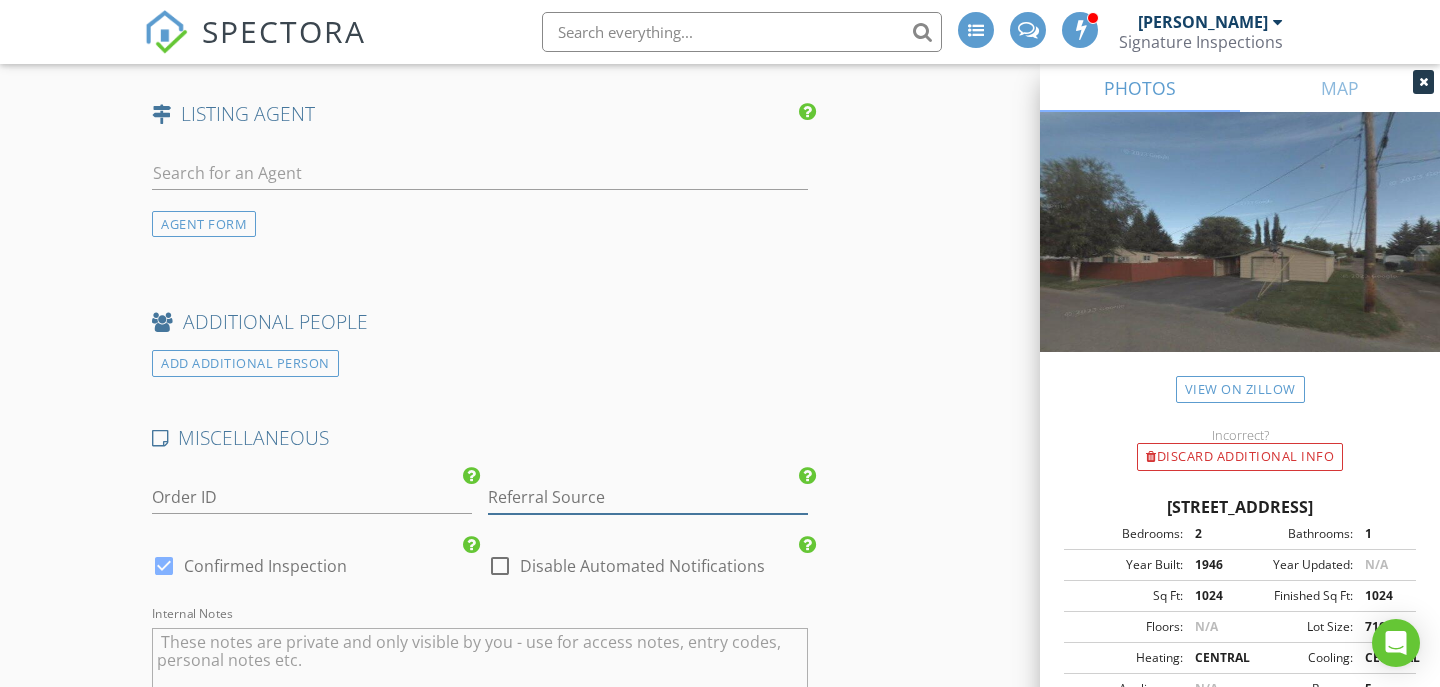 click at bounding box center [648, 497] 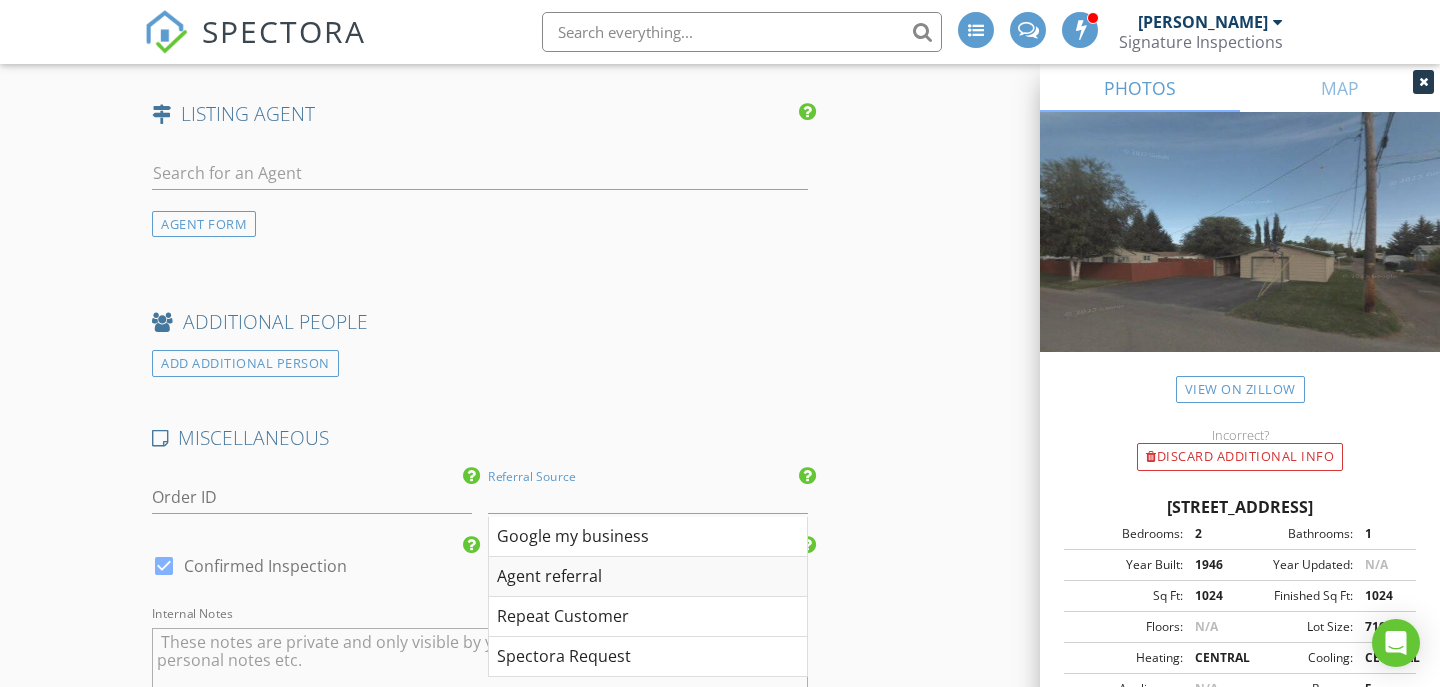 click on "Agent referral" at bounding box center [648, 577] 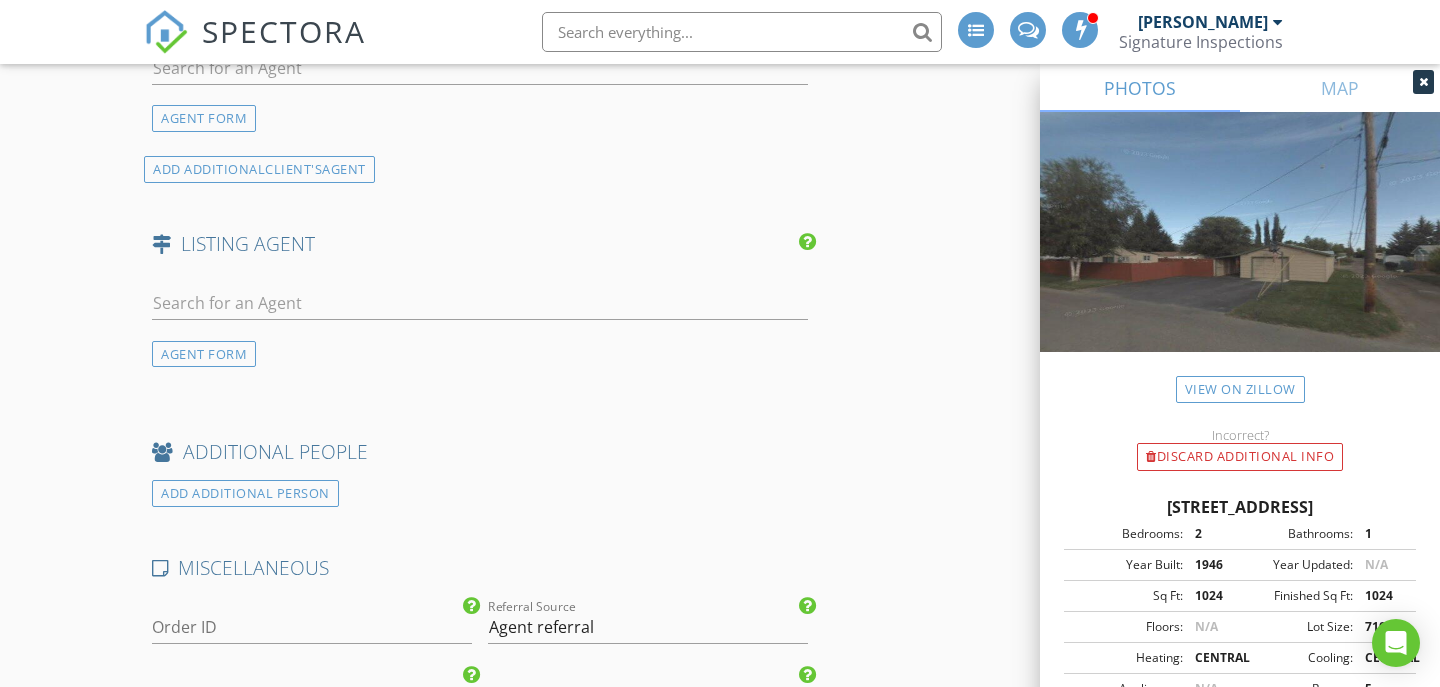 scroll, scrollTop: 2384, scrollLeft: 0, axis: vertical 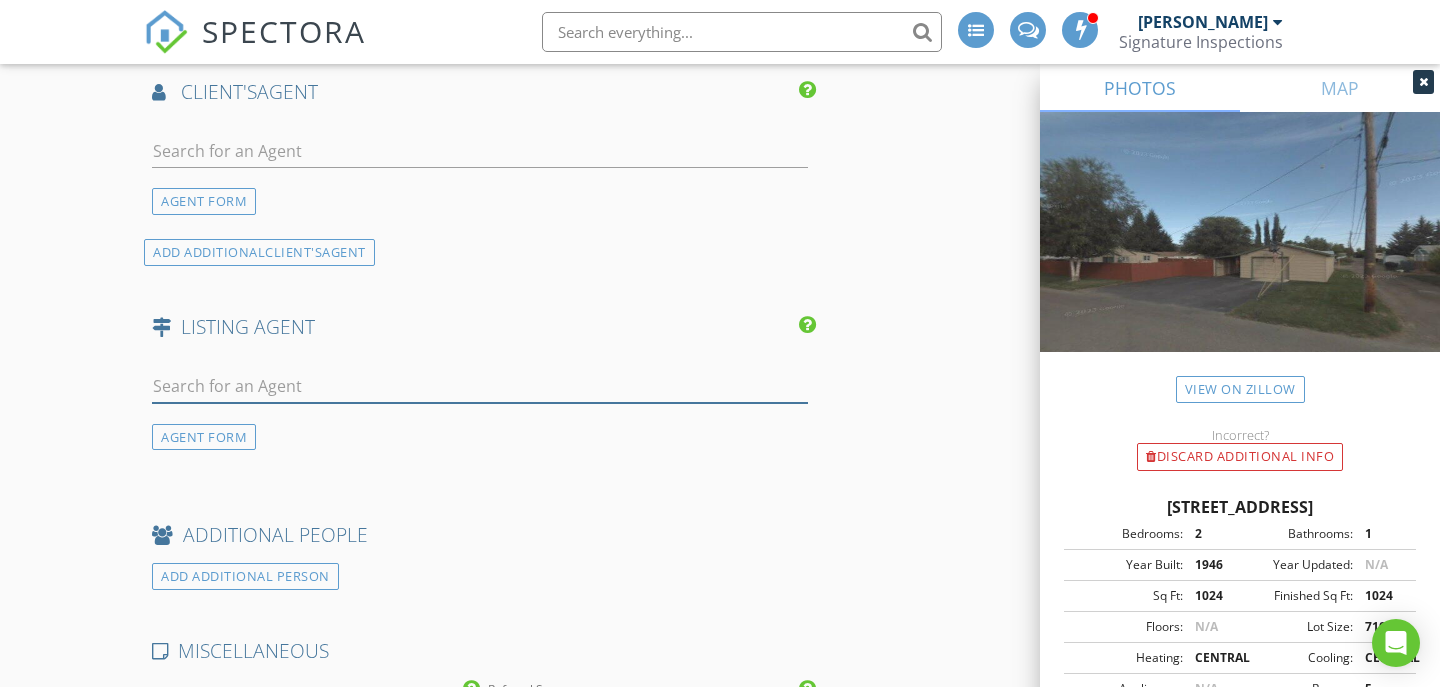 click at bounding box center (480, 386) 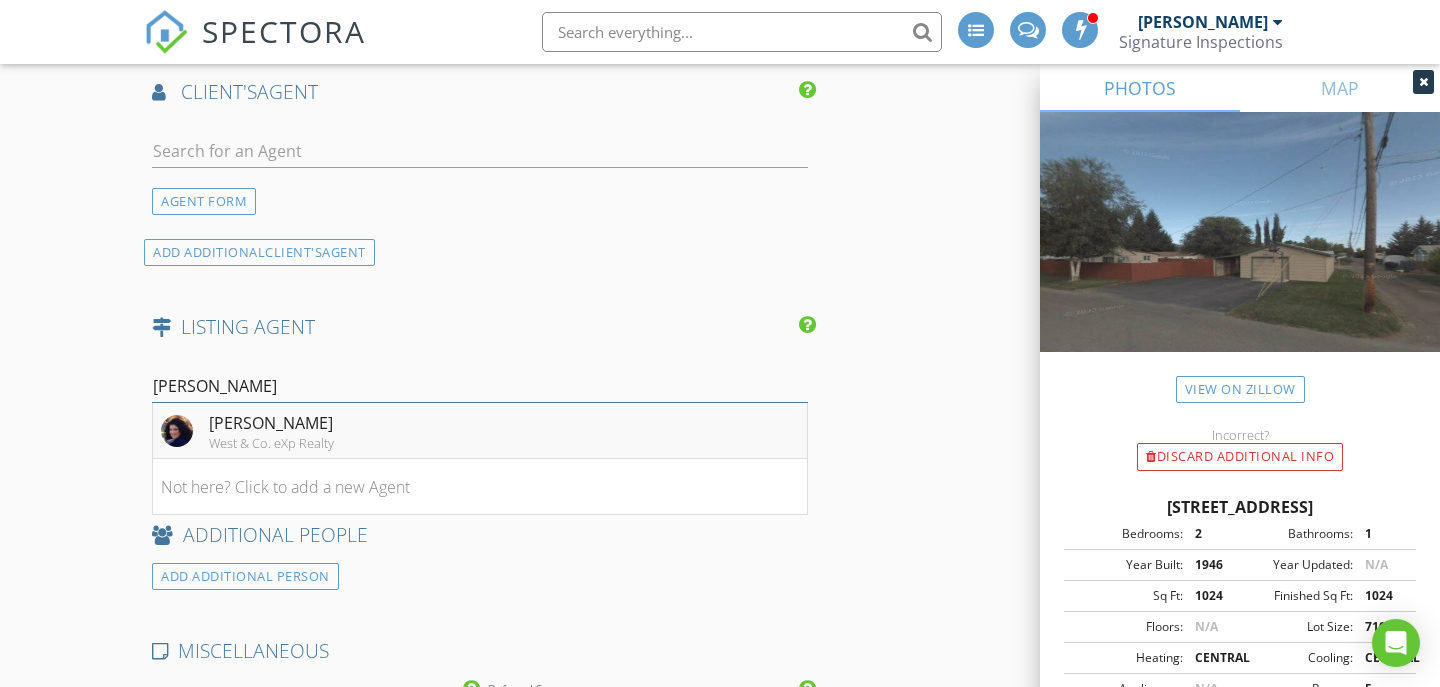 type on "[PERSON_NAME]" 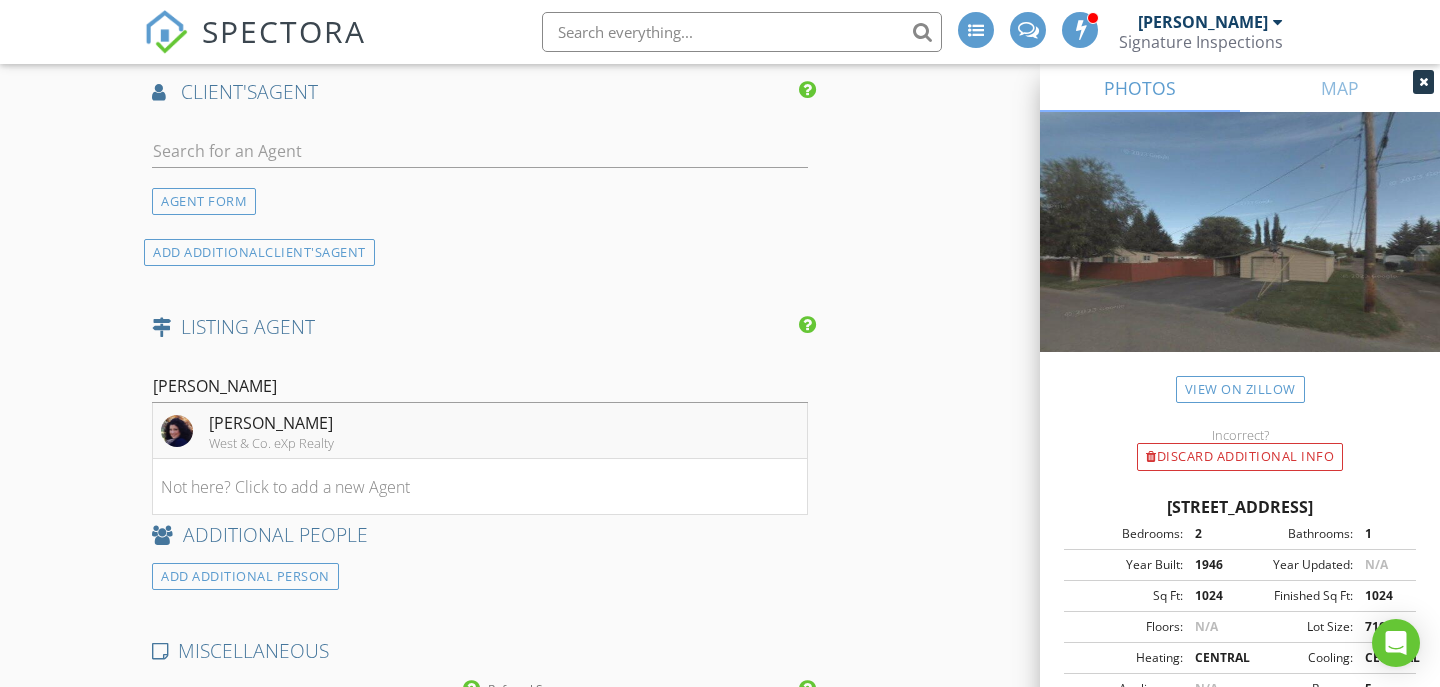 click on "Sandra West
West & Co. eXp Realty" at bounding box center (480, 431) 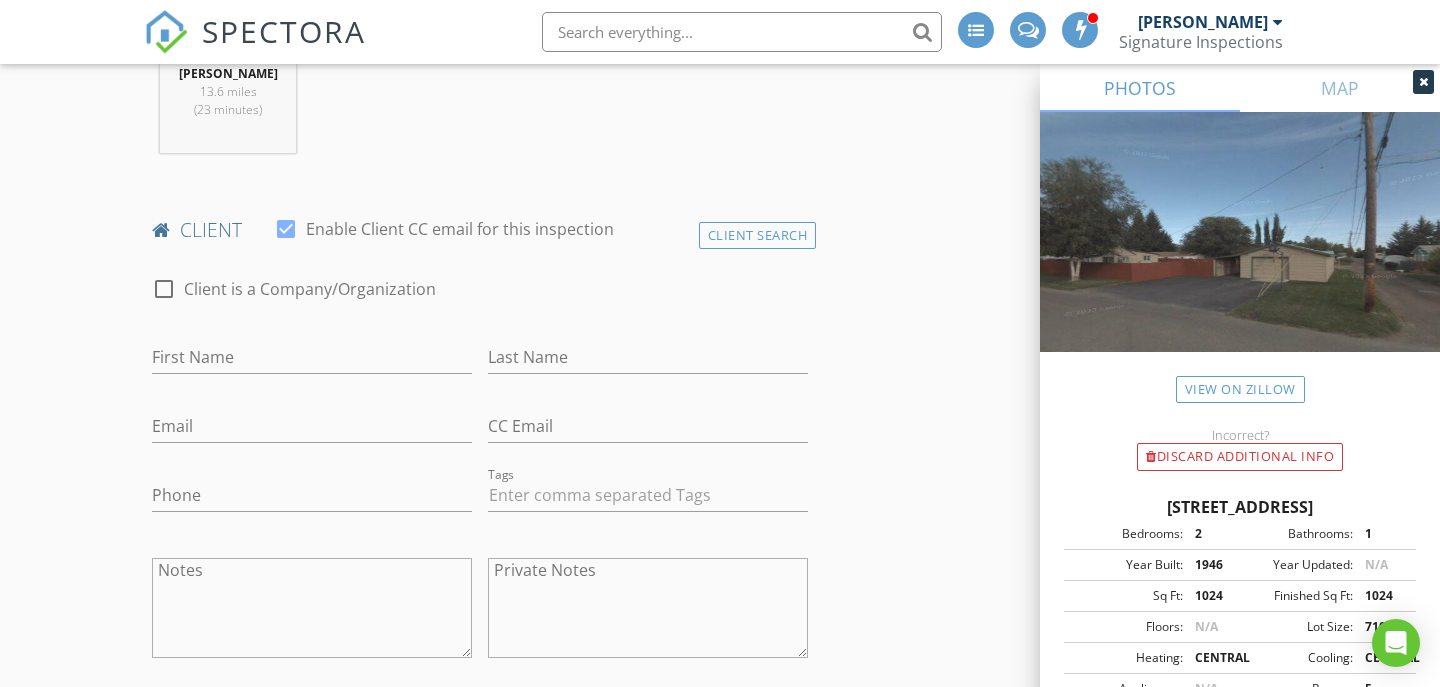 scroll, scrollTop: 908, scrollLeft: 0, axis: vertical 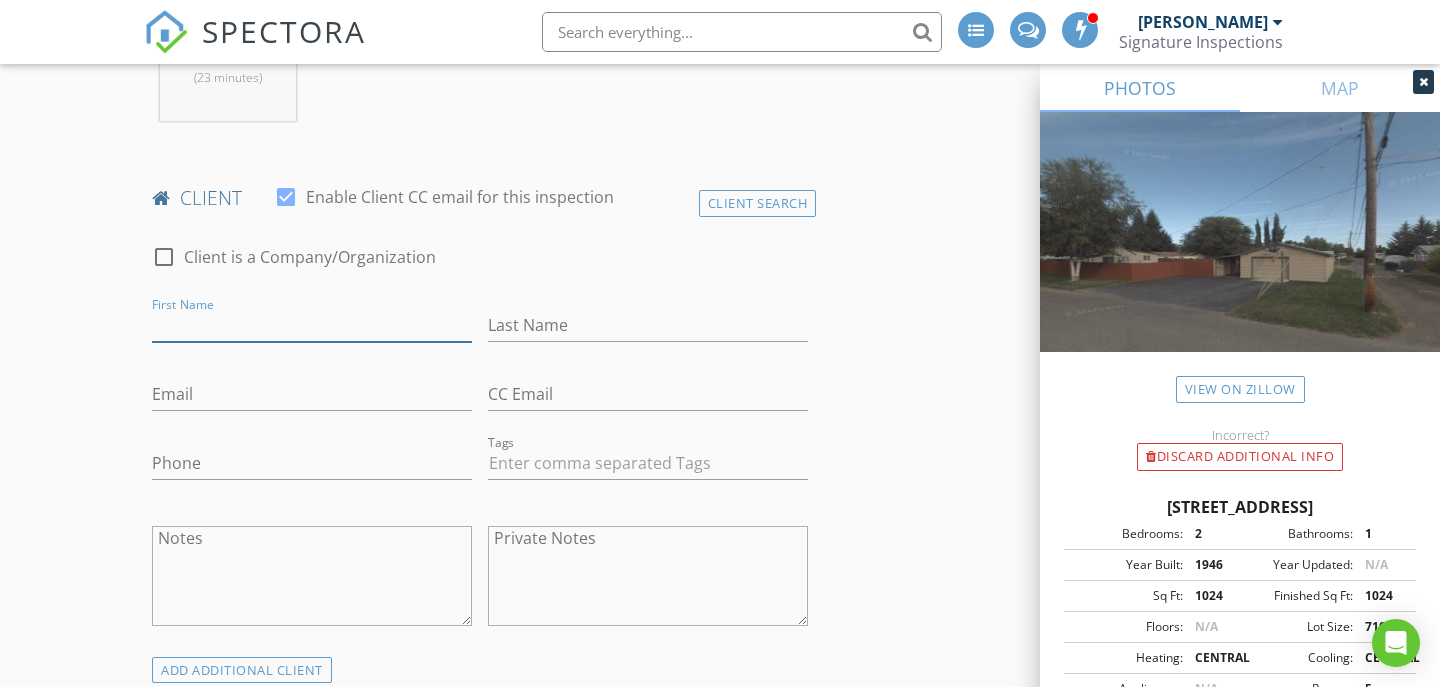click on "First Name" at bounding box center (312, 325) 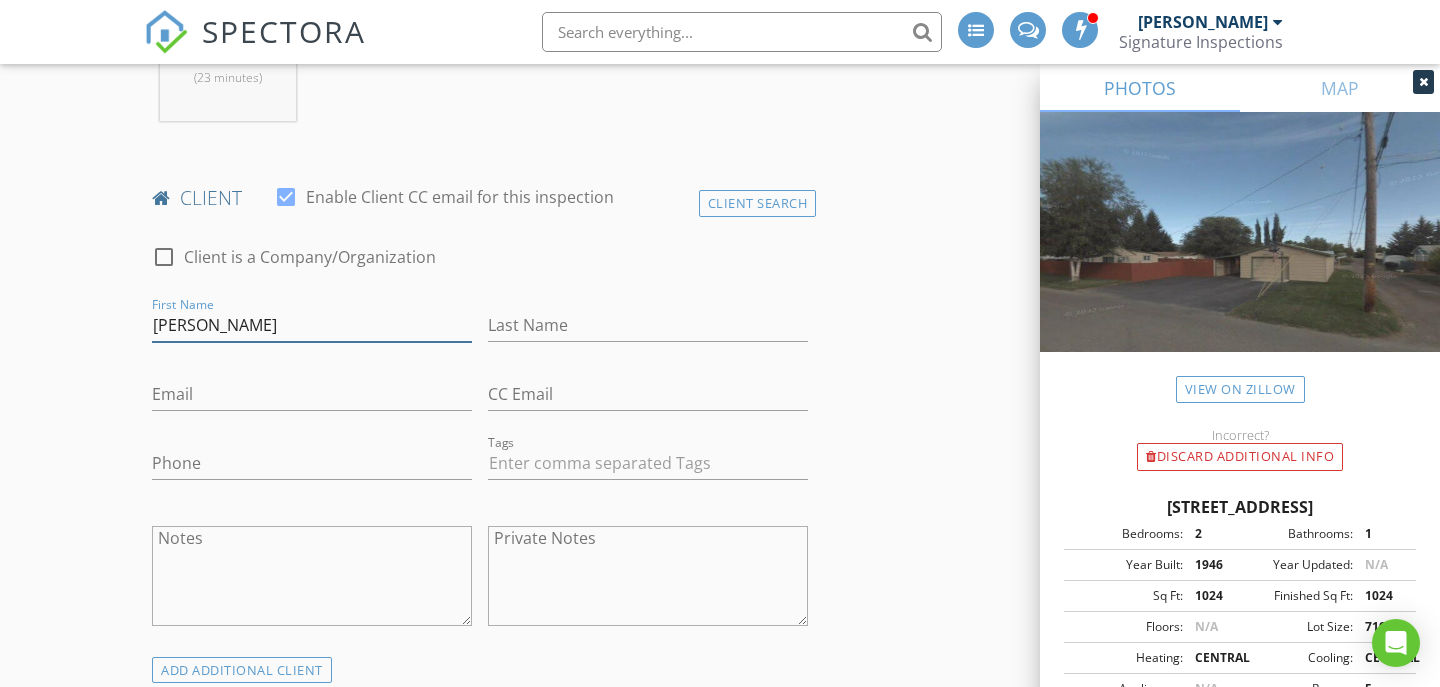 type on "[PERSON_NAME]" 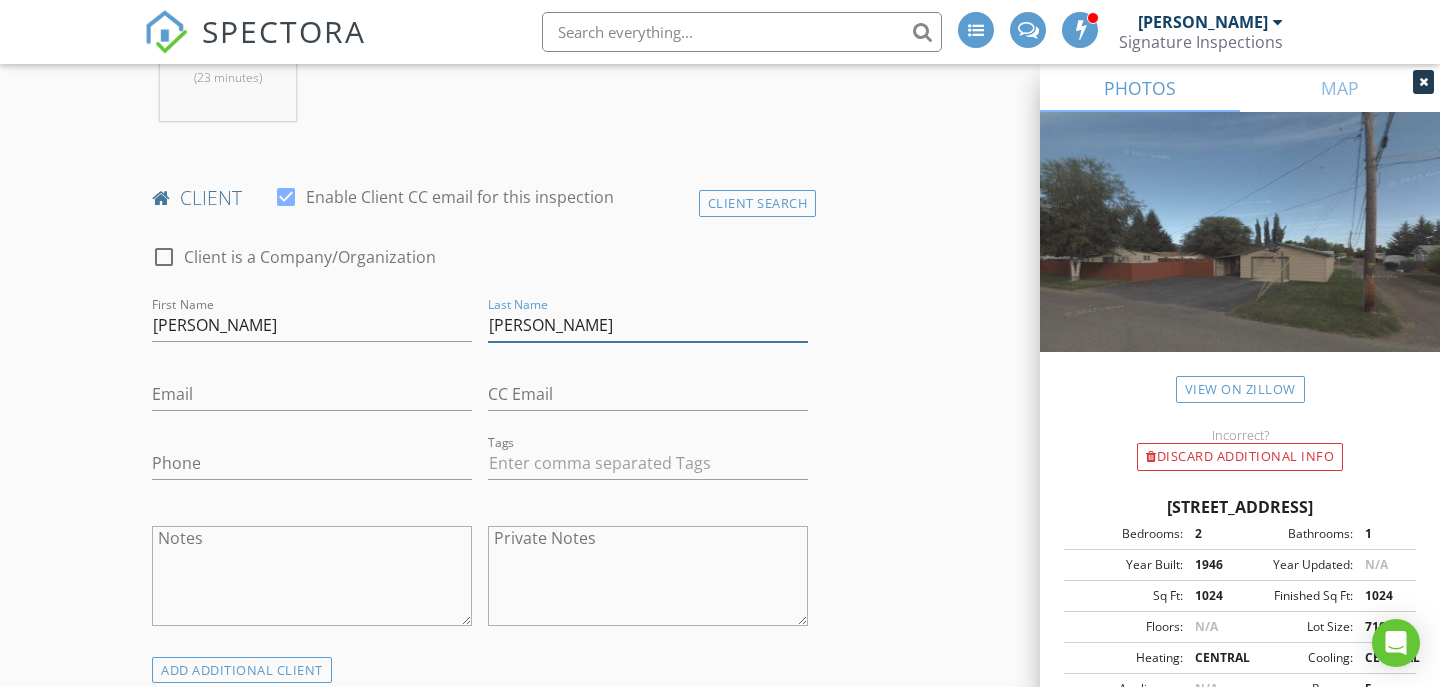 type on "[PERSON_NAME]" 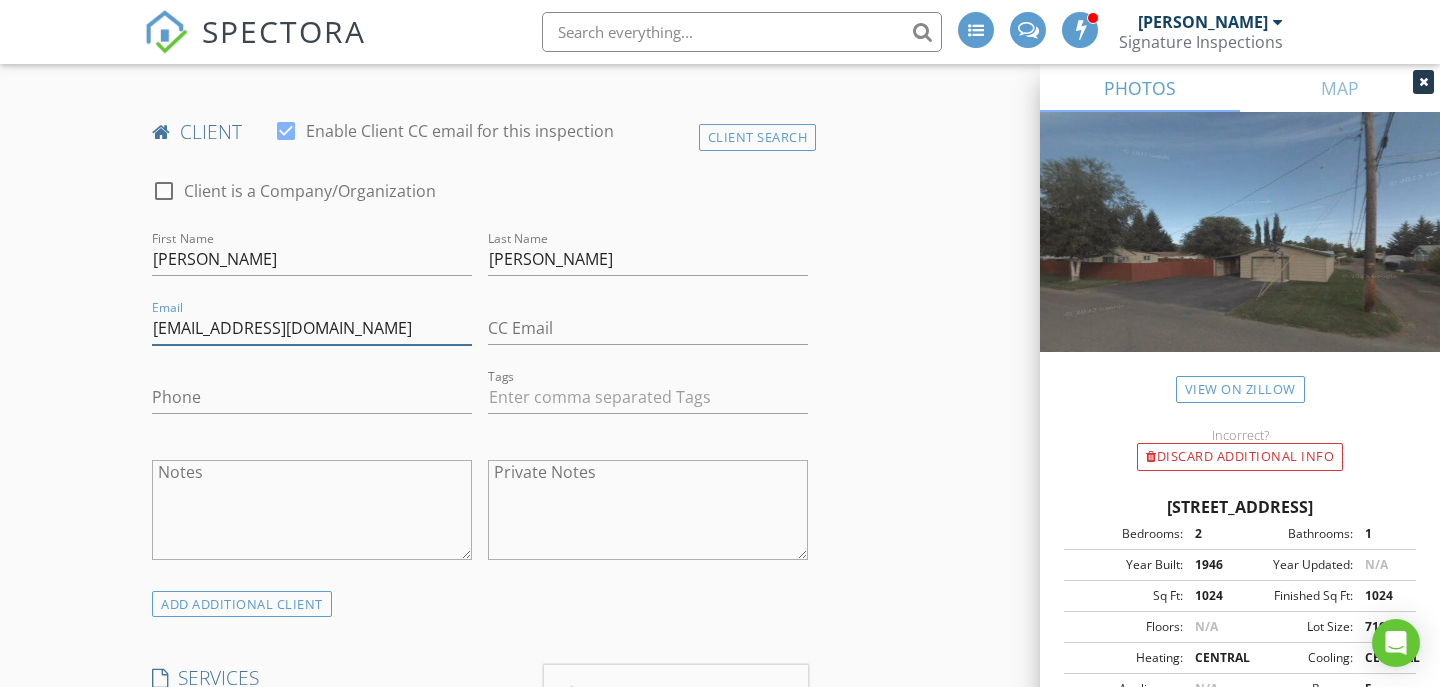 scroll, scrollTop: 977, scrollLeft: 0, axis: vertical 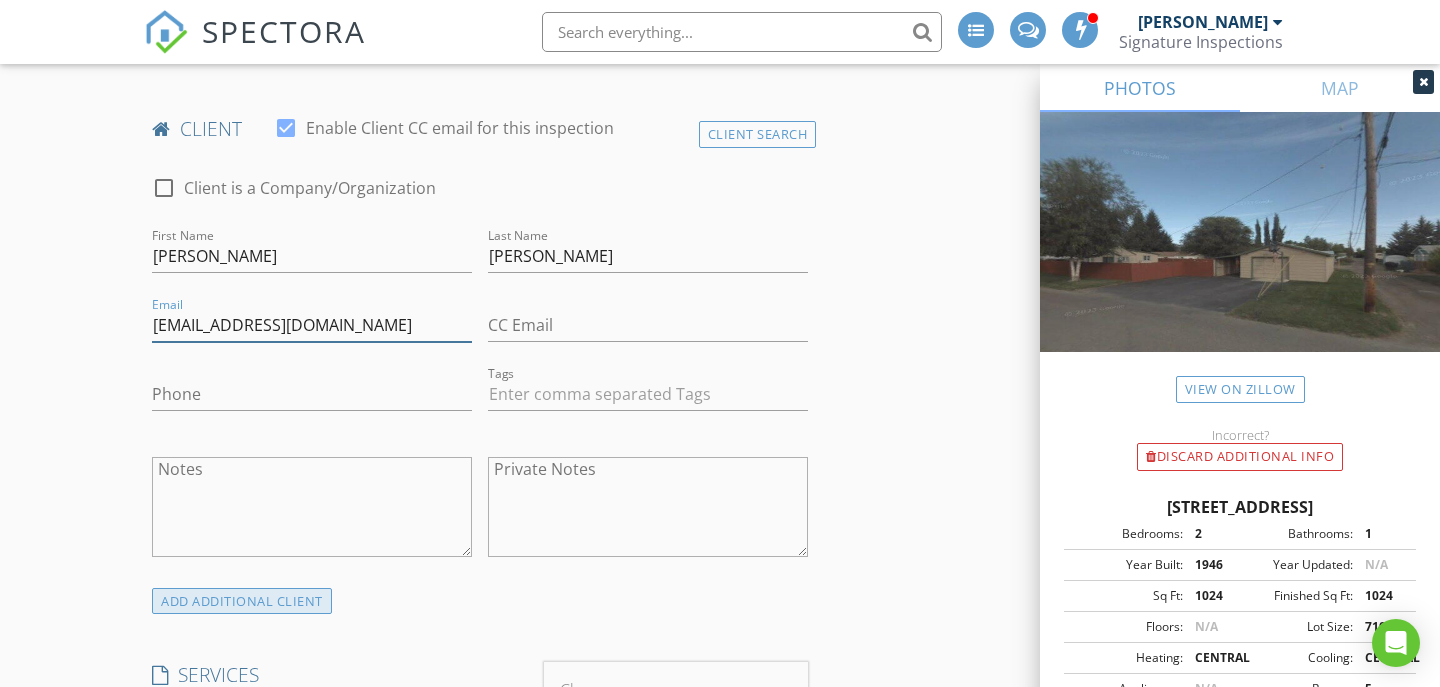 type on "[EMAIL_ADDRESS][DOMAIN_NAME]" 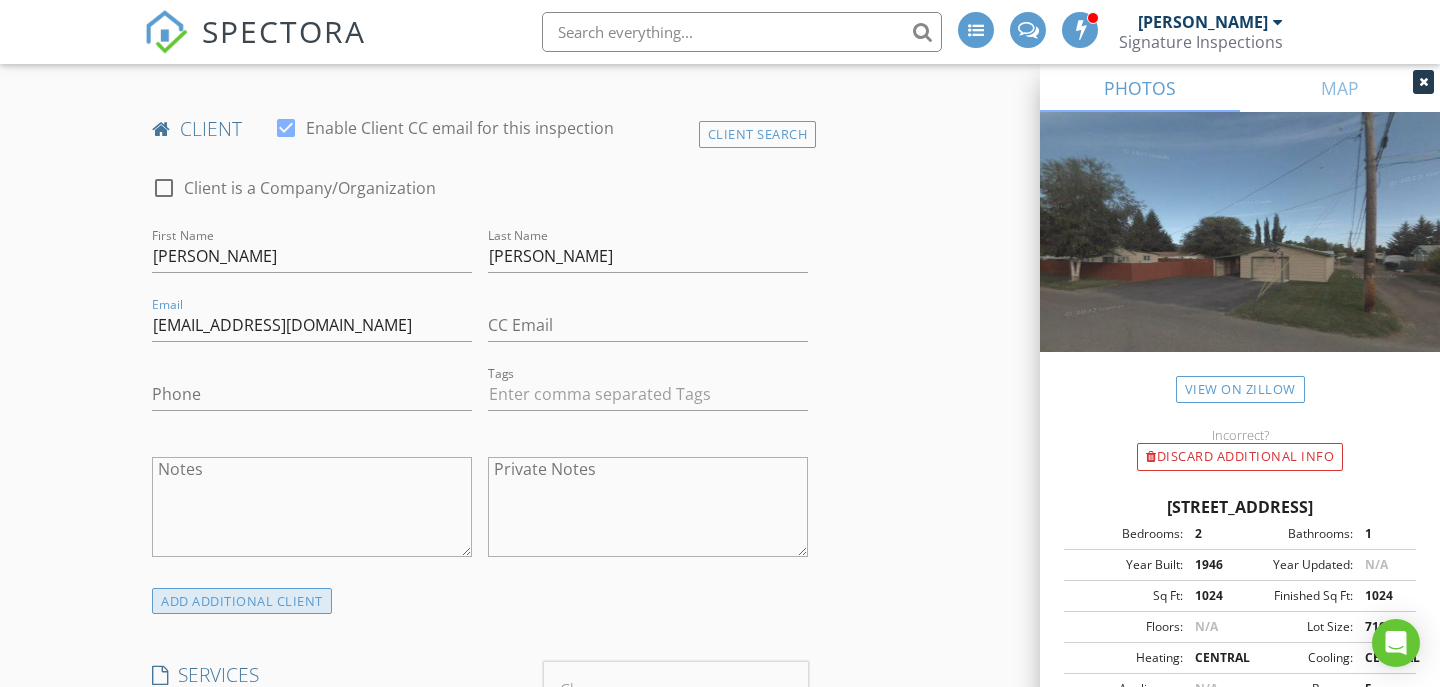 click on "ADD ADDITIONAL client" at bounding box center [242, 601] 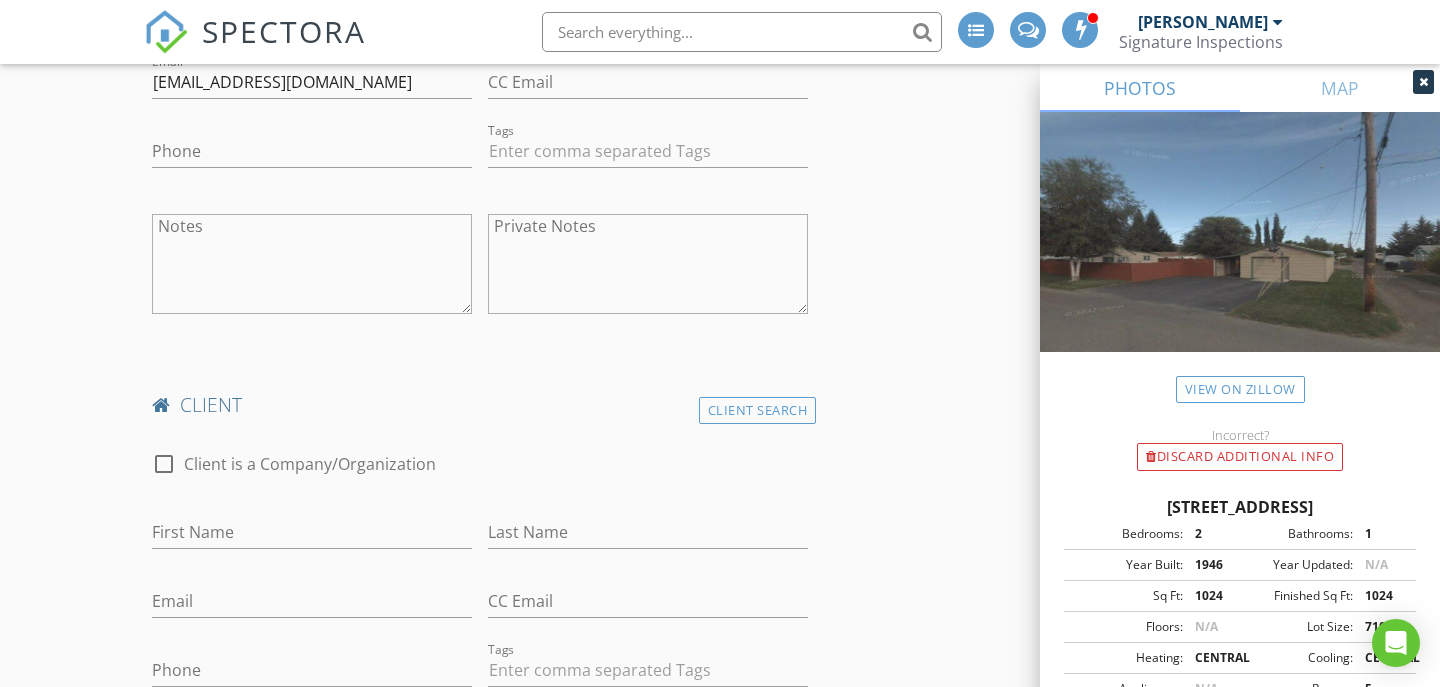 scroll, scrollTop: 1223, scrollLeft: 0, axis: vertical 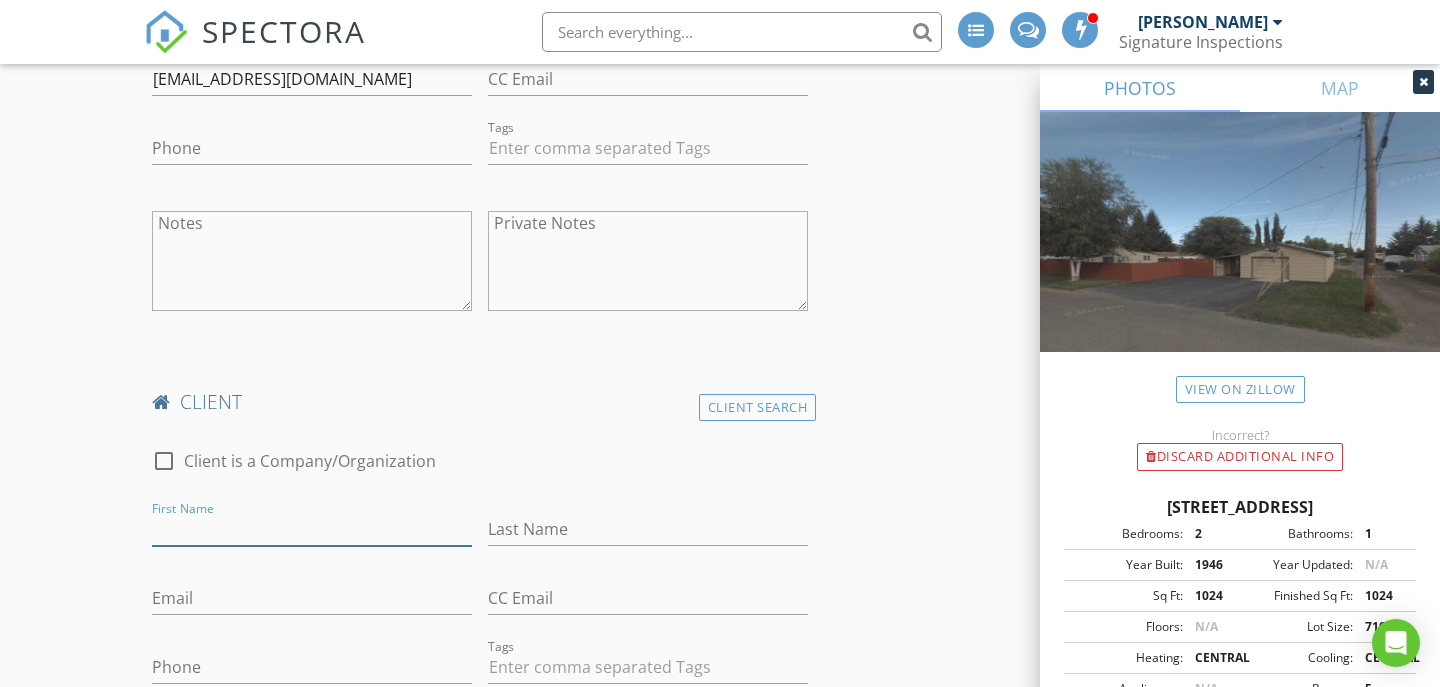 click on "First Name" at bounding box center [312, 529] 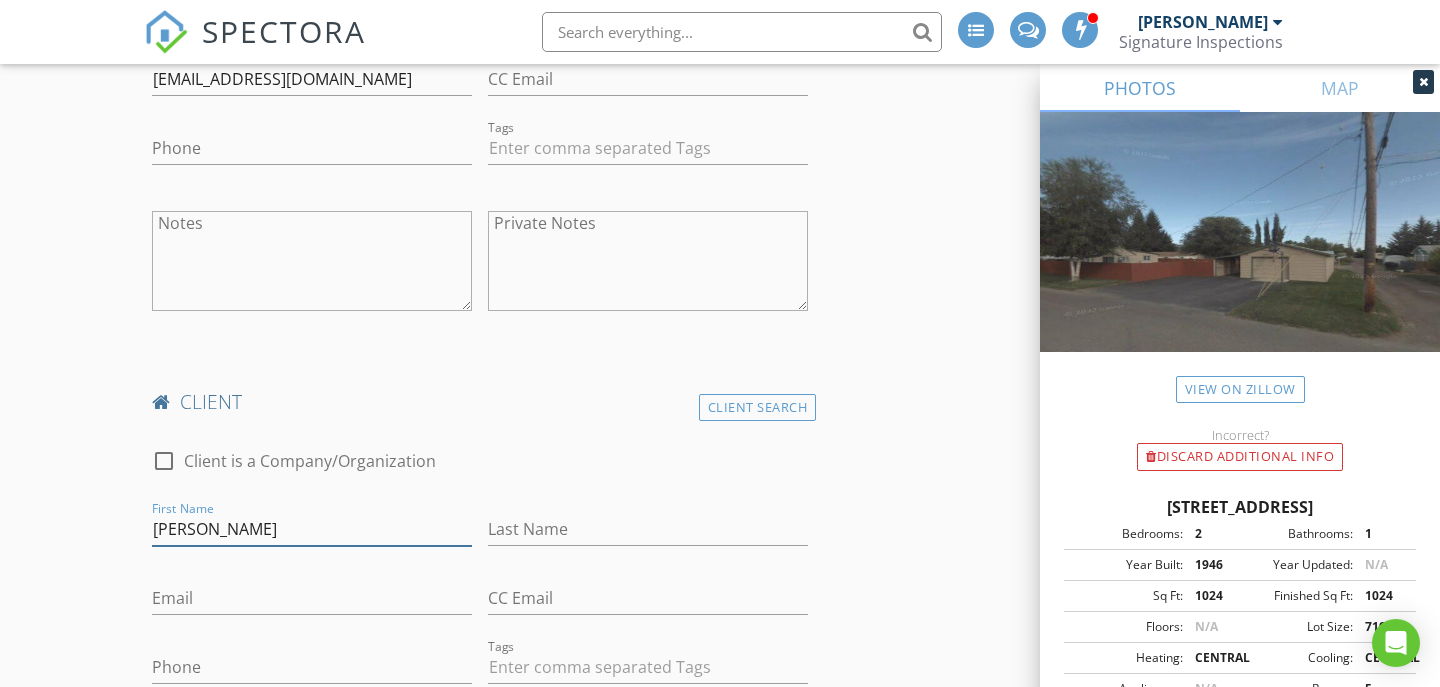 type on "[PERSON_NAME]" 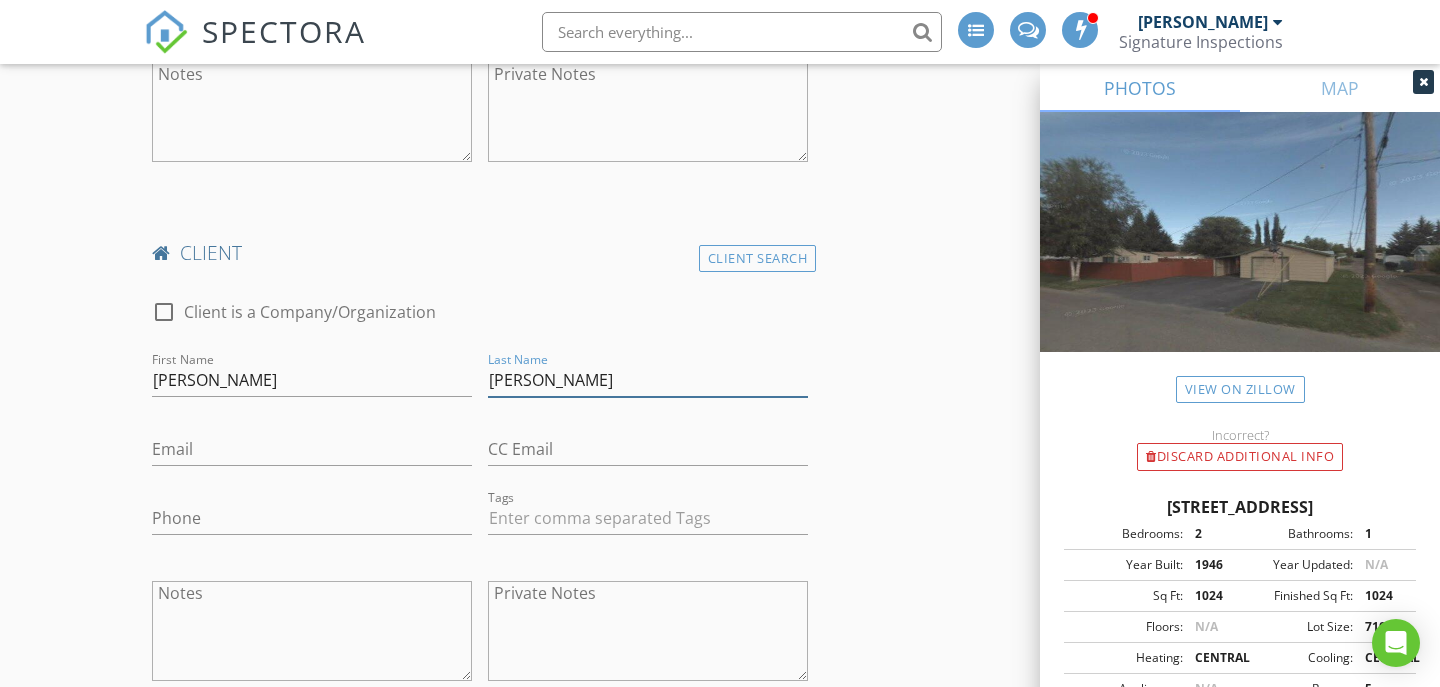 scroll, scrollTop: 1390, scrollLeft: 0, axis: vertical 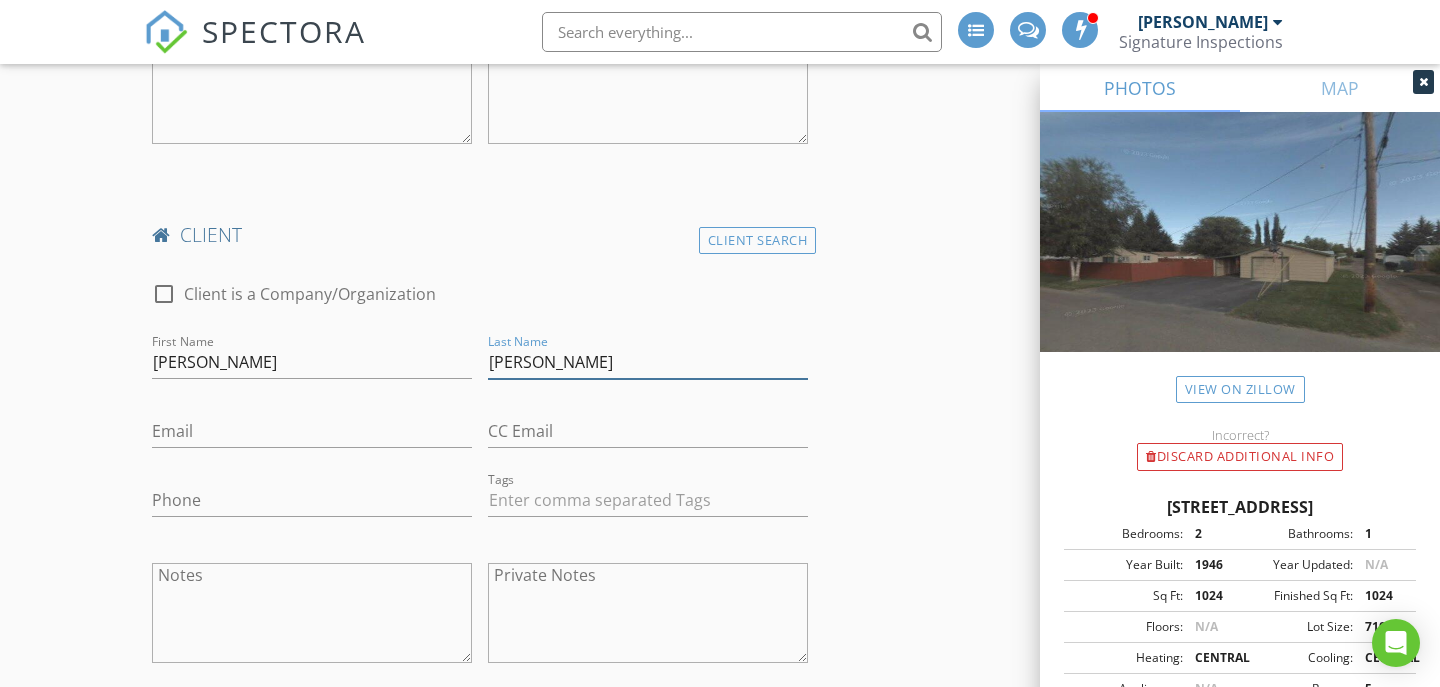 type on "[PERSON_NAME]" 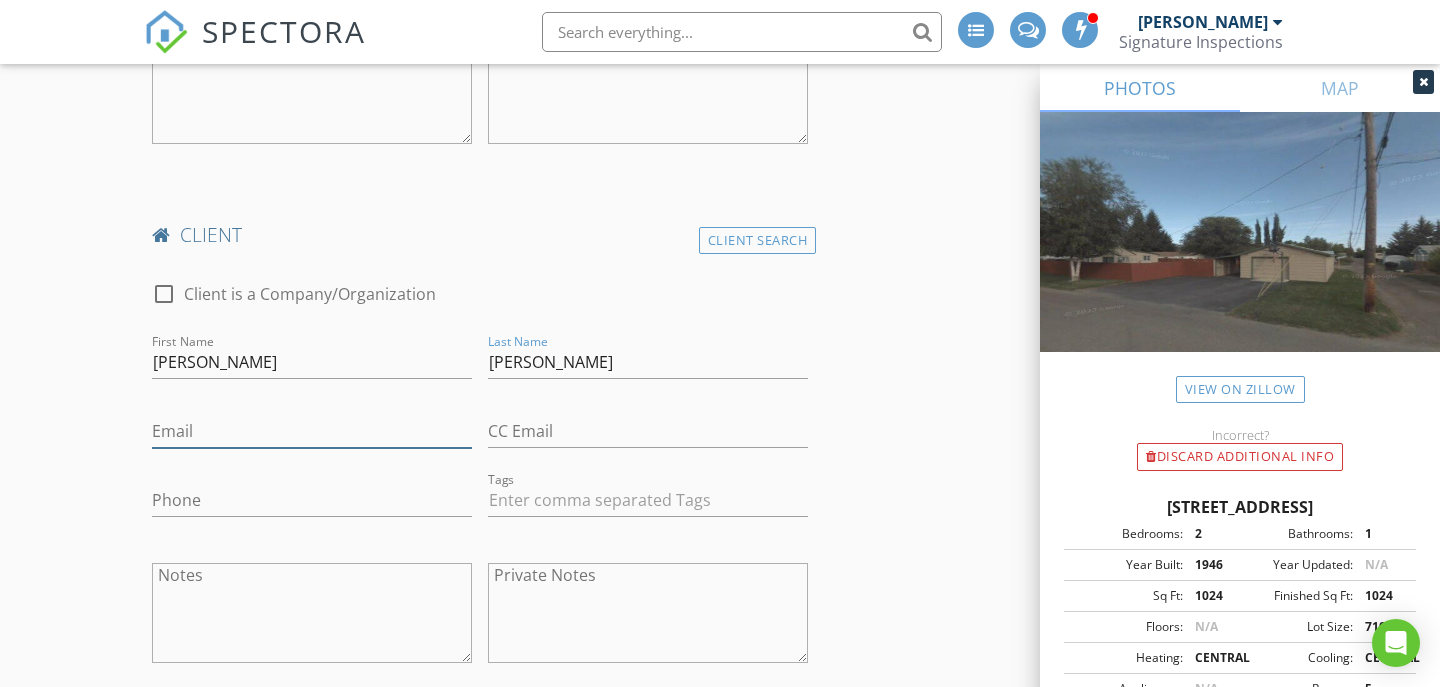 click on "Email" at bounding box center (312, 431) 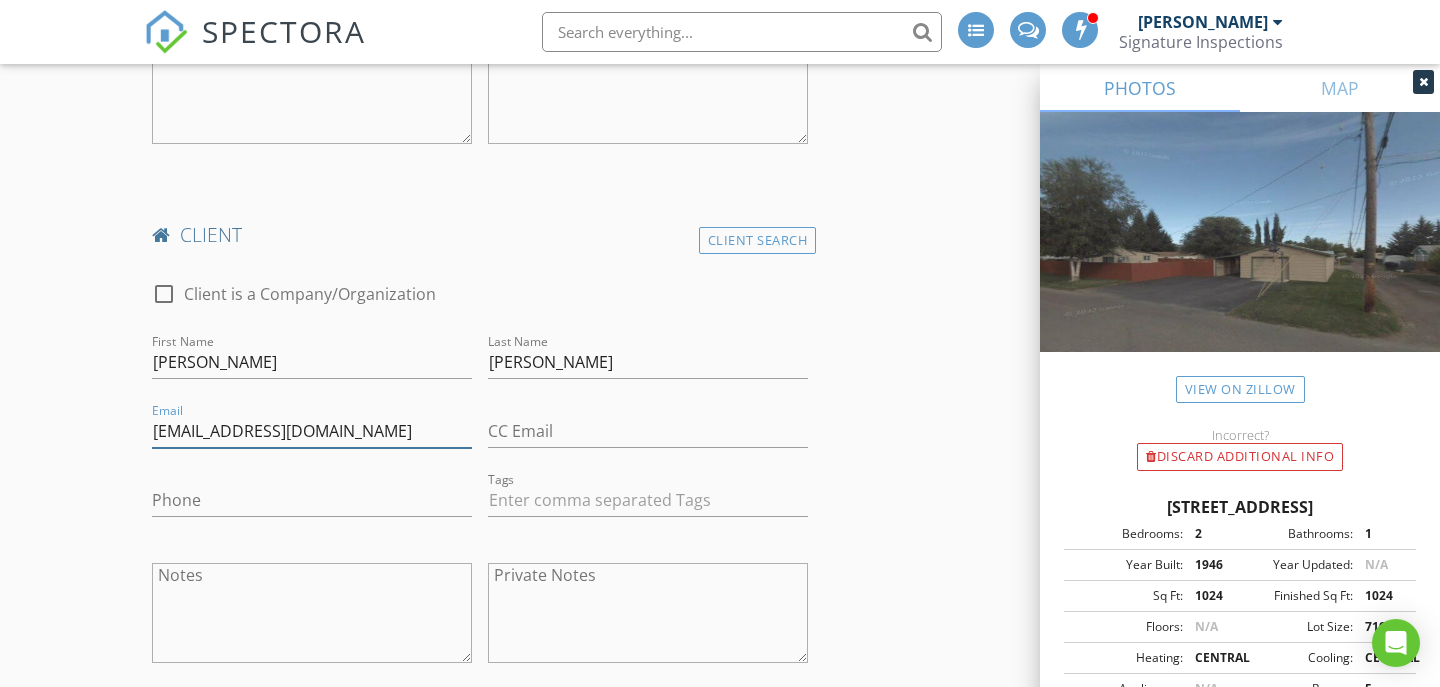 type on "[EMAIL_ADDRESS][DOMAIN_NAME]" 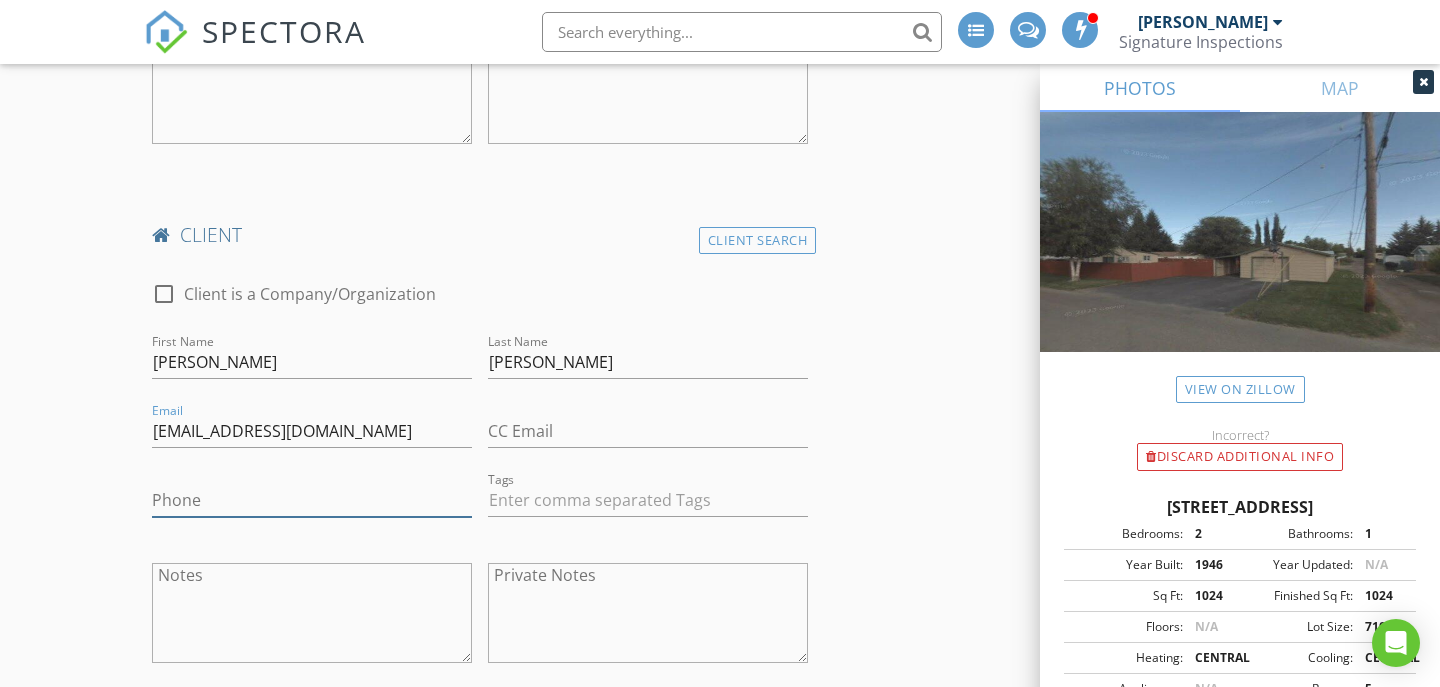 click on "Phone" at bounding box center [312, 500] 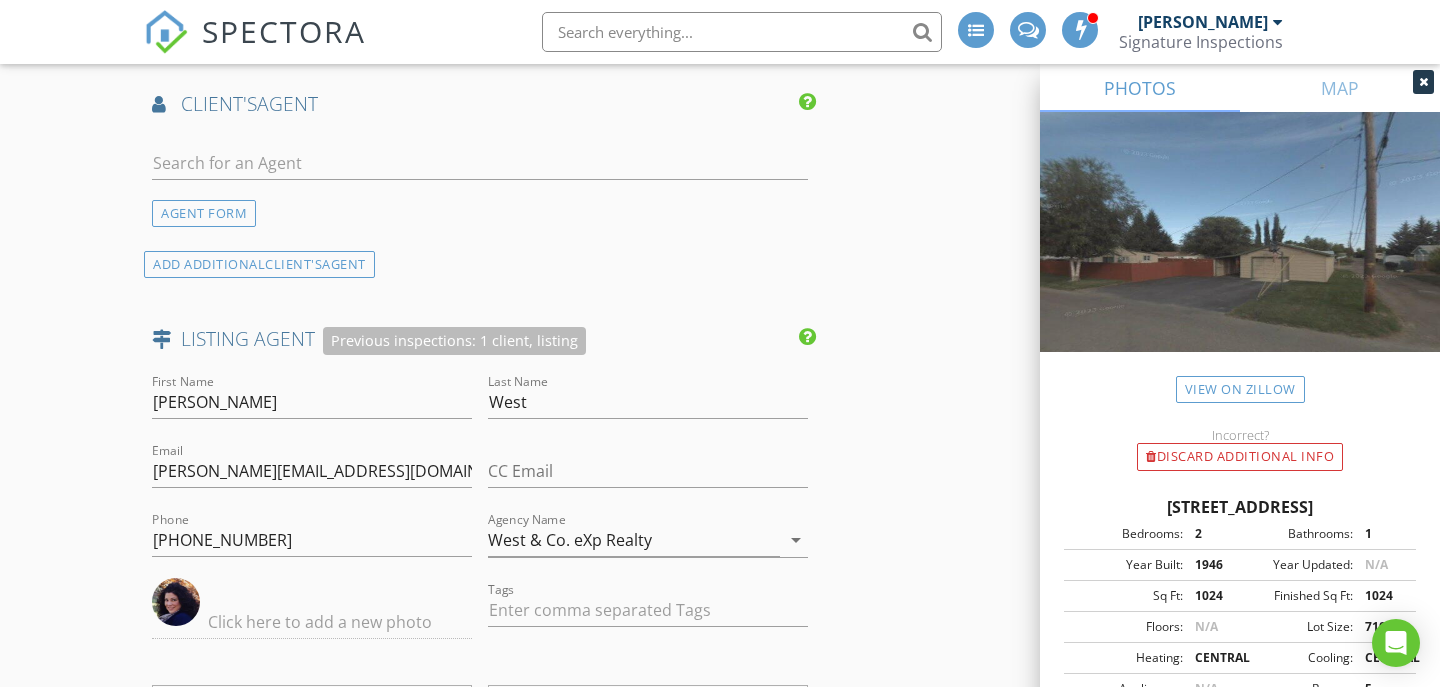scroll, scrollTop: 2893, scrollLeft: 0, axis: vertical 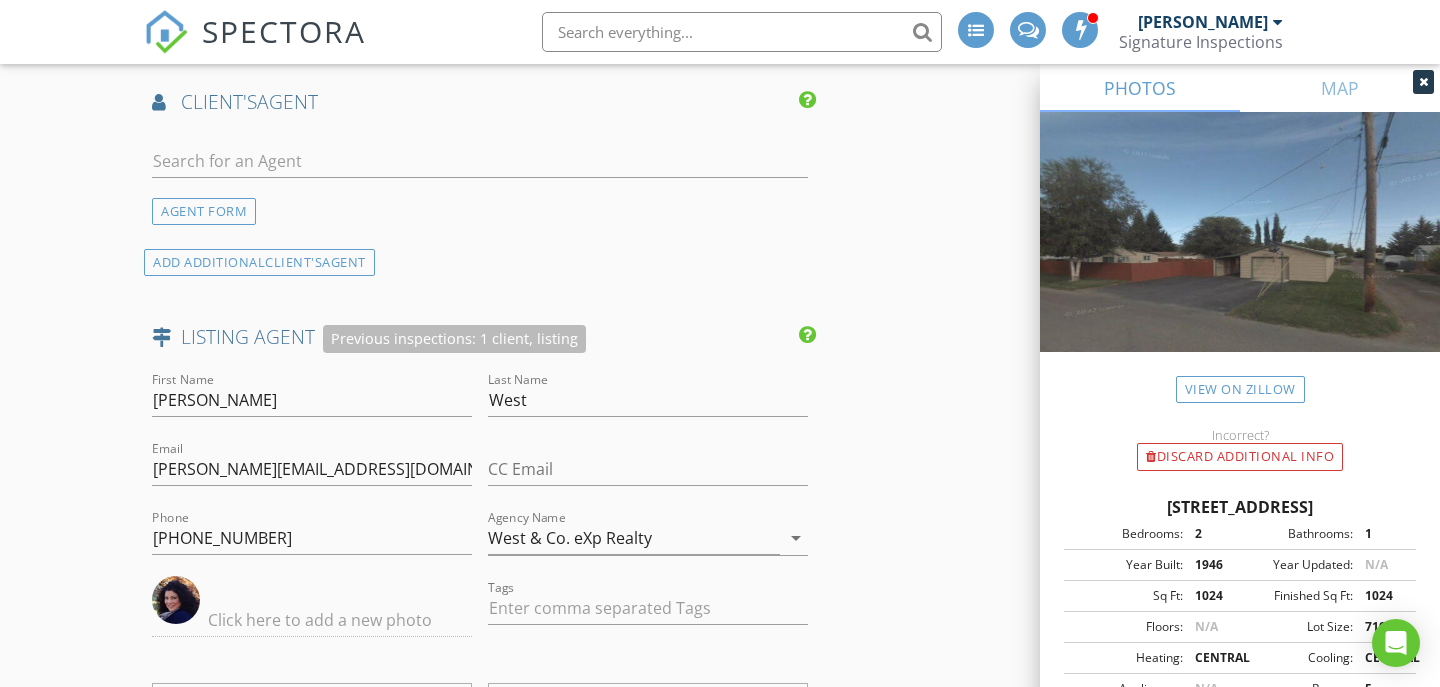 type on "[PHONE_NUMBER]" 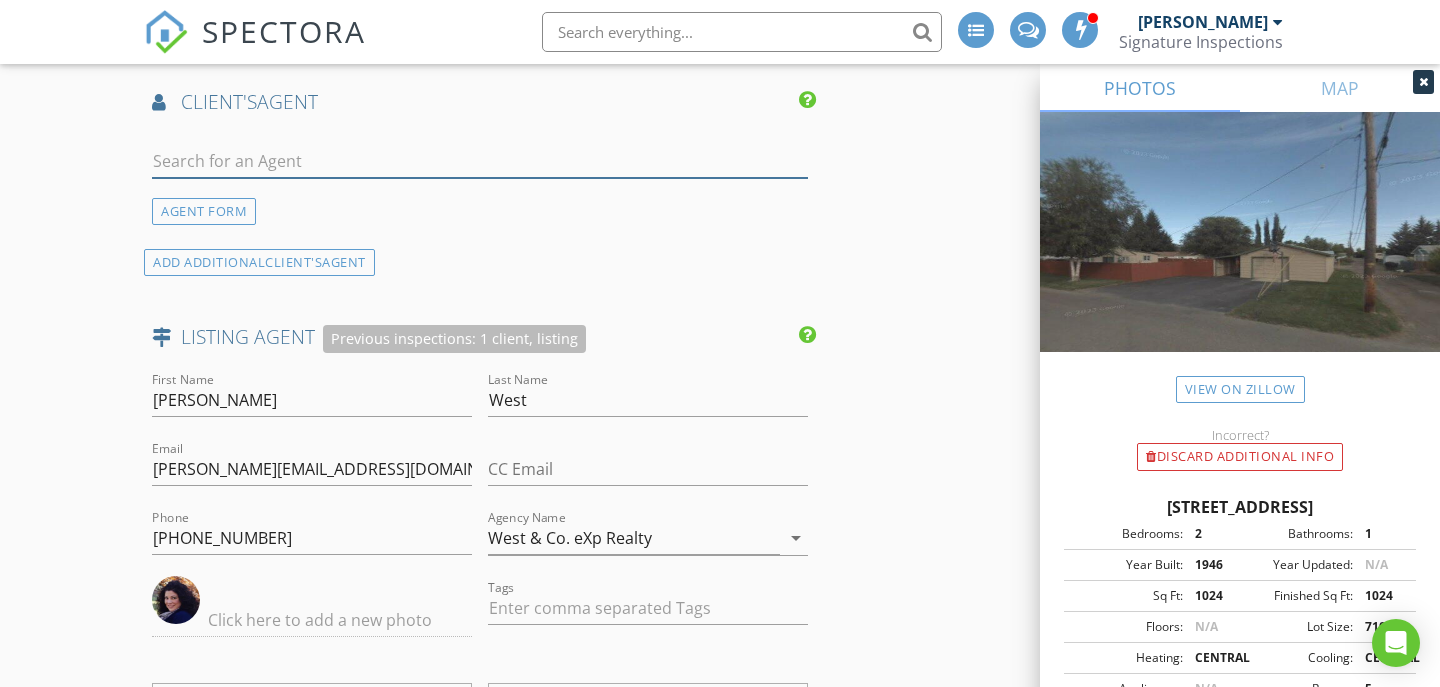 click at bounding box center (480, 161) 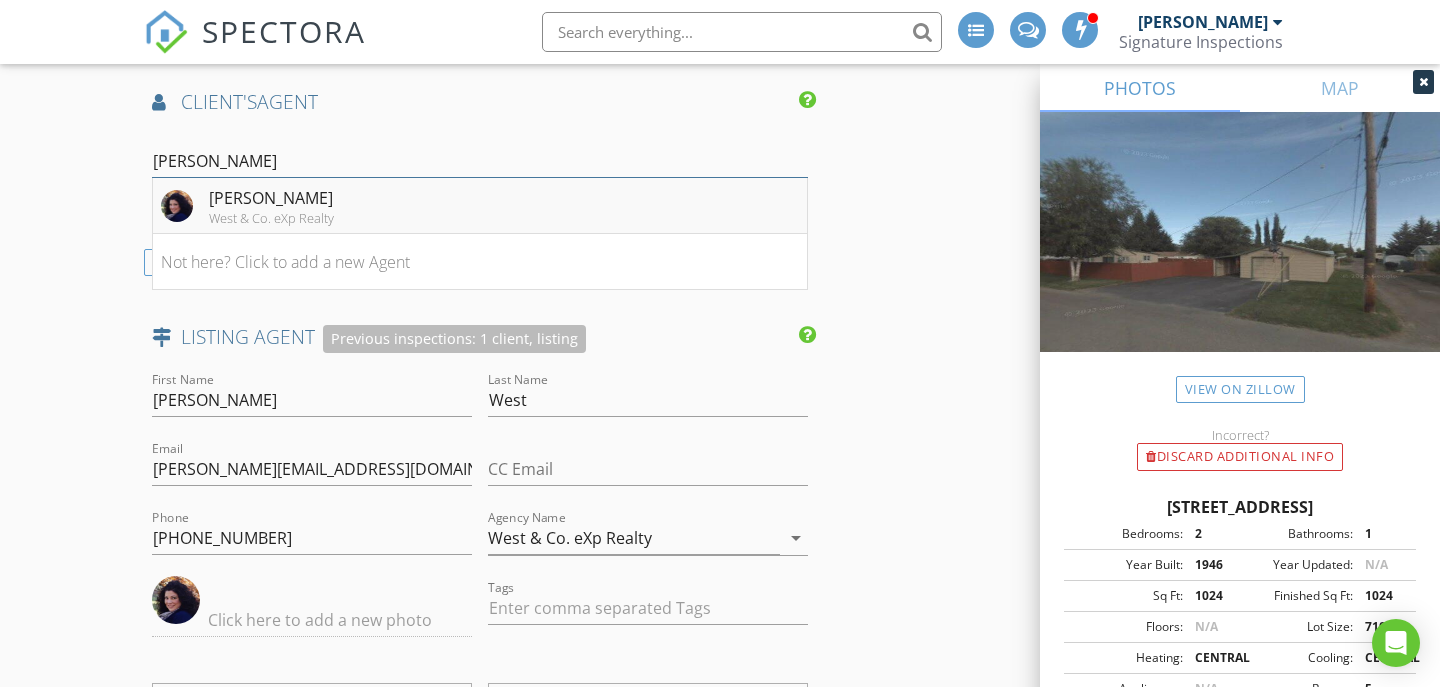 type on "sandra" 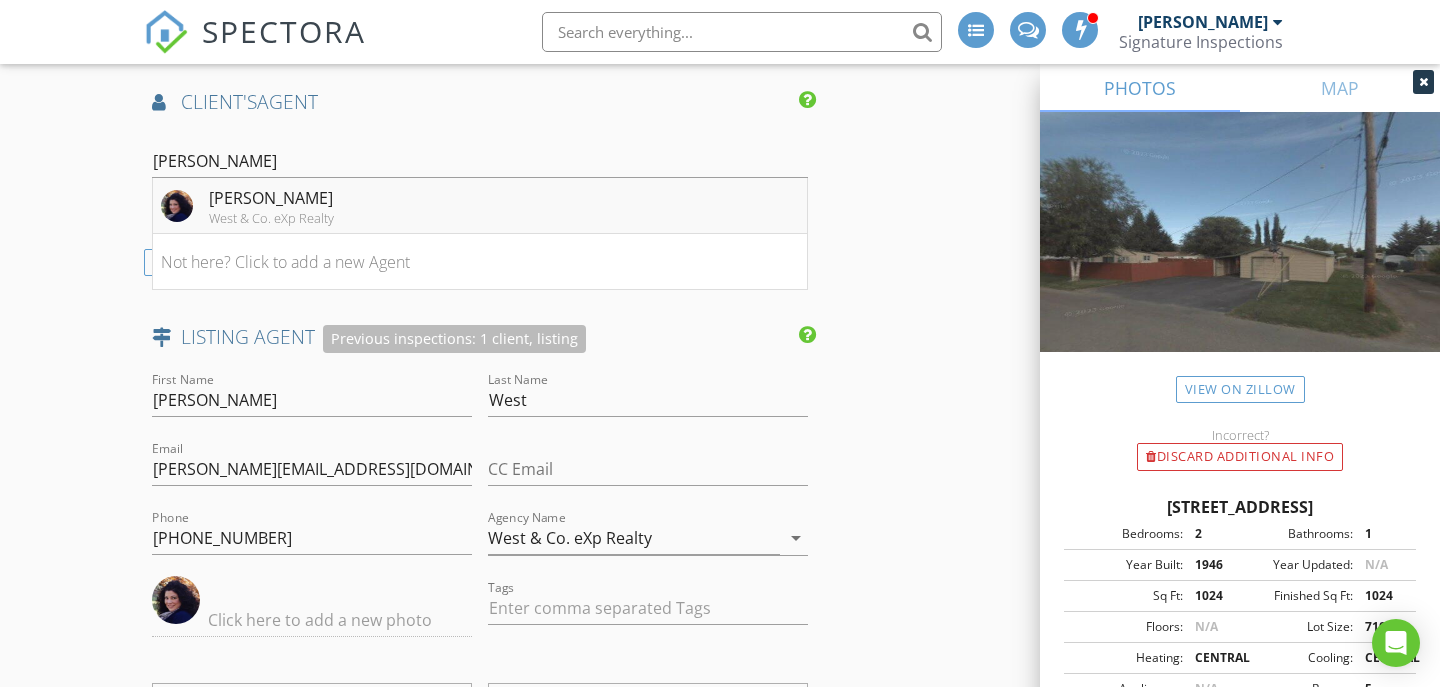 click on "[PERSON_NAME]" at bounding box center (271, 198) 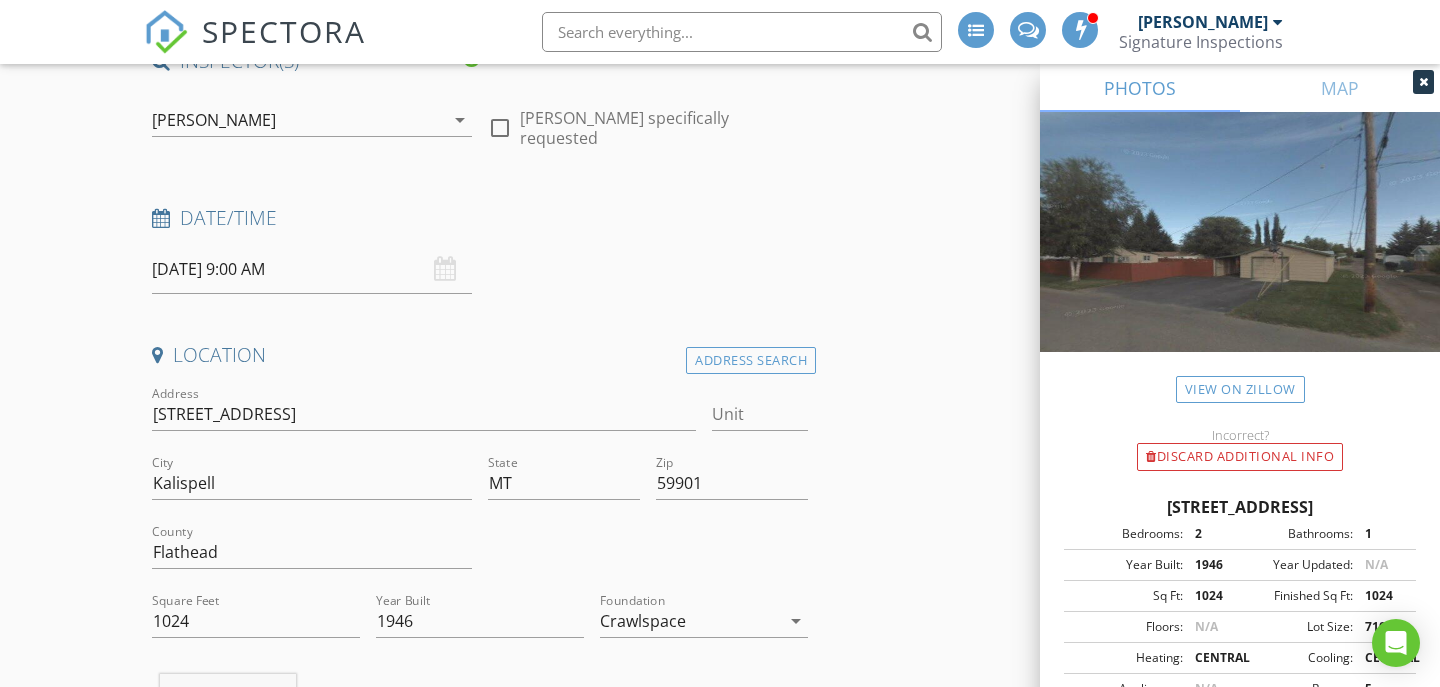 scroll, scrollTop: 195, scrollLeft: 0, axis: vertical 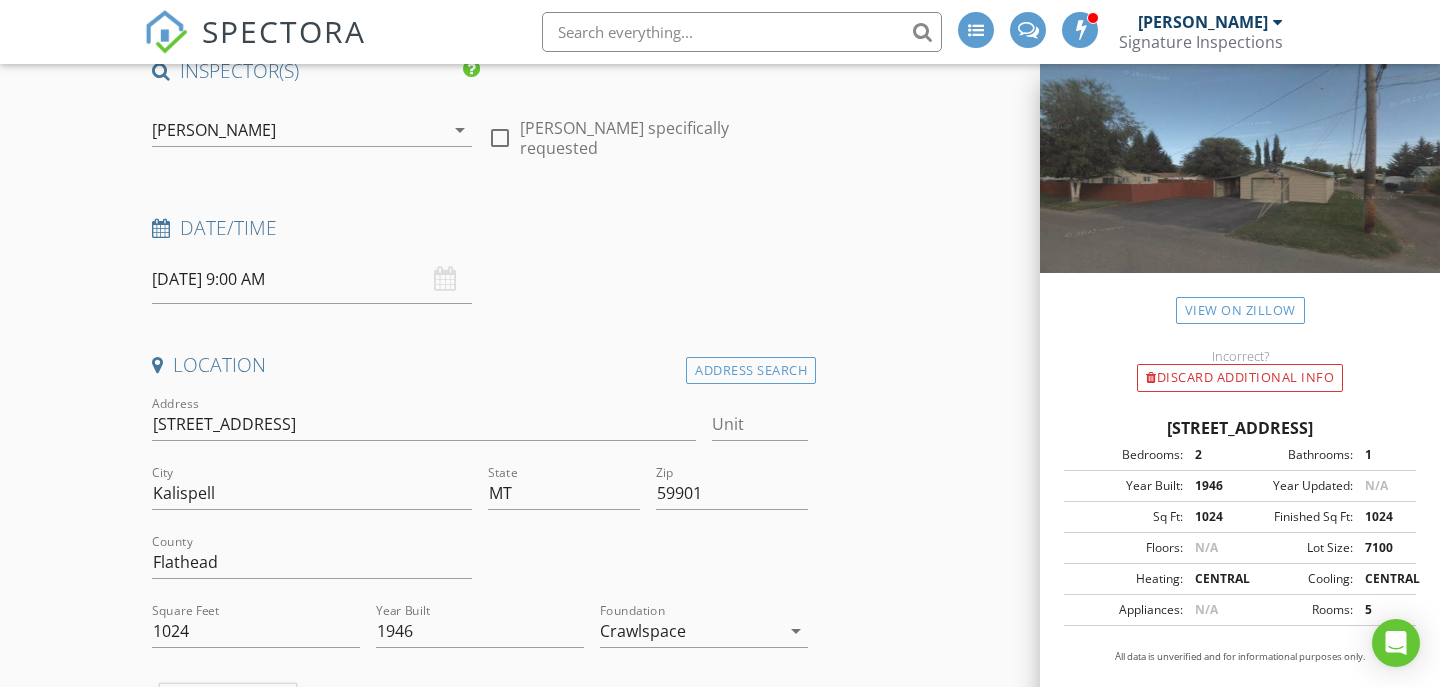 click on "07/15/2025 9:00 AM" at bounding box center (312, 279) 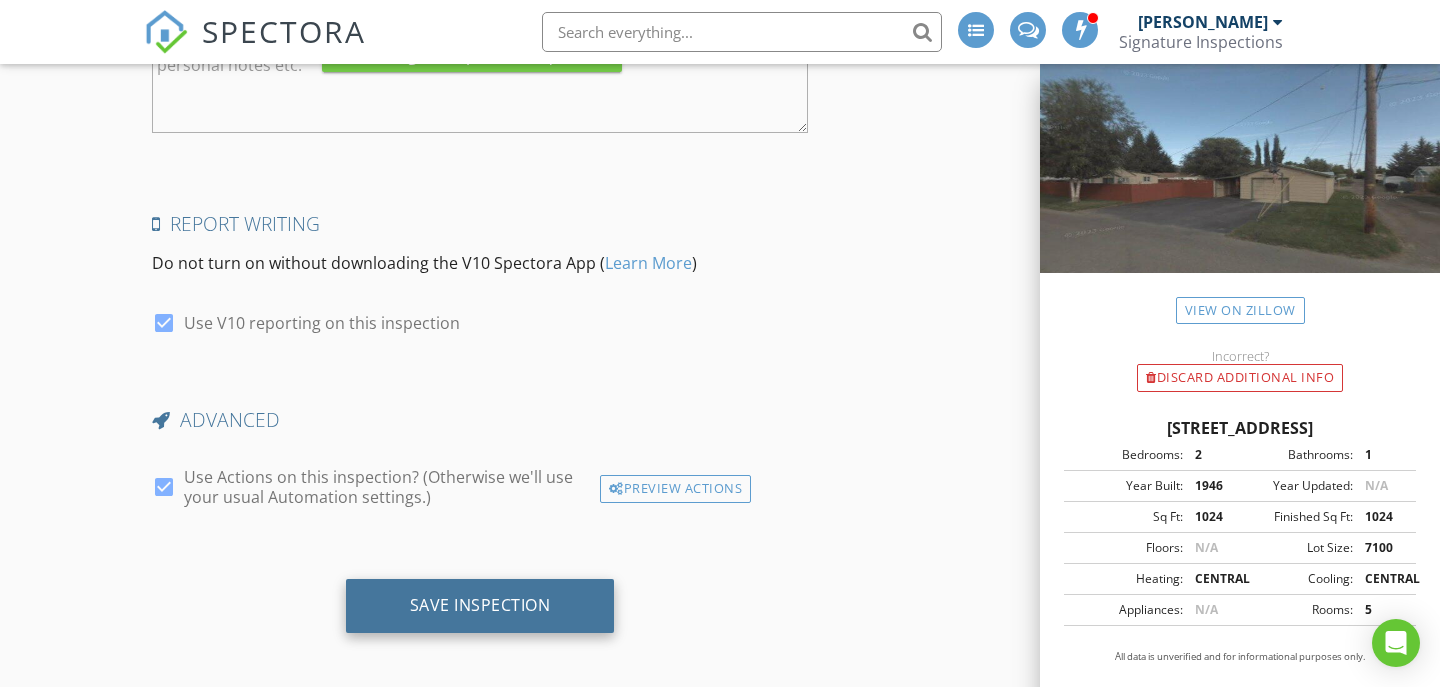 scroll, scrollTop: 4498, scrollLeft: 0, axis: vertical 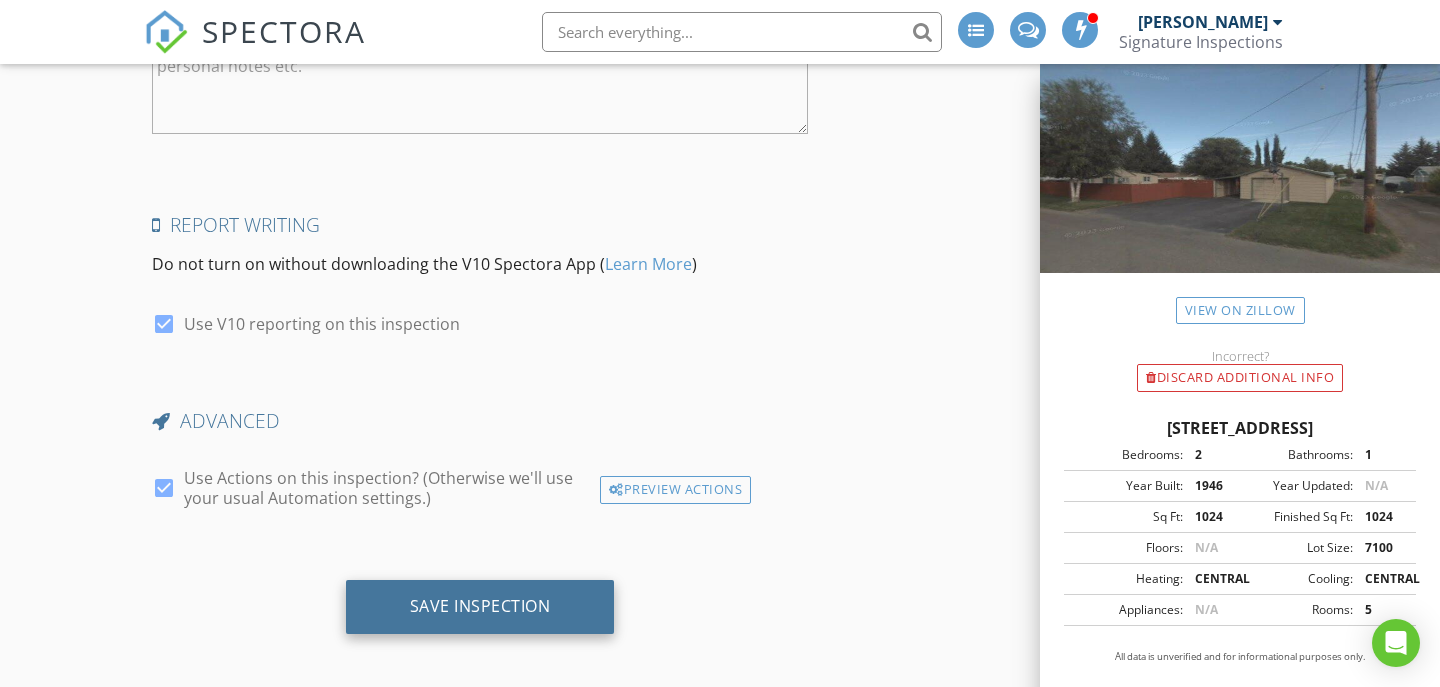 click on "Save Inspection" at bounding box center [480, 606] 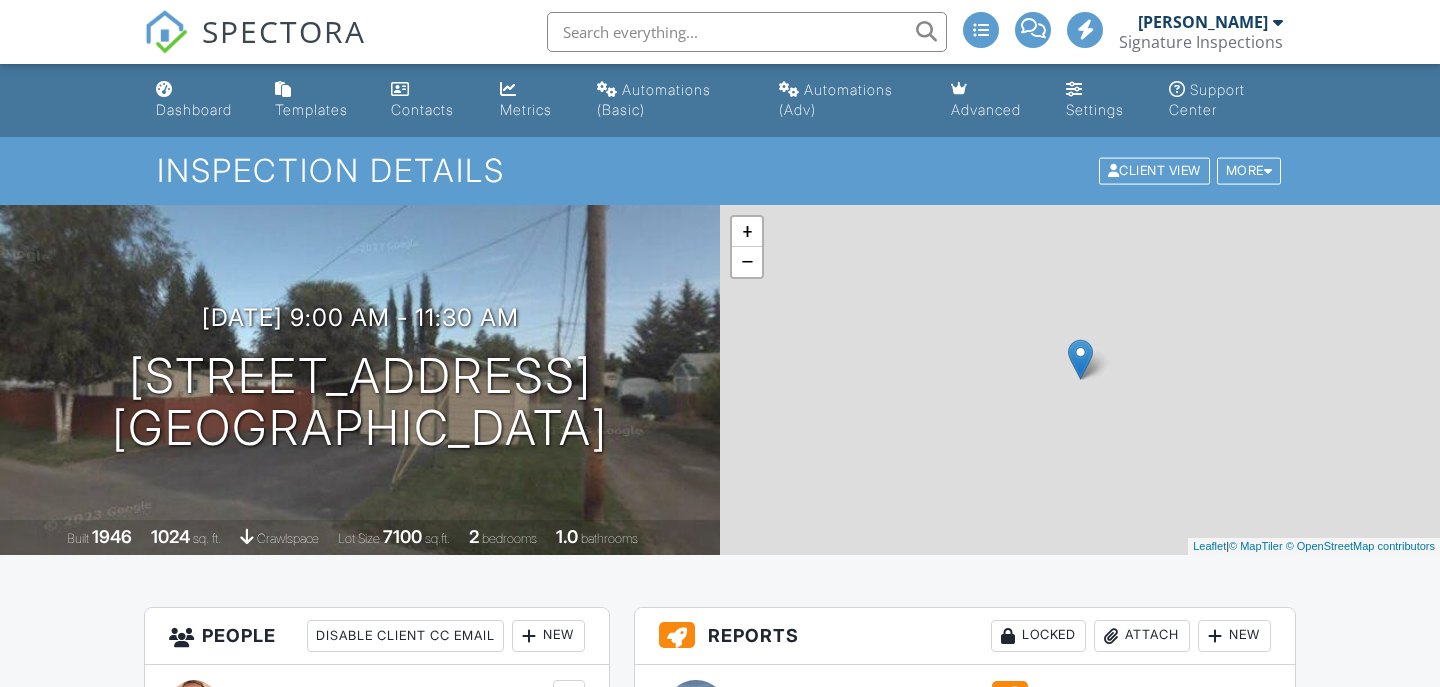 scroll, scrollTop: 0, scrollLeft: 0, axis: both 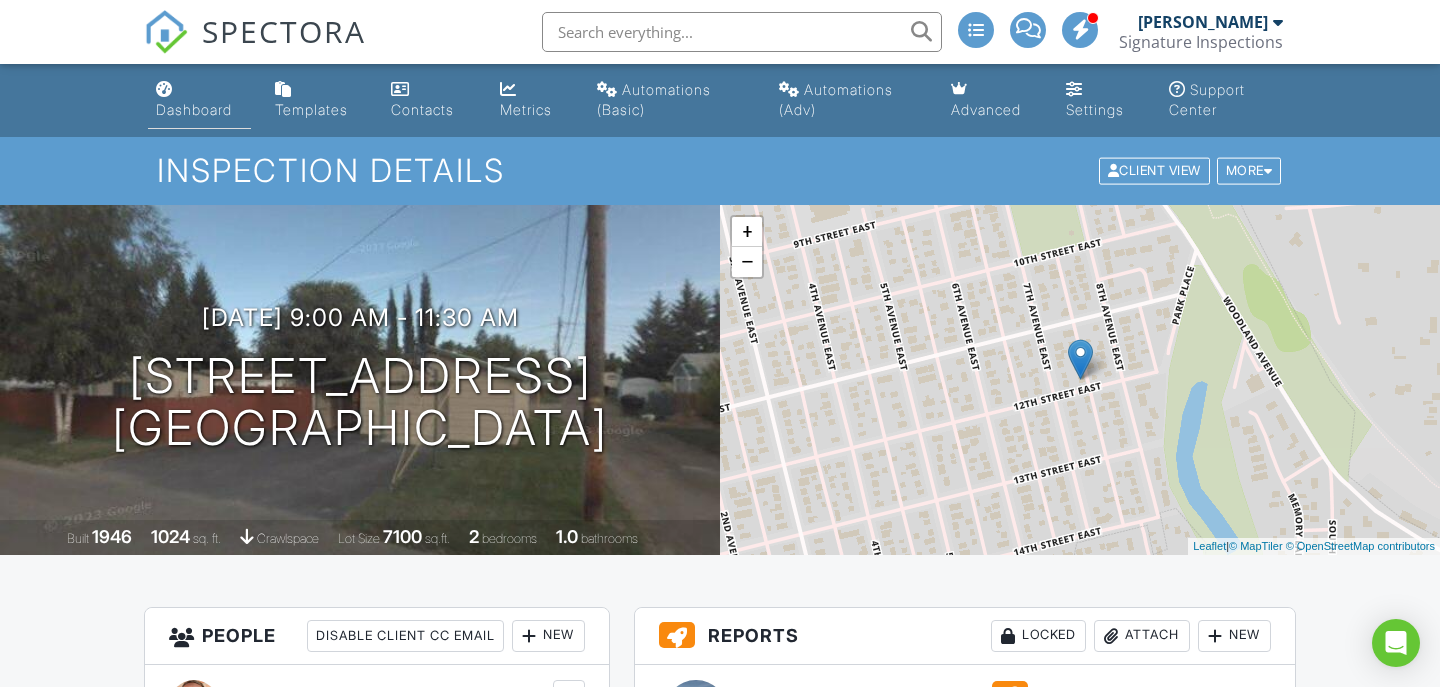 click on "Dashboard" at bounding box center (199, 100) 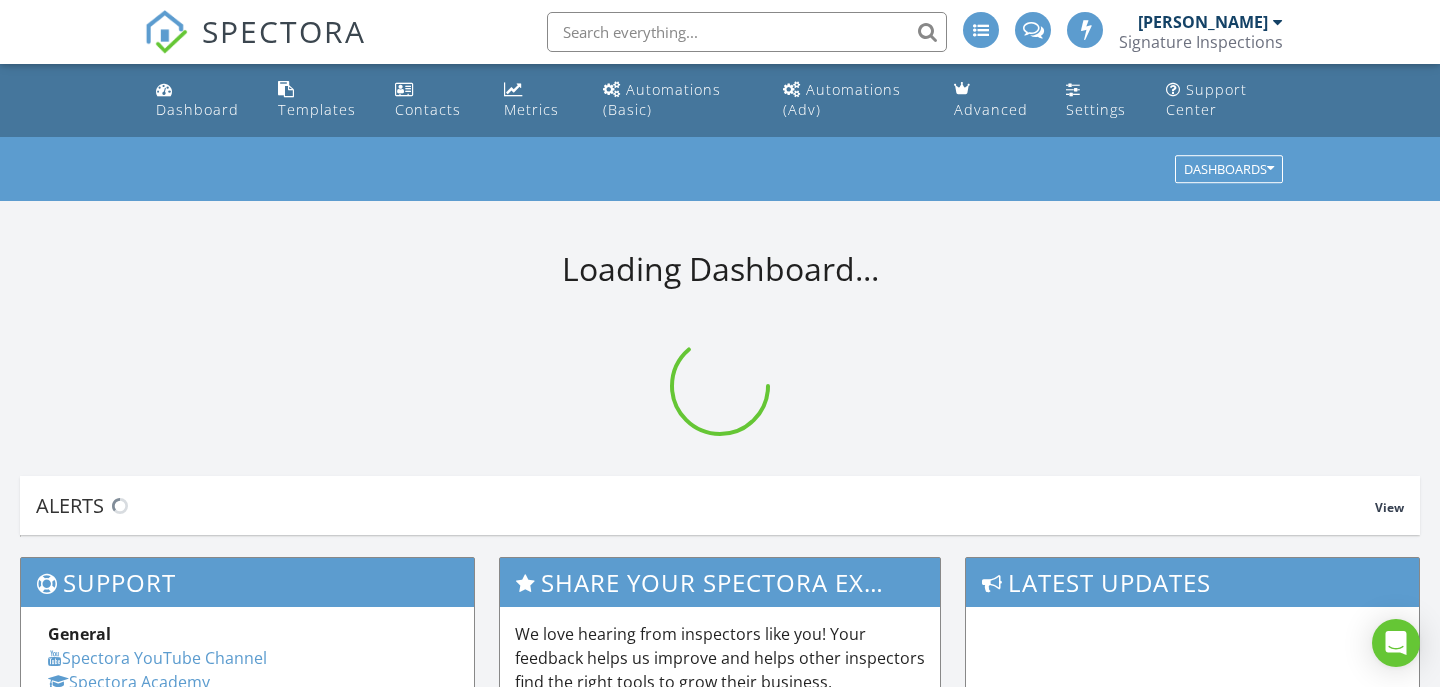 scroll, scrollTop: 0, scrollLeft: 0, axis: both 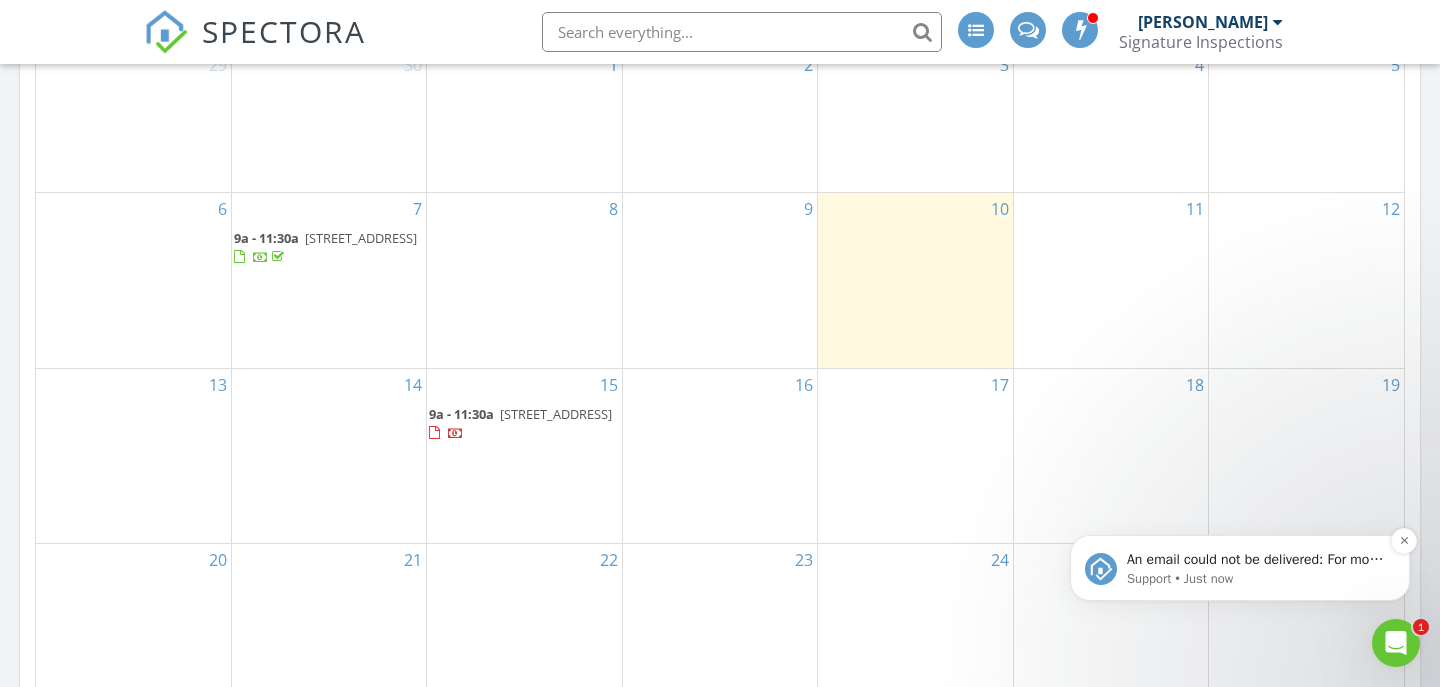 click on "An email could not be delivered:  For more information, view Why emails don't get delivered (Support Article)" at bounding box center [1256, 560] 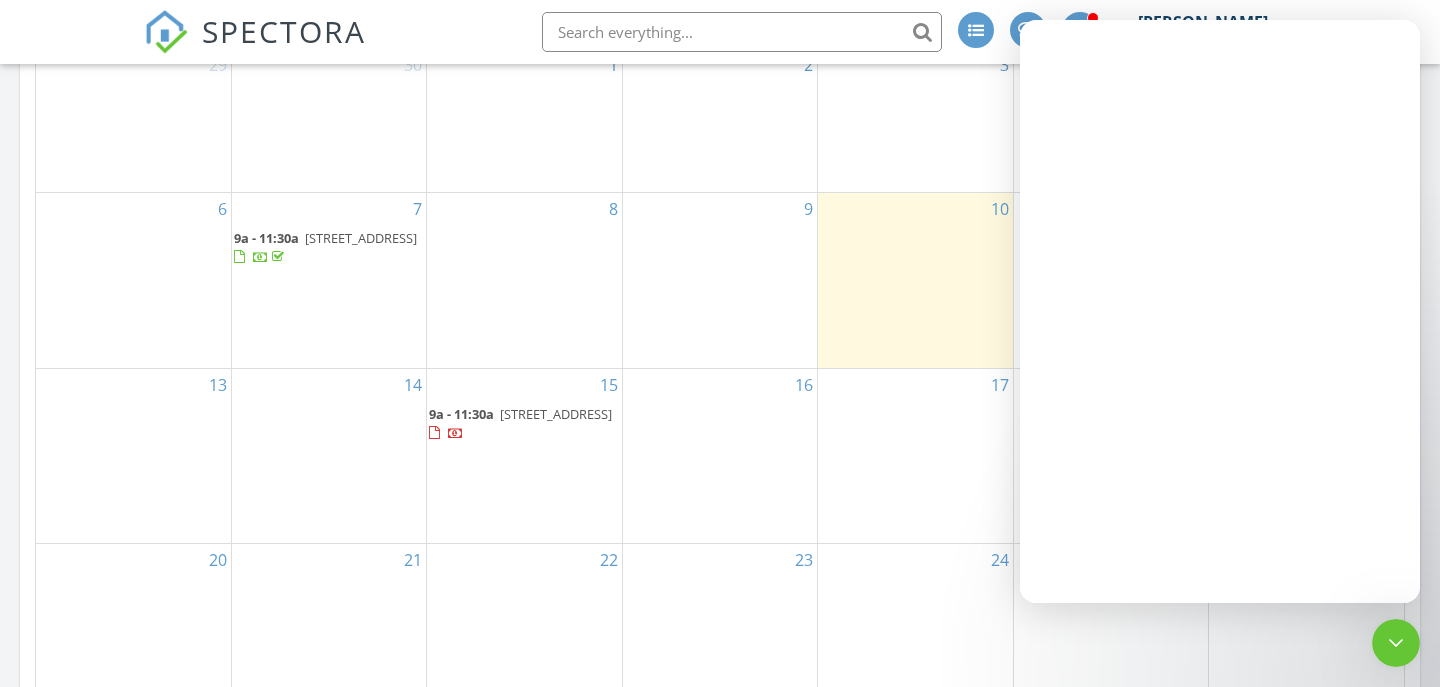 scroll, scrollTop: 0, scrollLeft: 0, axis: both 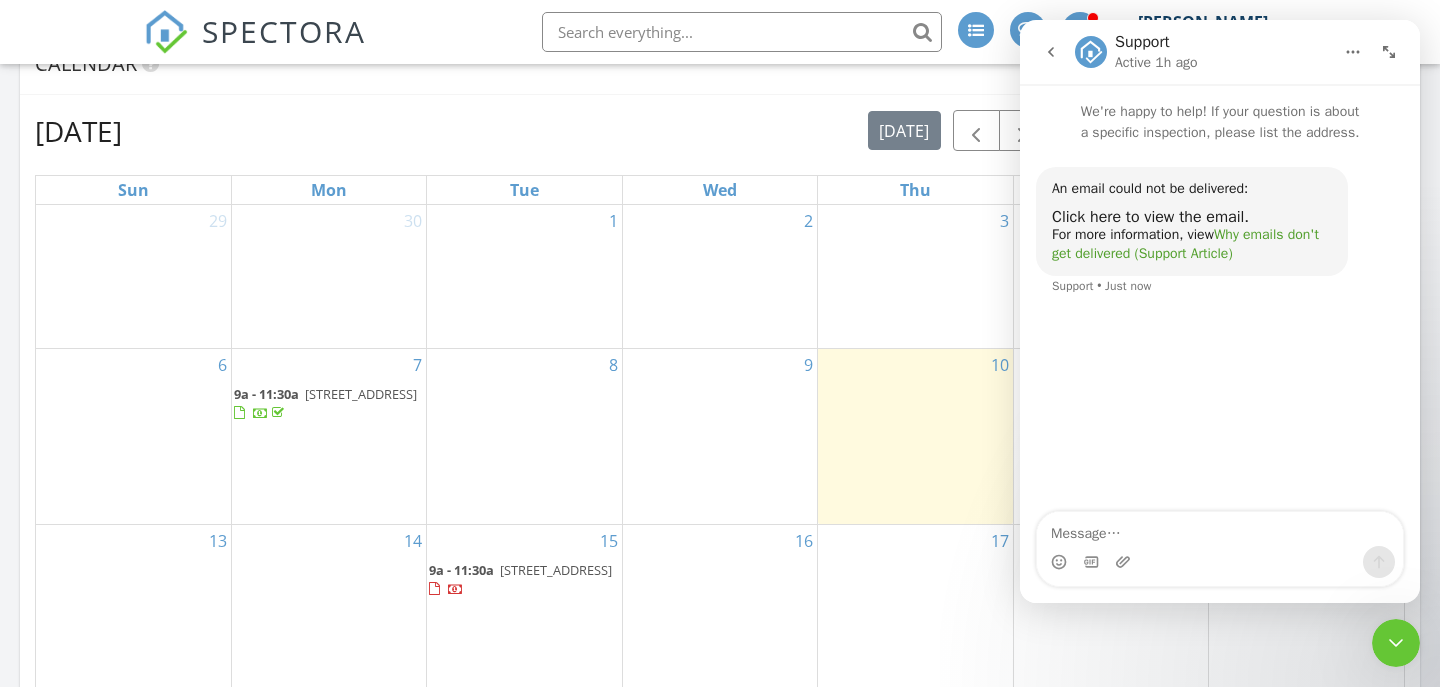 click on "Why emails don't get delivered (Support Article)" at bounding box center [1185, 244] 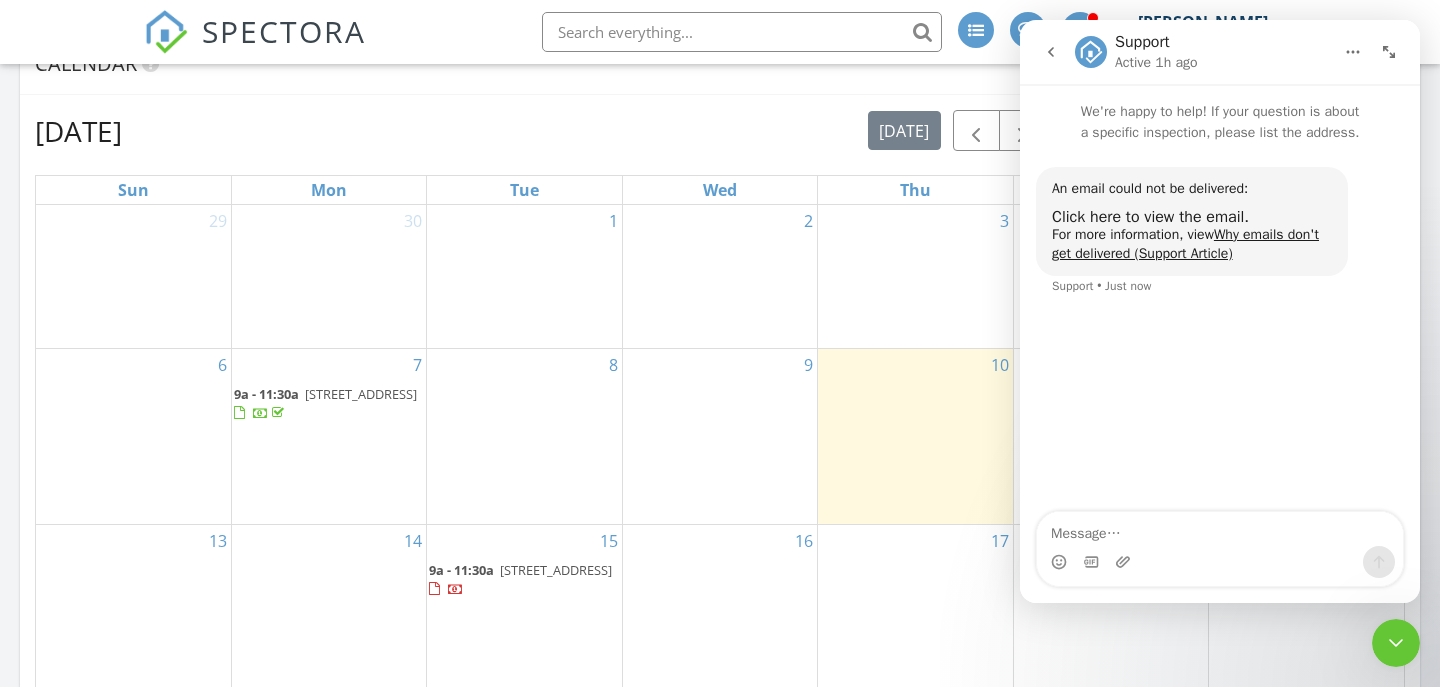 click on "1145 7th Ave E, Kalispell 59901" at bounding box center [556, 570] 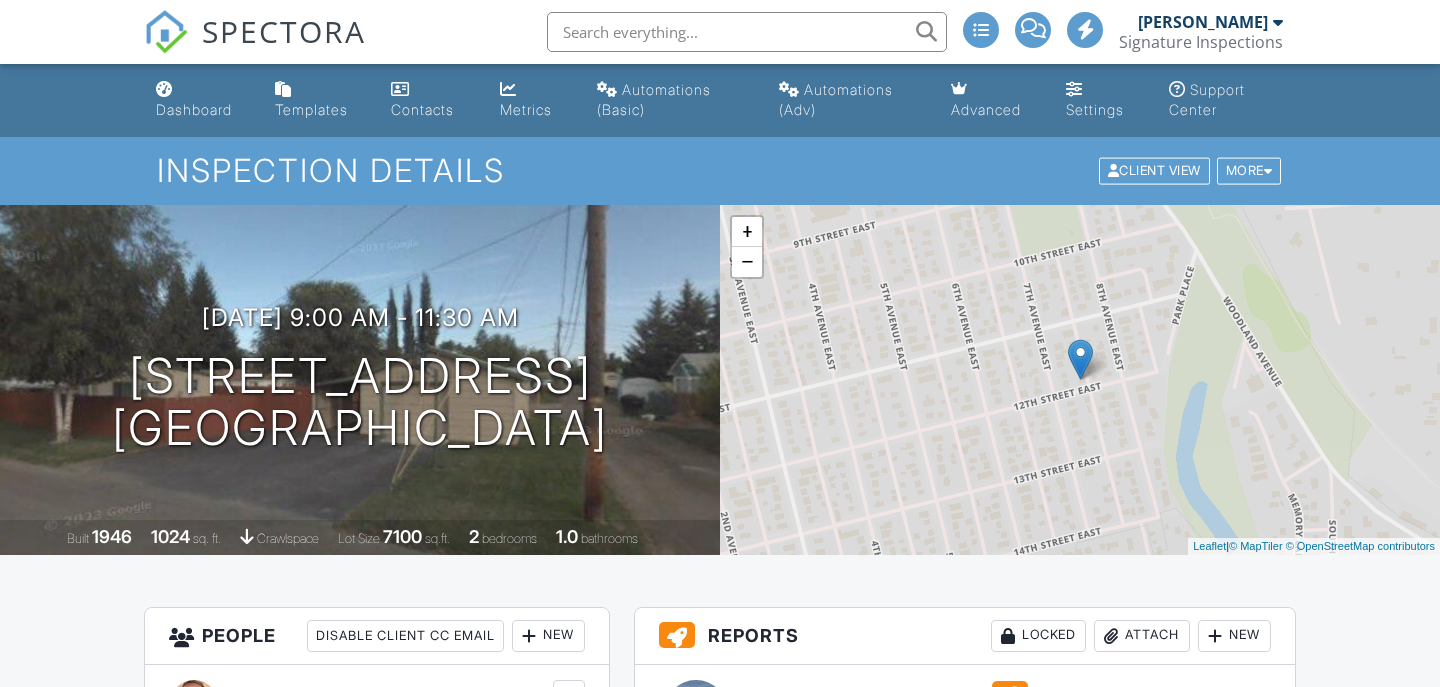 scroll, scrollTop: 938, scrollLeft: 0, axis: vertical 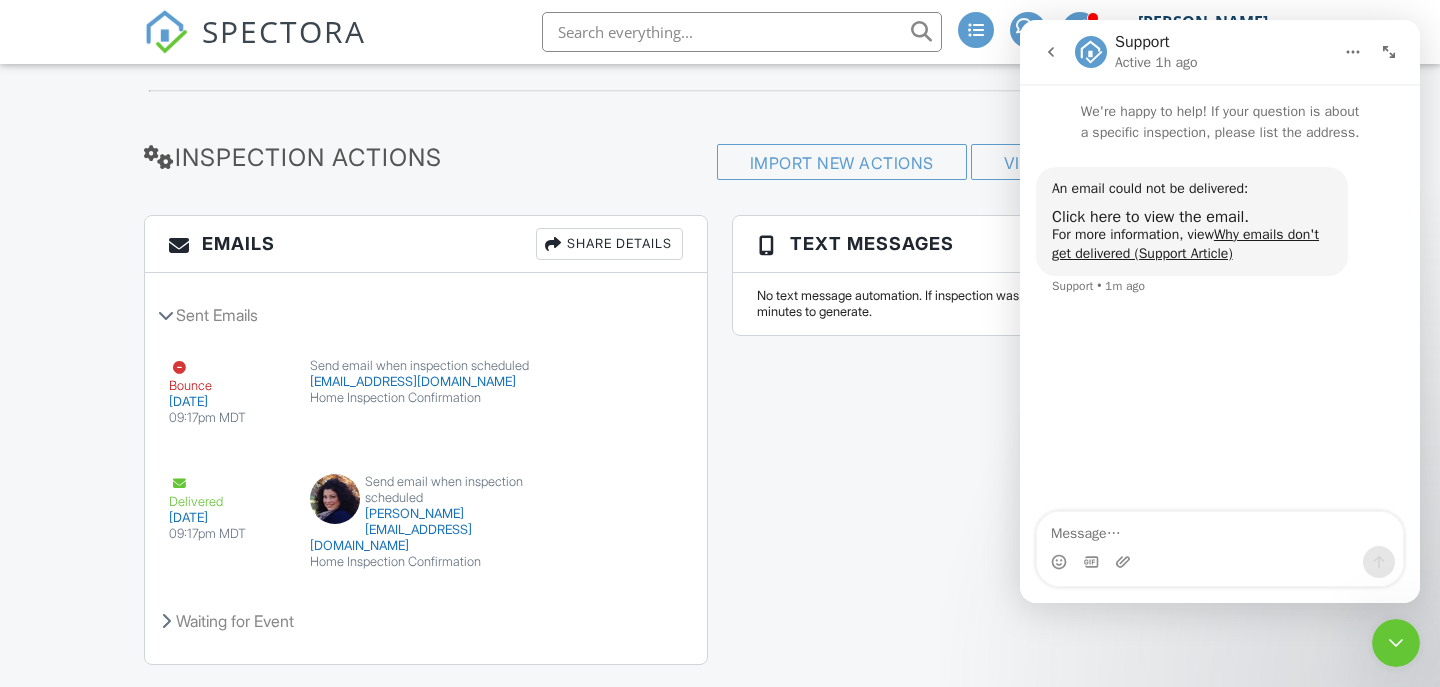click 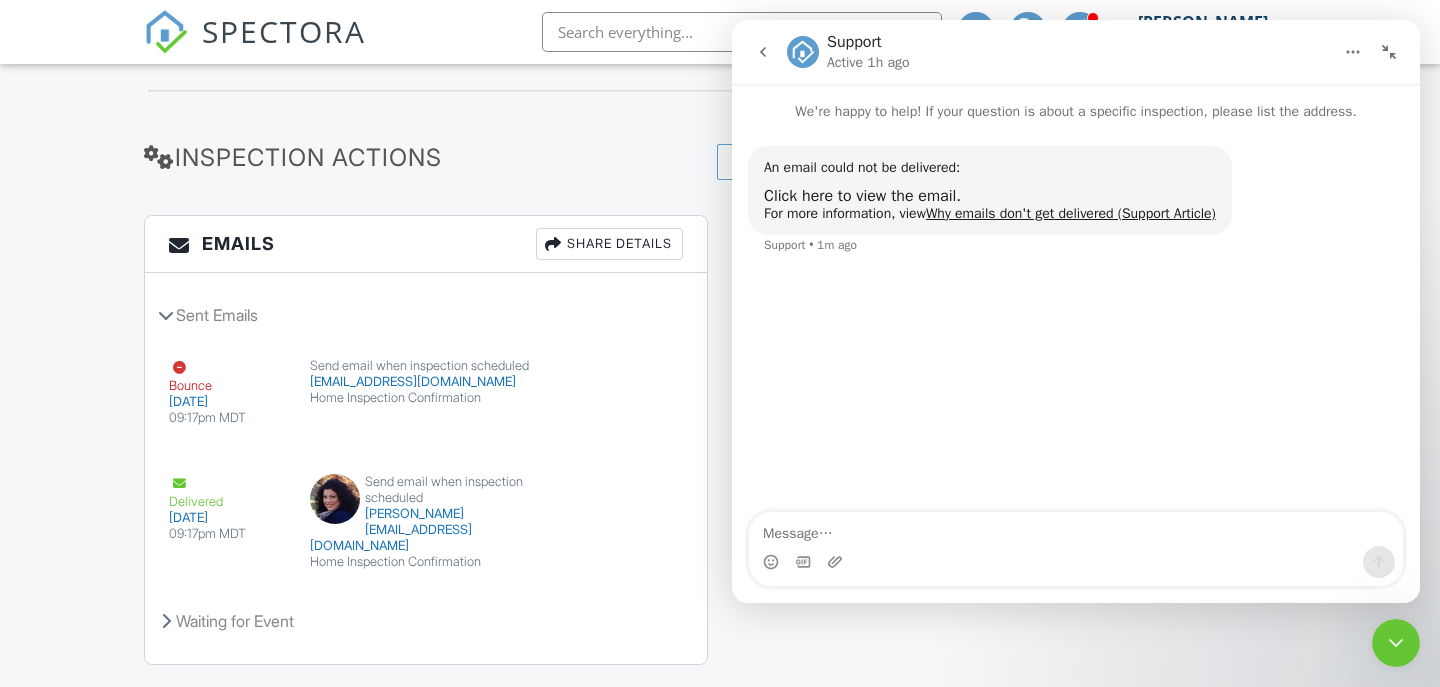 click 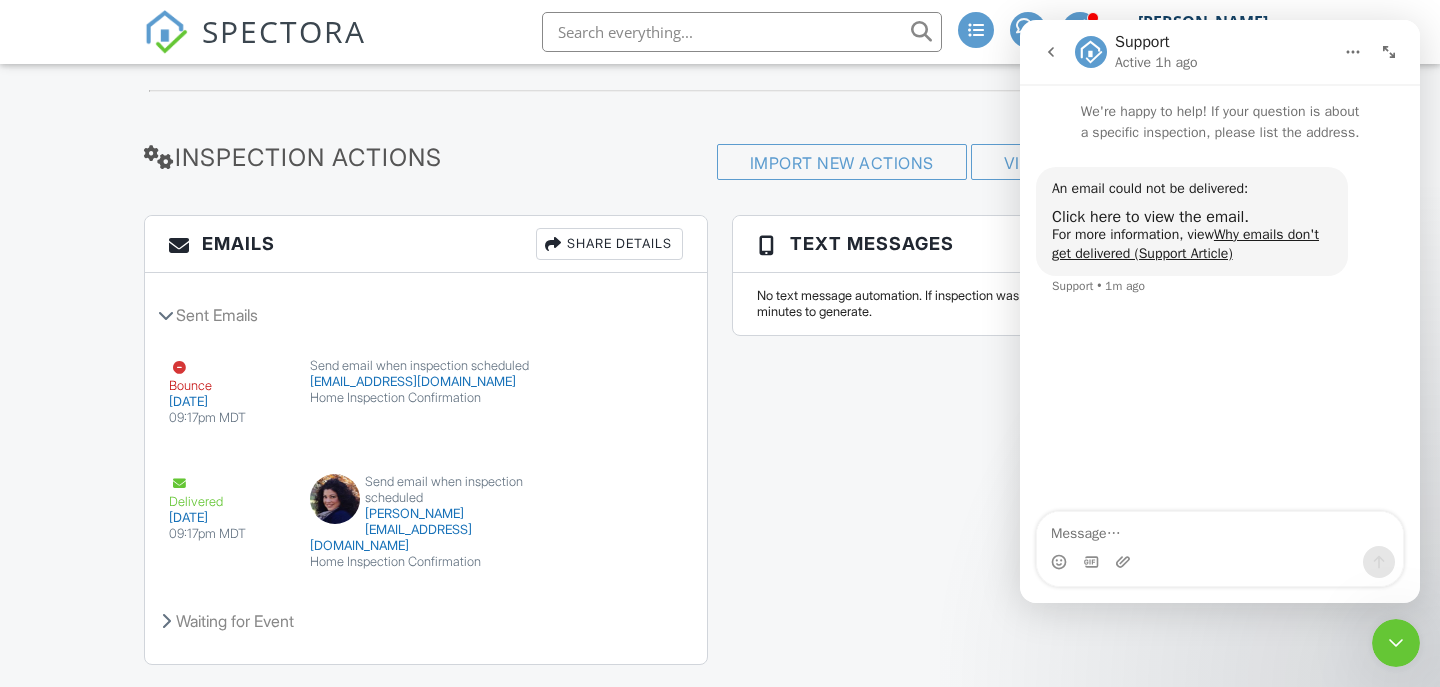 click at bounding box center [720, 91] 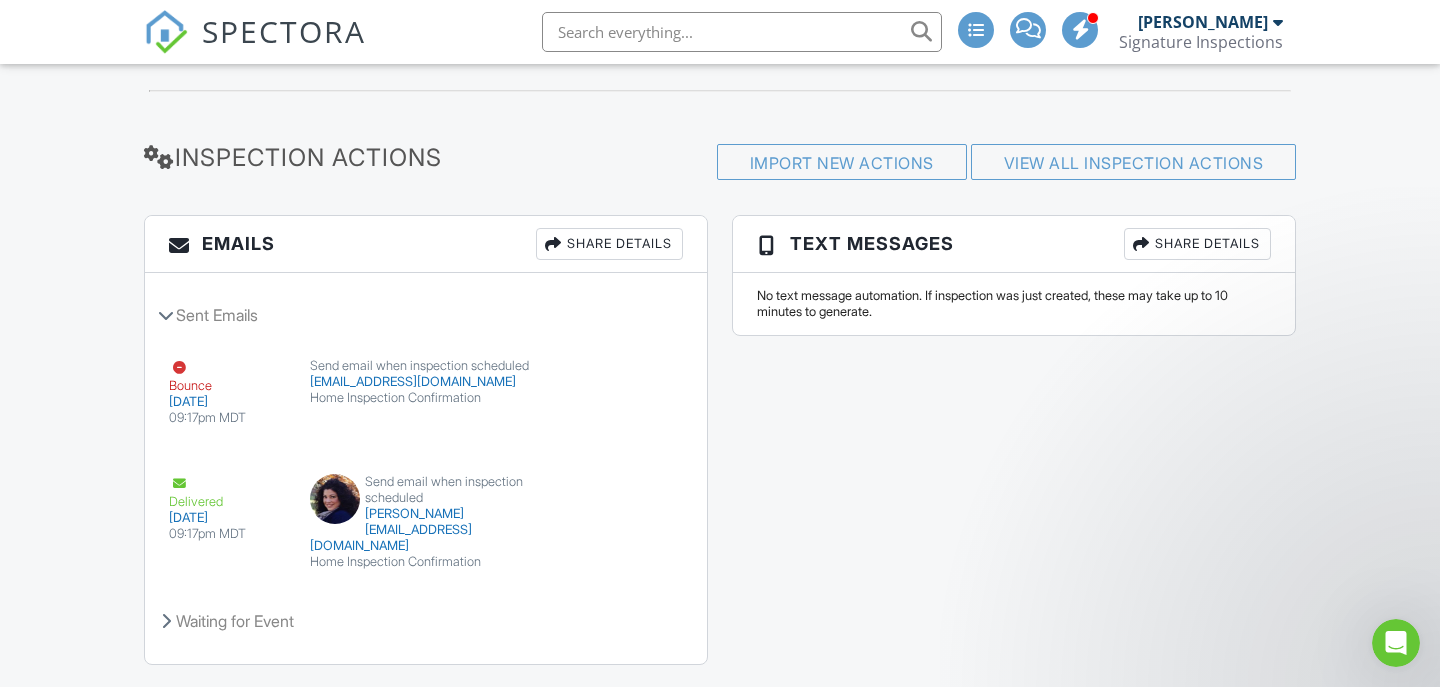 scroll, scrollTop: 2287, scrollLeft: 0, axis: vertical 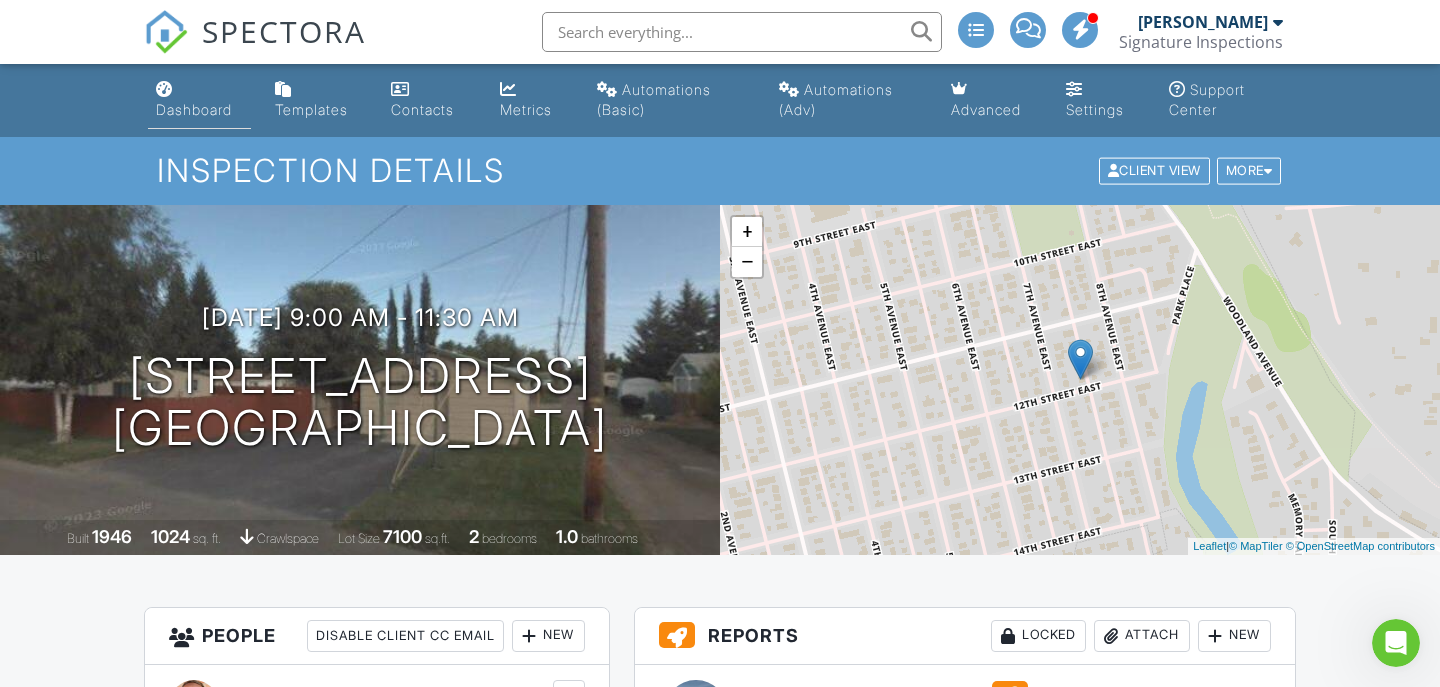 click on "Dashboard" at bounding box center (199, 100) 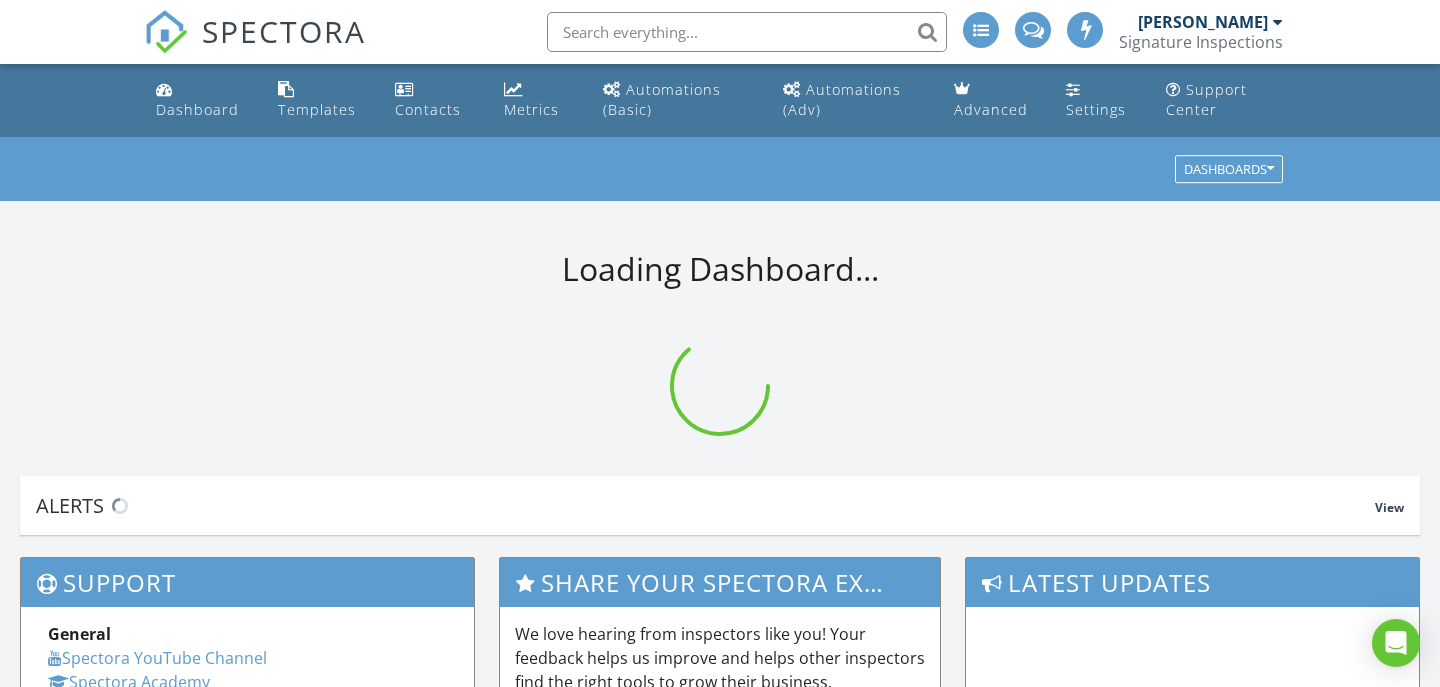 scroll, scrollTop: 0, scrollLeft: 0, axis: both 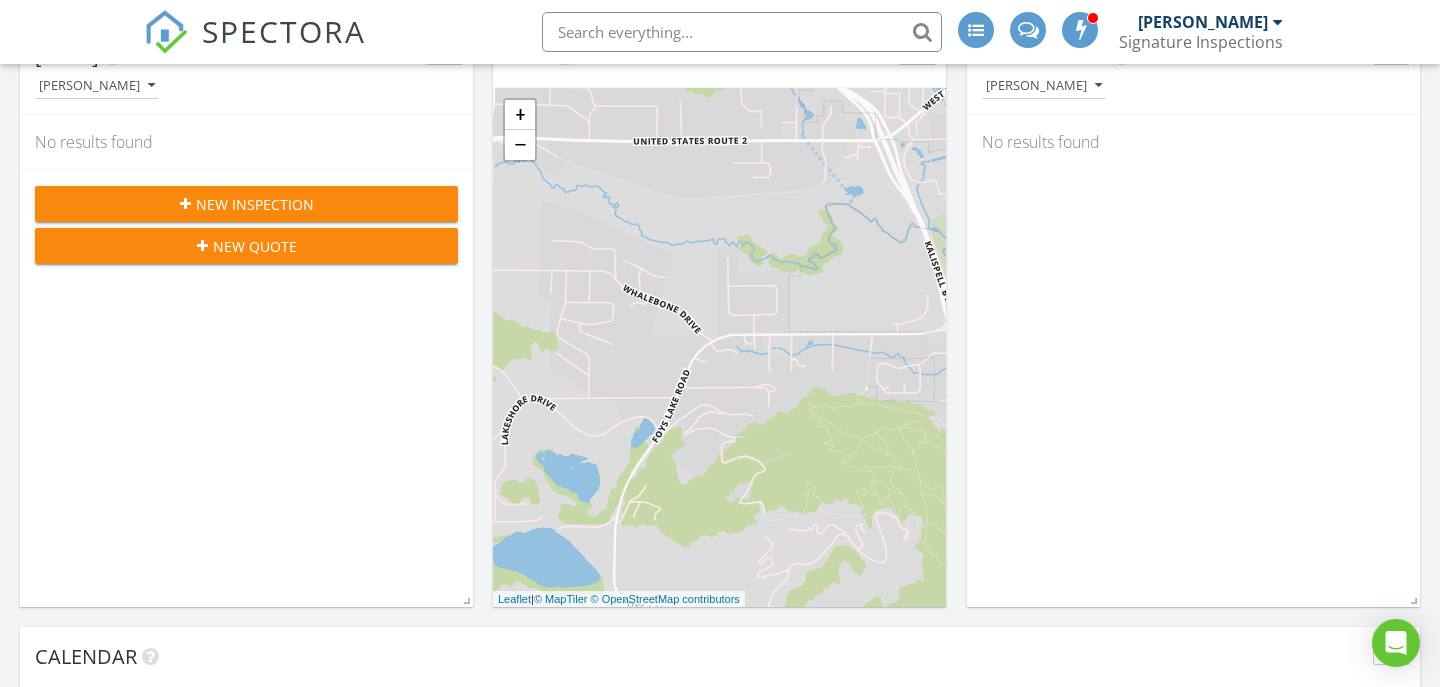 click on "New Inspection" at bounding box center (255, 204) 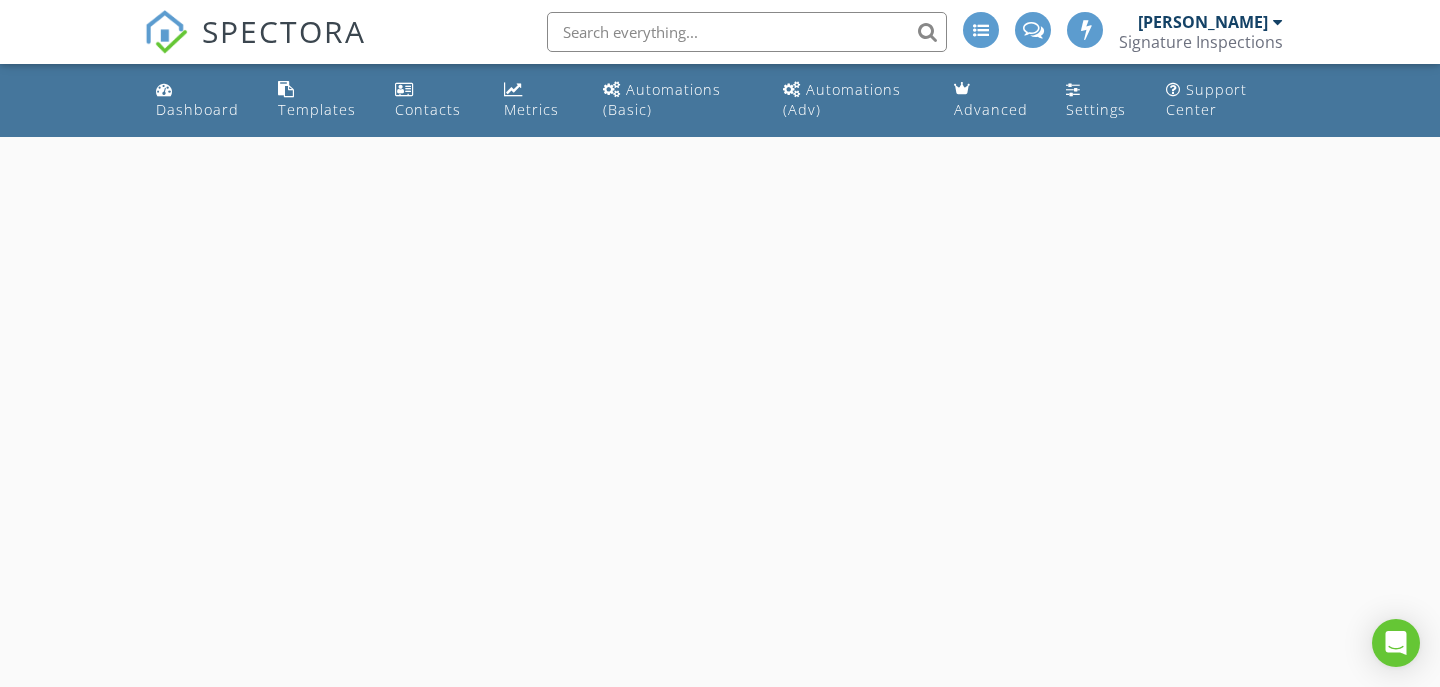 scroll, scrollTop: 0, scrollLeft: 0, axis: both 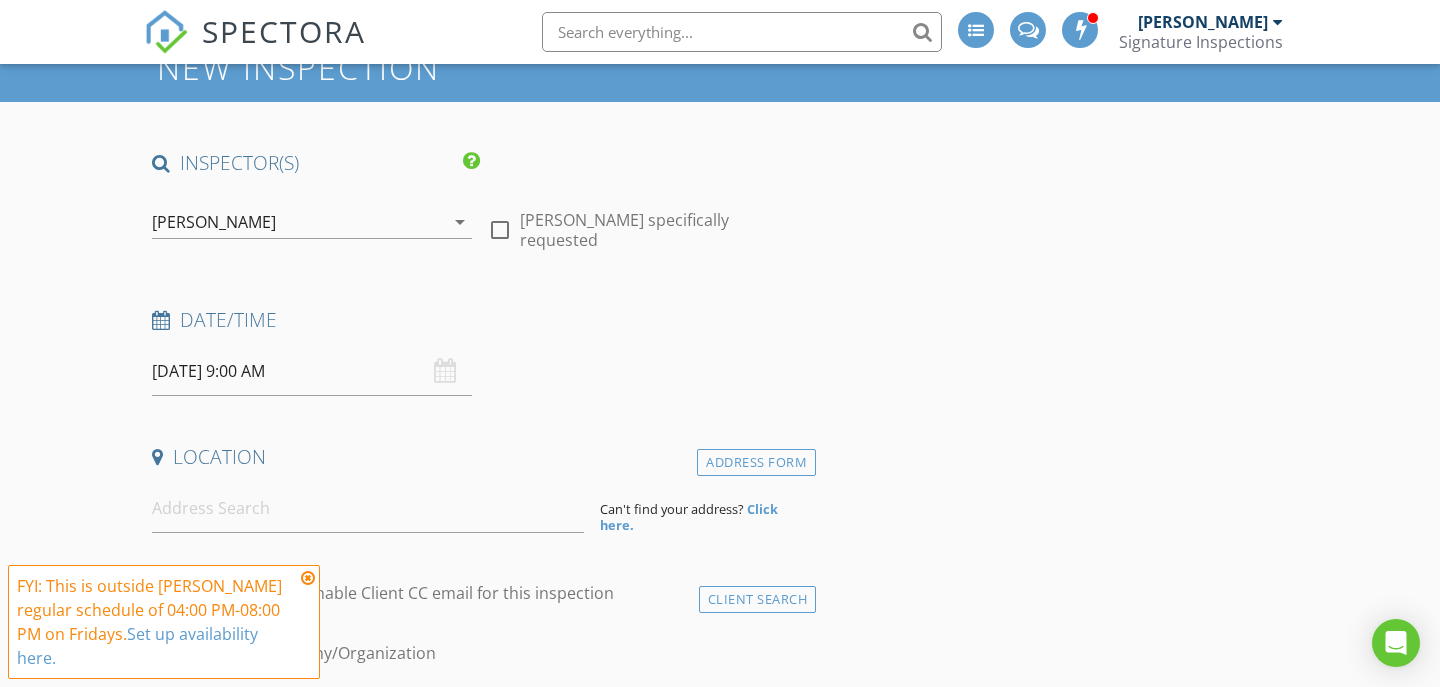 click on "[DATE] 9:00 AM" at bounding box center [312, 371] 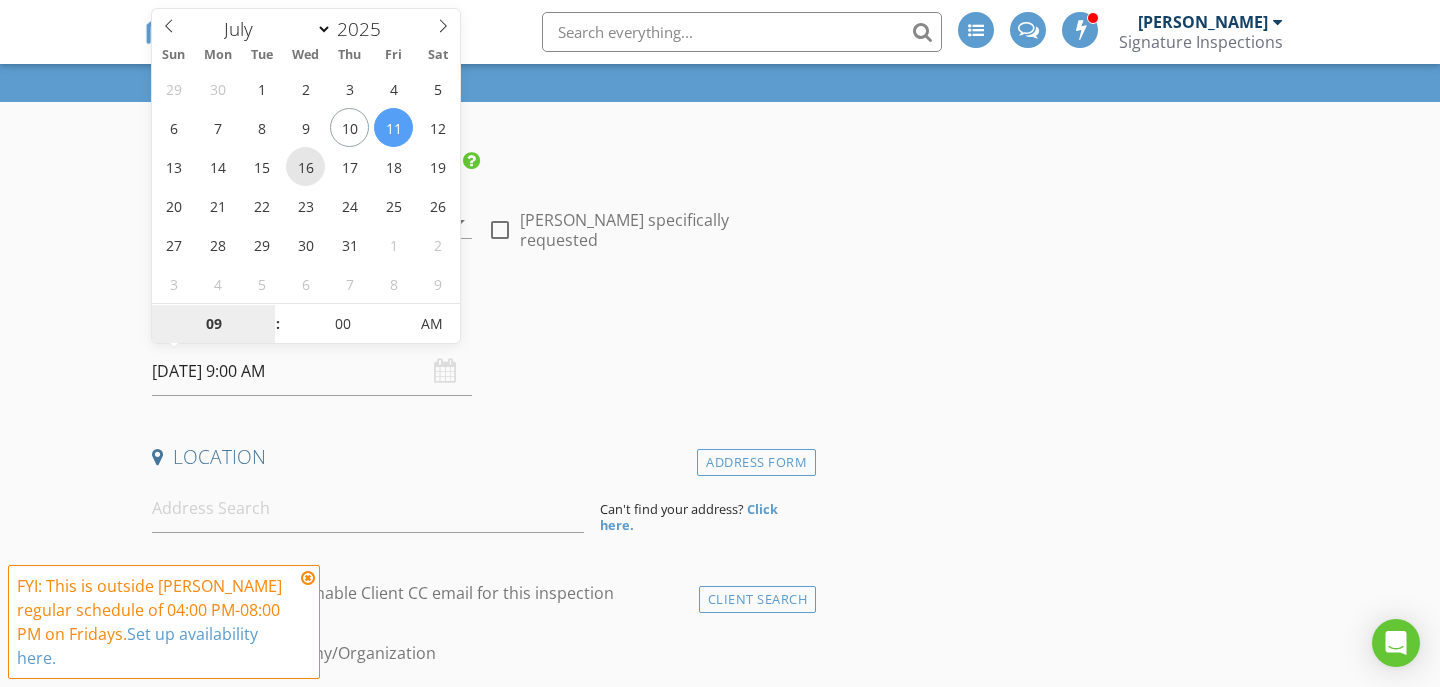 type on "[DATE] 9:00 AM" 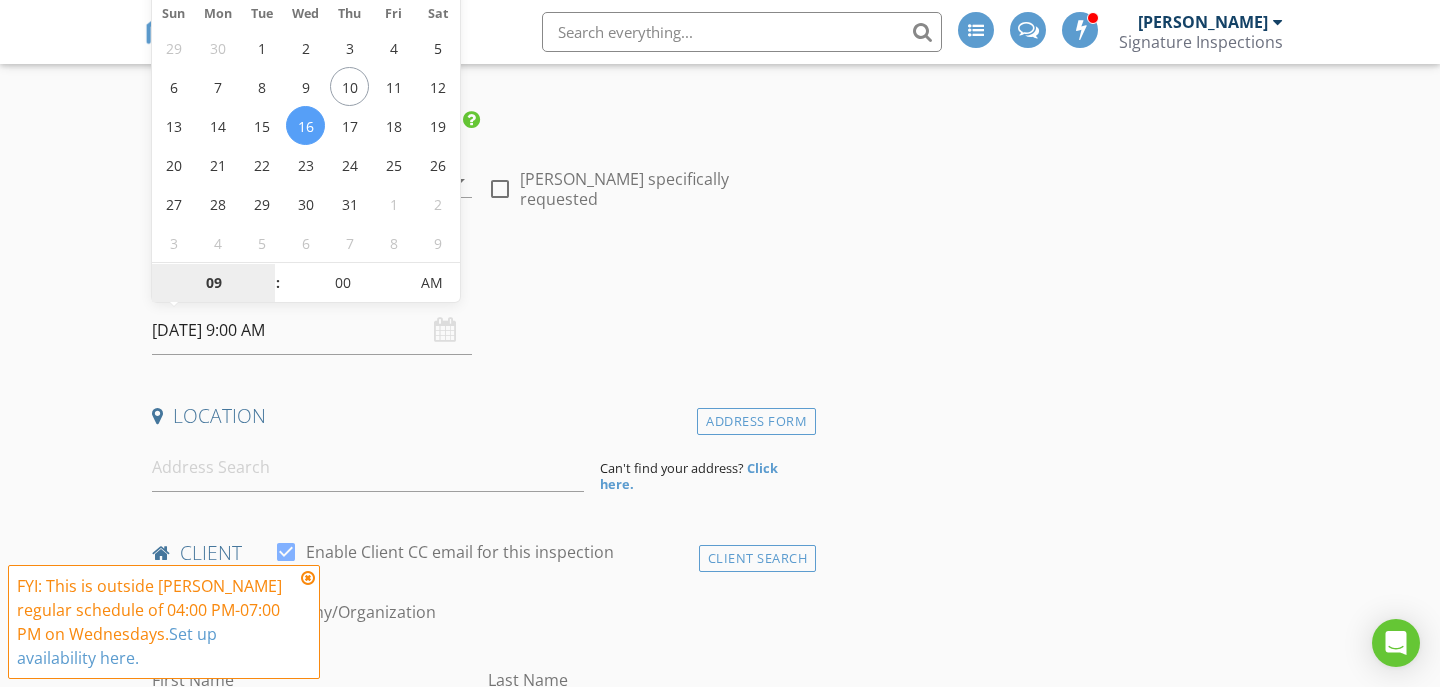 scroll, scrollTop: 145, scrollLeft: 0, axis: vertical 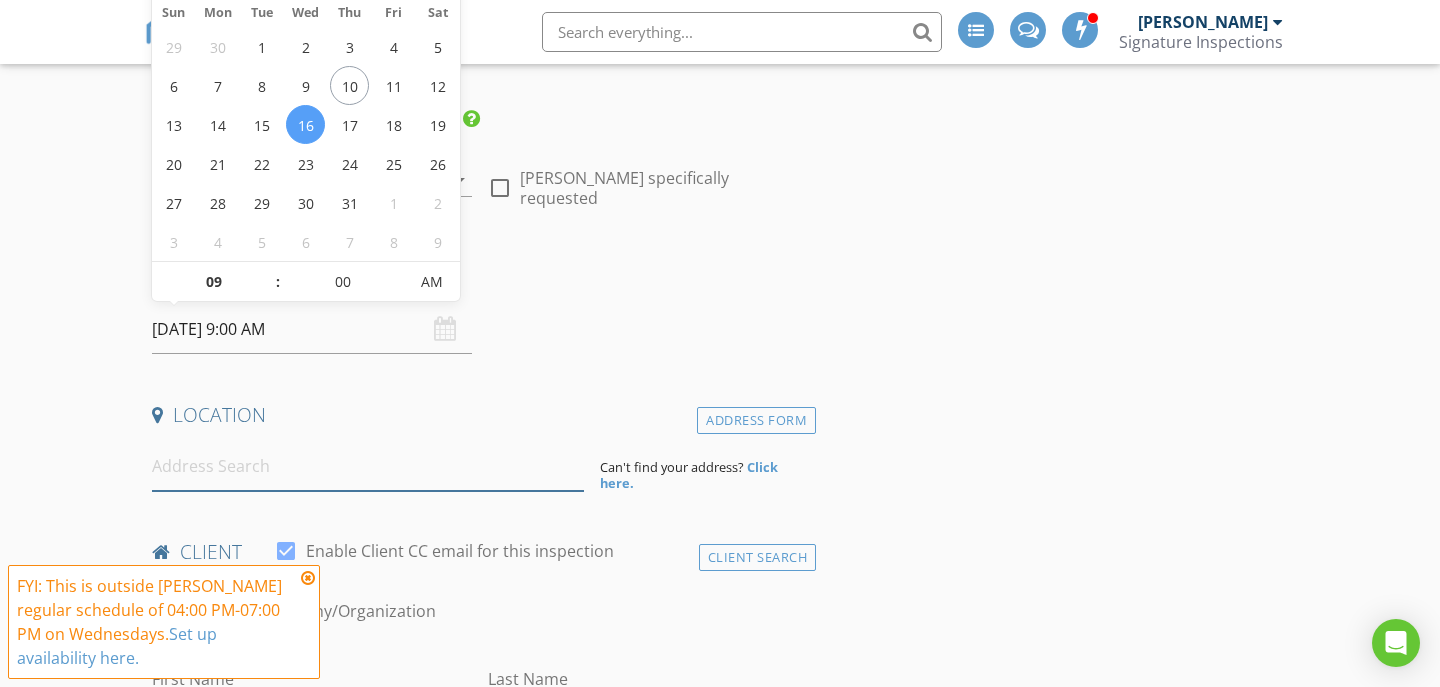 click at bounding box center (368, 466) 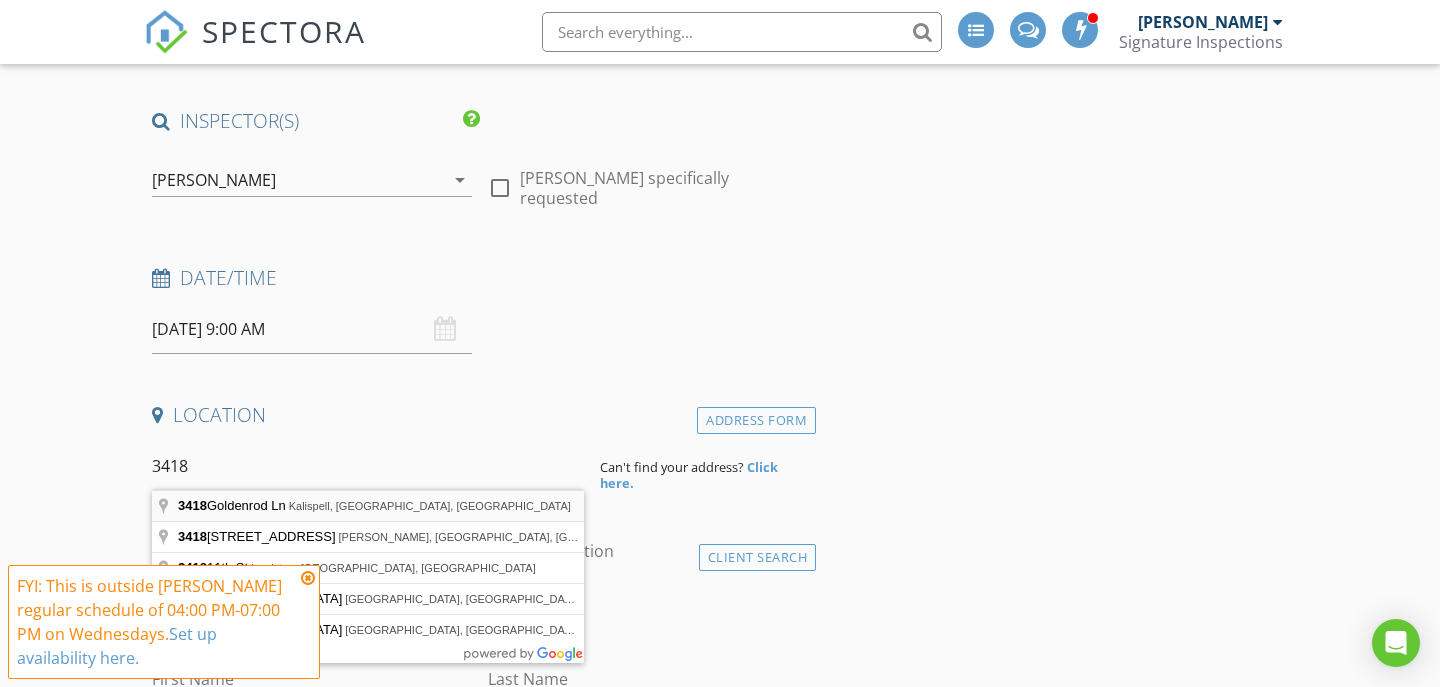 type on "[STREET_ADDRESS]" 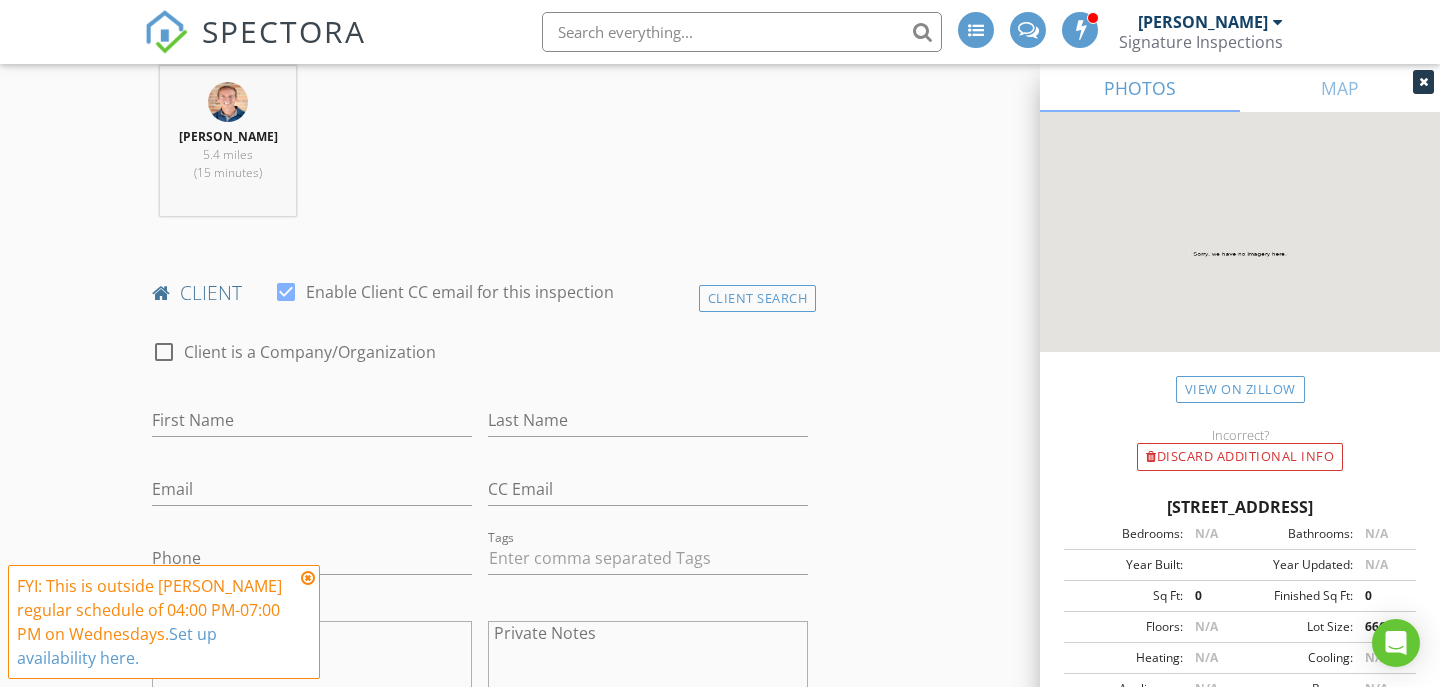 scroll, scrollTop: 818, scrollLeft: 0, axis: vertical 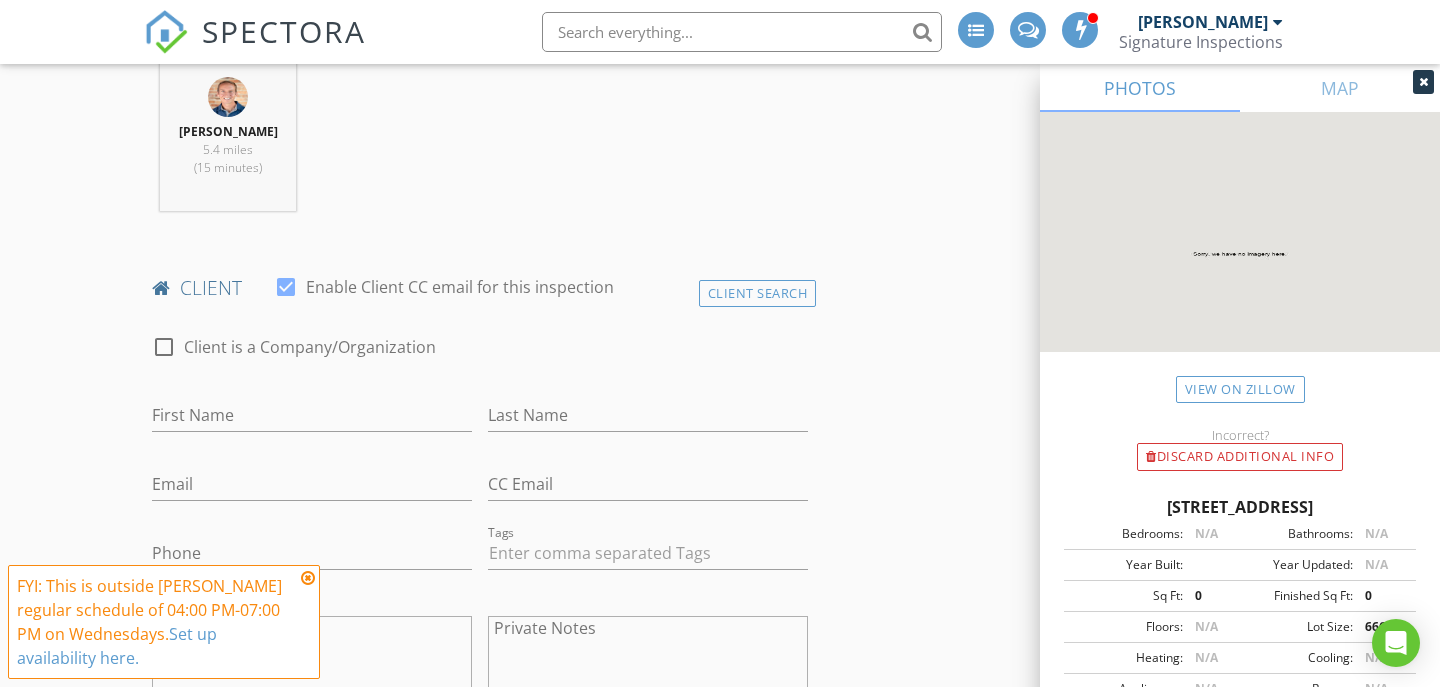 click at bounding box center (308, 578) 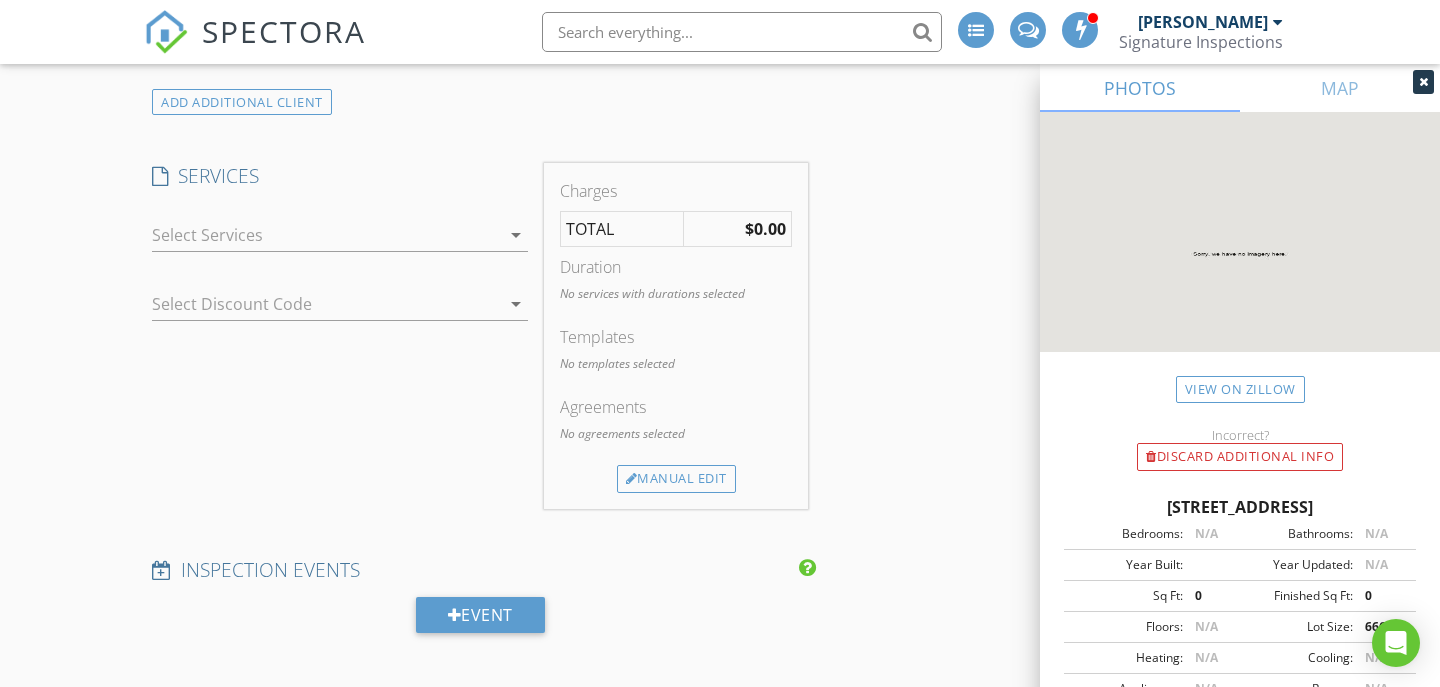 scroll, scrollTop: 1479, scrollLeft: 0, axis: vertical 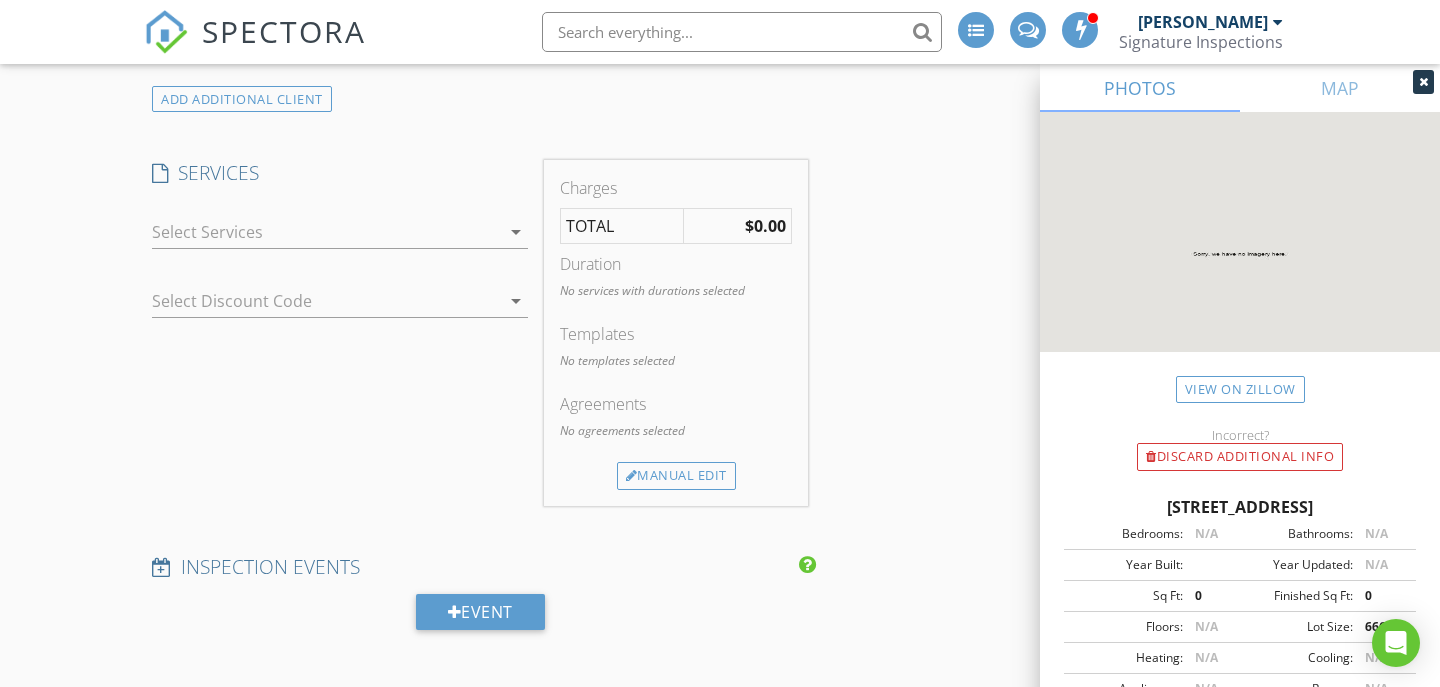 click on "arrow_drop_down" at bounding box center (516, 232) 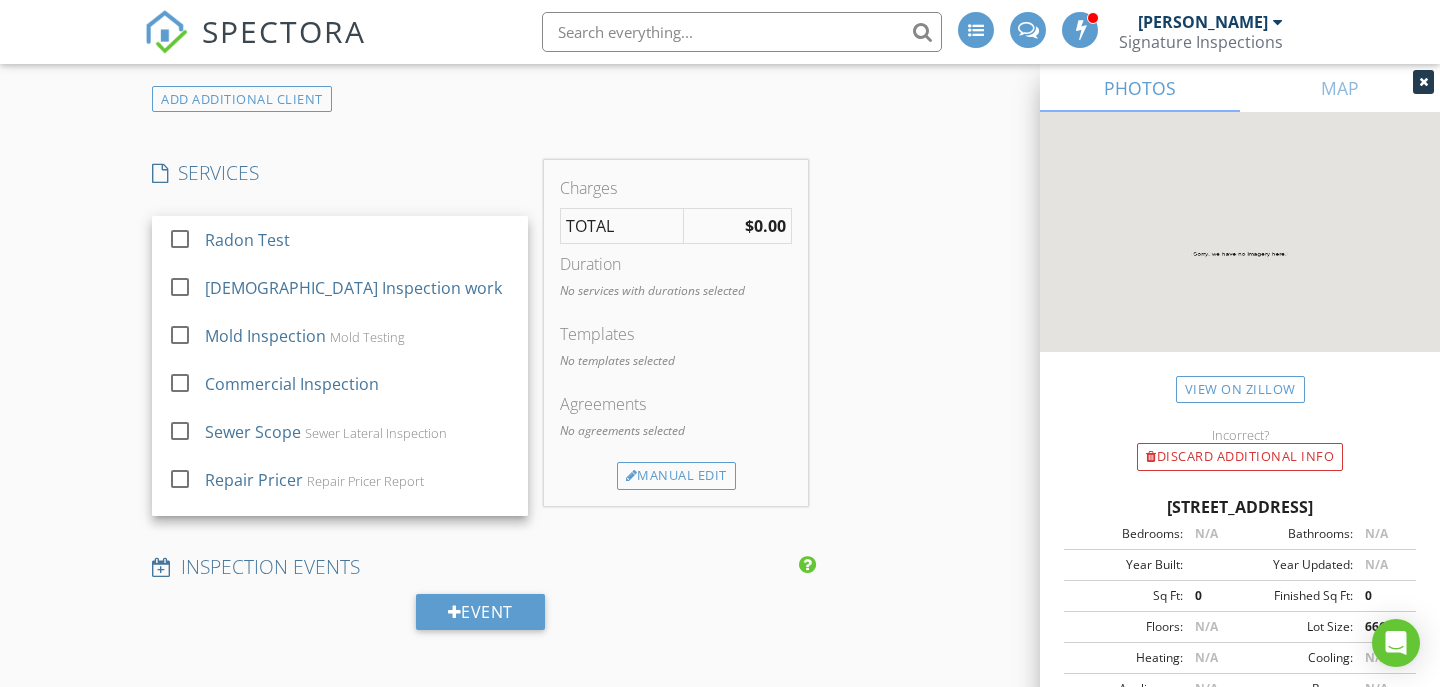 click on "New Inspection
INSPECTOR(S)
check_box   [PERSON_NAME]   PRIMARY   [PERSON_NAME] arrow_drop_down   check_box_outline_blank [PERSON_NAME] specifically requested
Date/Time
[DATE] 9:00 AM
Location
Address Search       Address [STREET_ADDRESS][US_STATE] Flathead     Square Feet 0   Year Built   Foundation arrow_drop_down     [PERSON_NAME]     5.4 miles     (15 minutes)
client
check_box Enable Client CC email for this inspection   Client Search     check_box_outline_blank Client is a Company/Organization     First Name   Last Name   Email   CC Email   Phone         Tags         Notes   Private Notes
ADD ADDITIONAL client
SERVICES
check_box_outline_blank   Radon Test   check_box_outline_blank   [DEMOGRAPHIC_DATA] Inspection work" at bounding box center (720, 510) 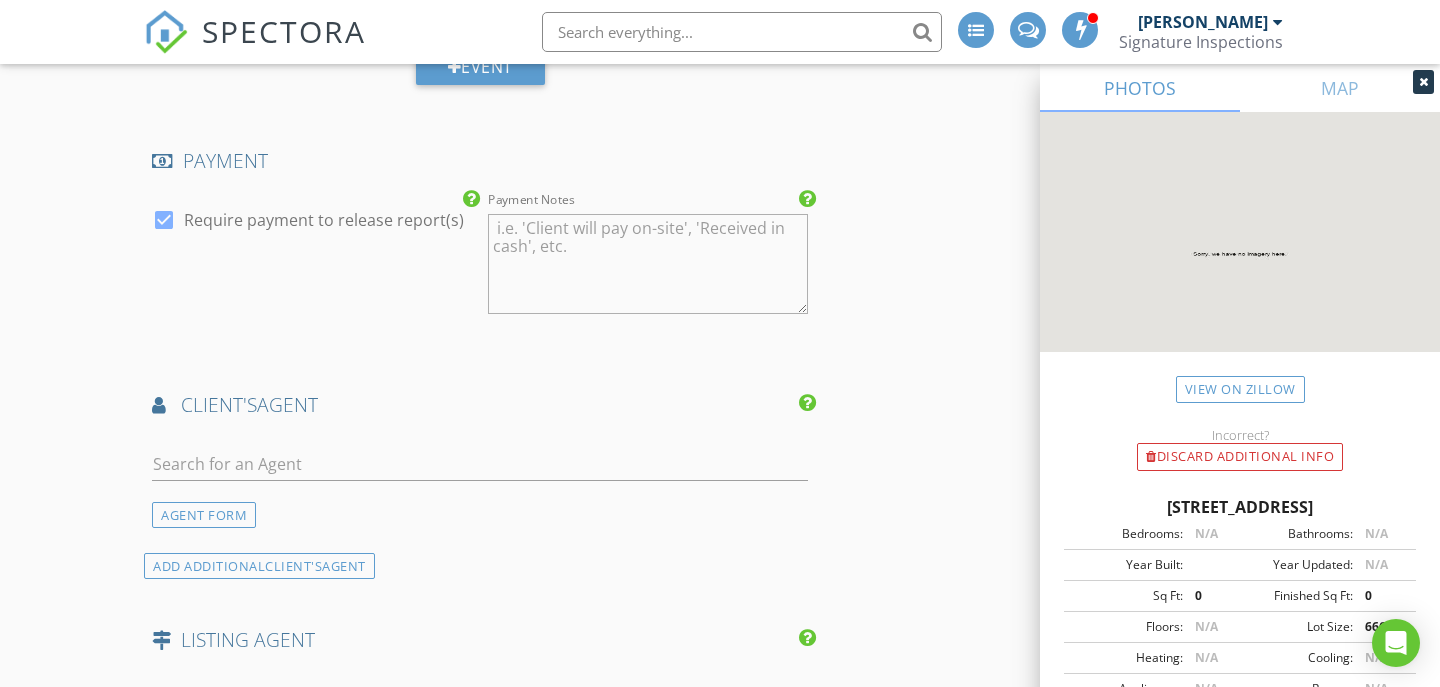 scroll, scrollTop: 2036, scrollLeft: 0, axis: vertical 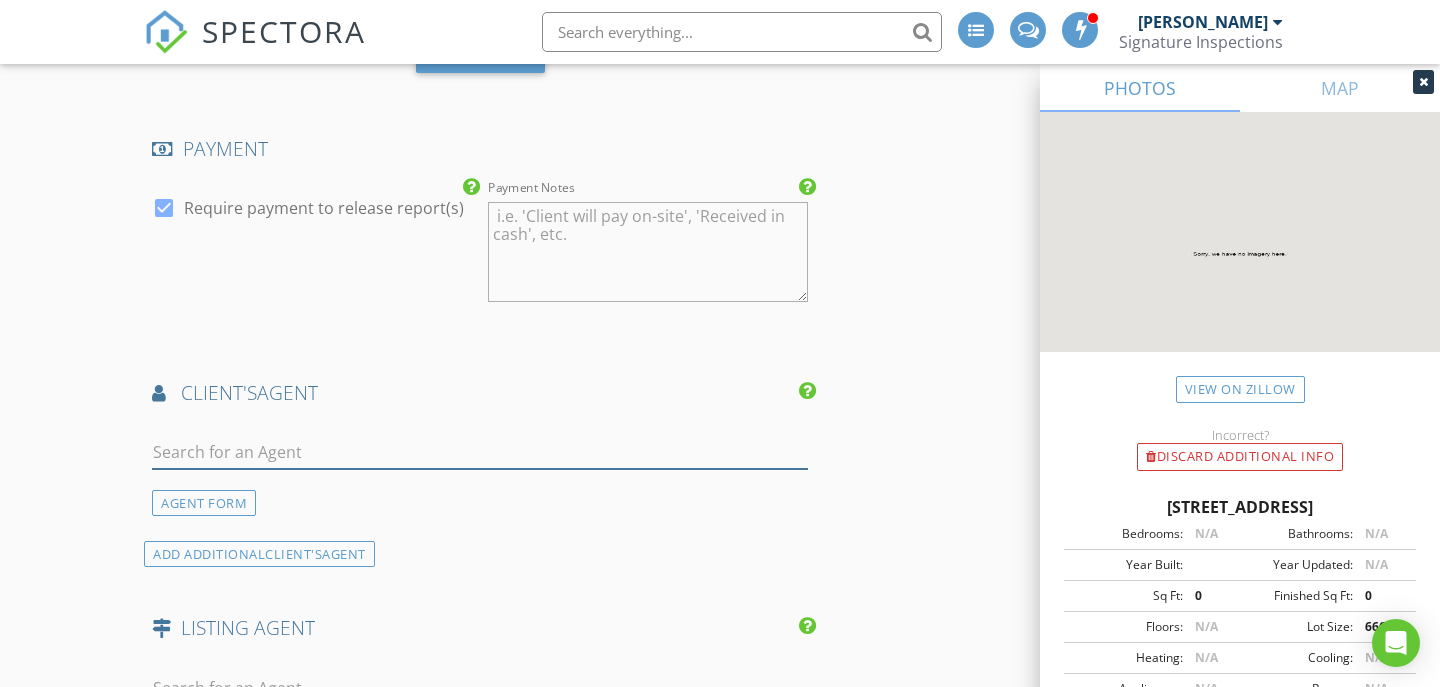 click at bounding box center [480, 452] 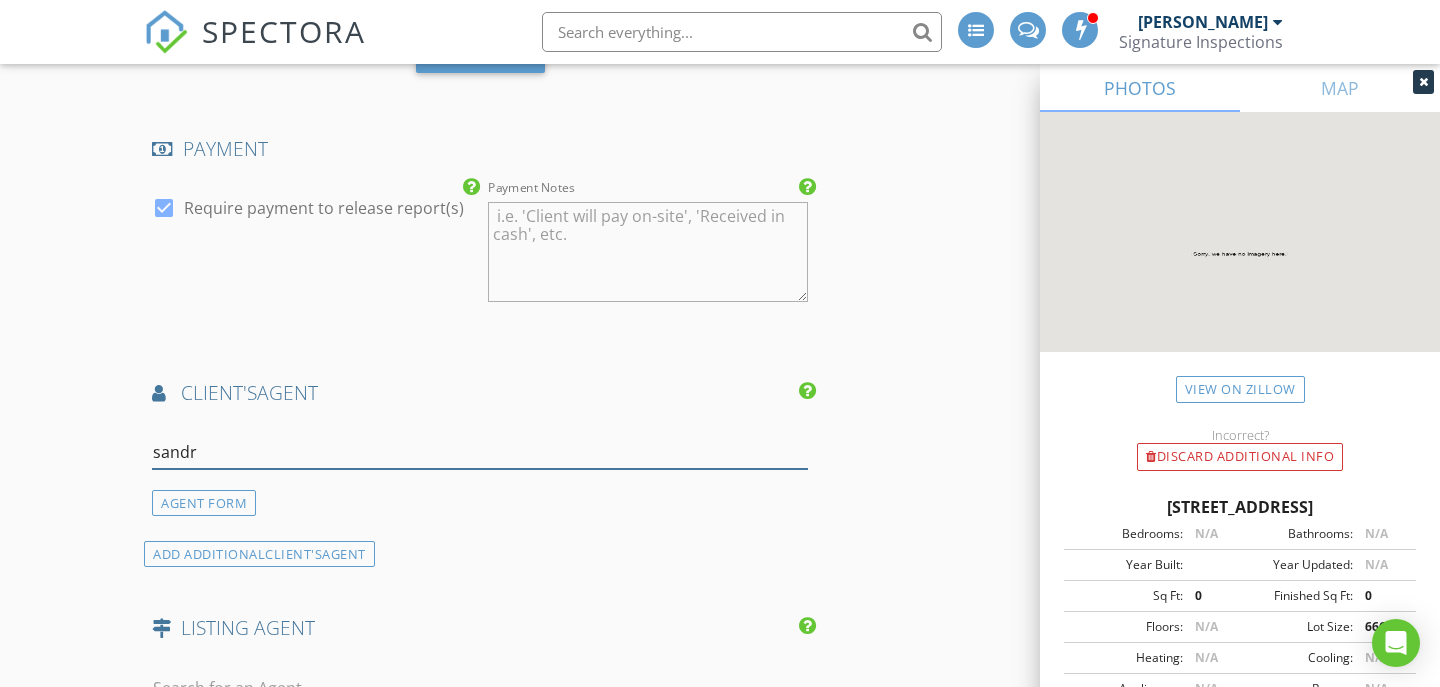 type on "[PERSON_NAME]" 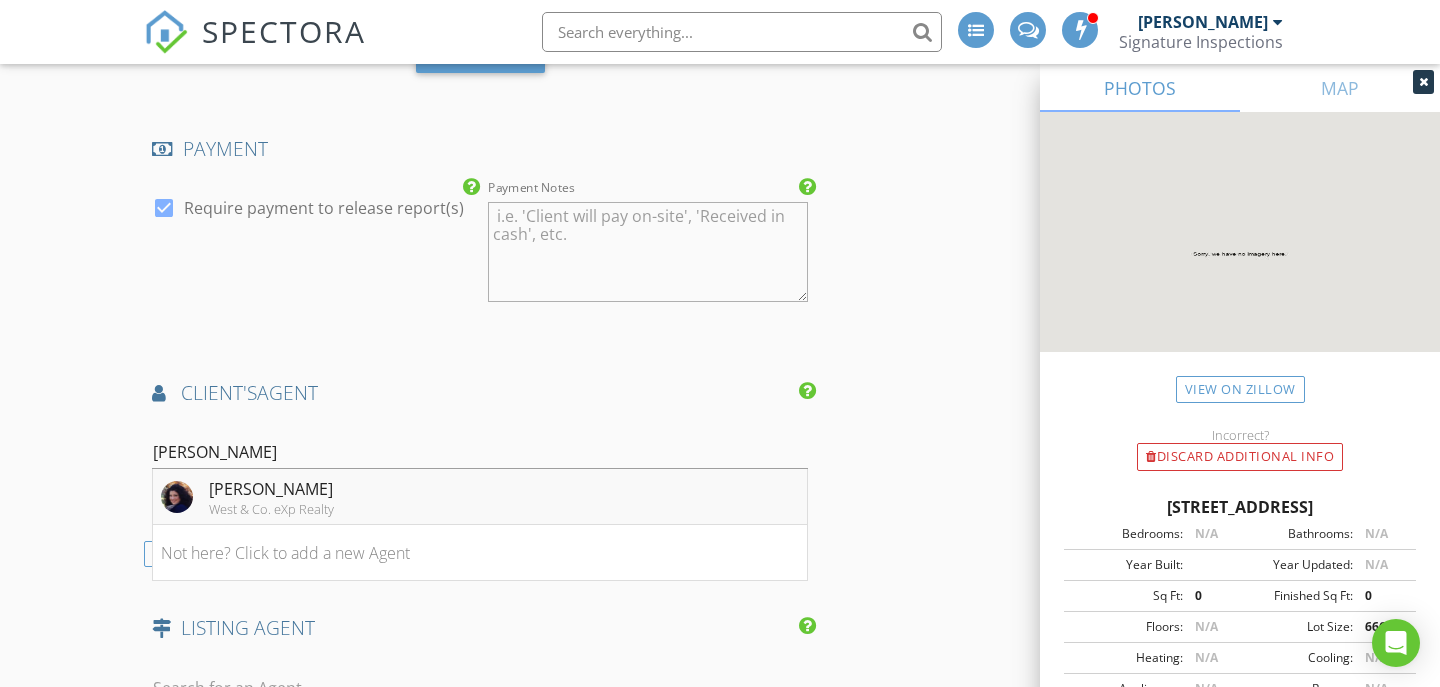 click on "[PERSON_NAME]" at bounding box center (271, 489) 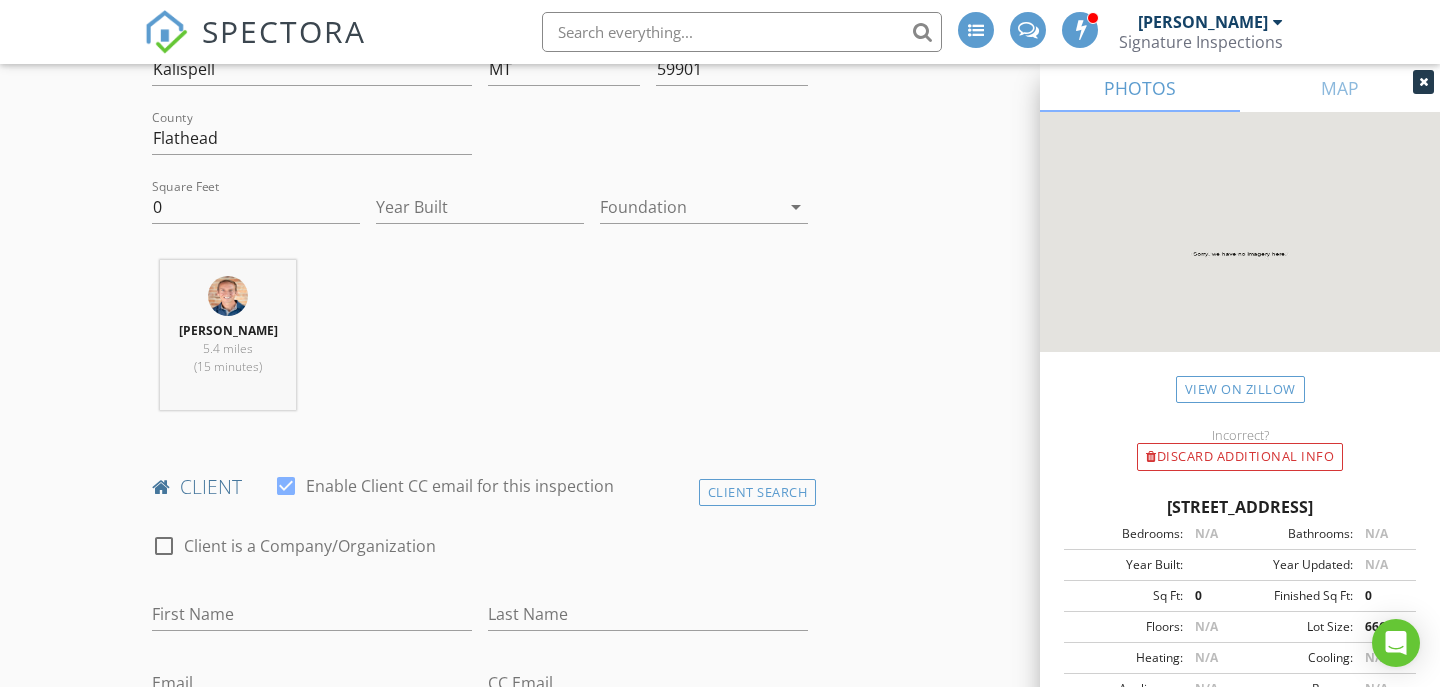 scroll, scrollTop: 610, scrollLeft: 0, axis: vertical 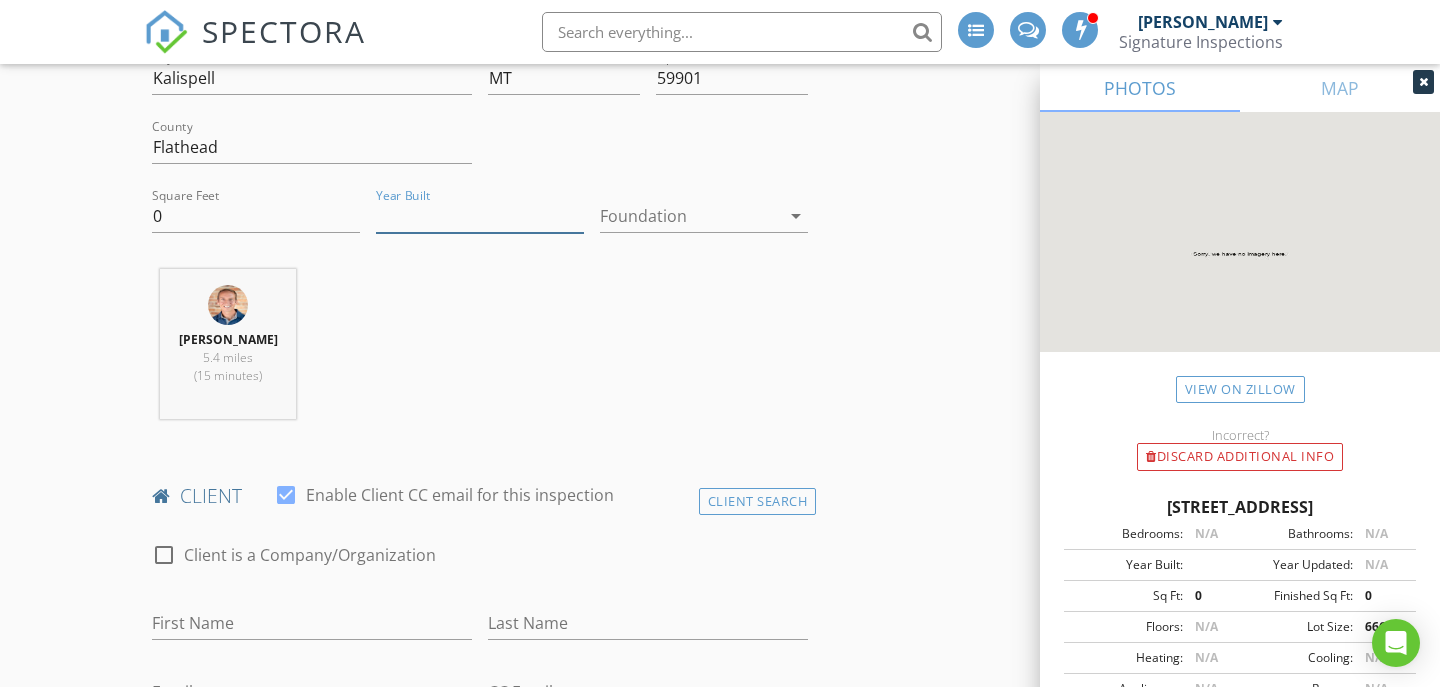 click on "Year Built" at bounding box center (480, 216) 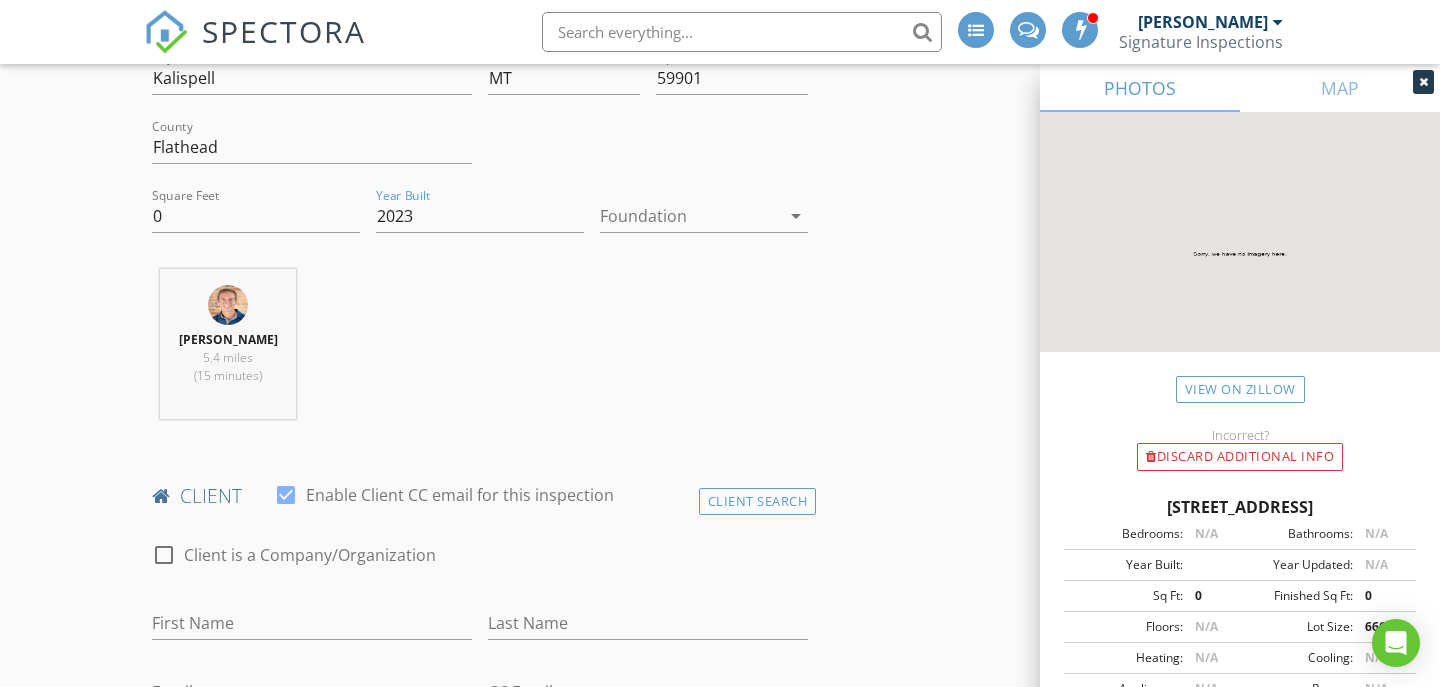 click on "[PERSON_NAME]     5.4 miles     (15 minutes)" at bounding box center [480, 352] 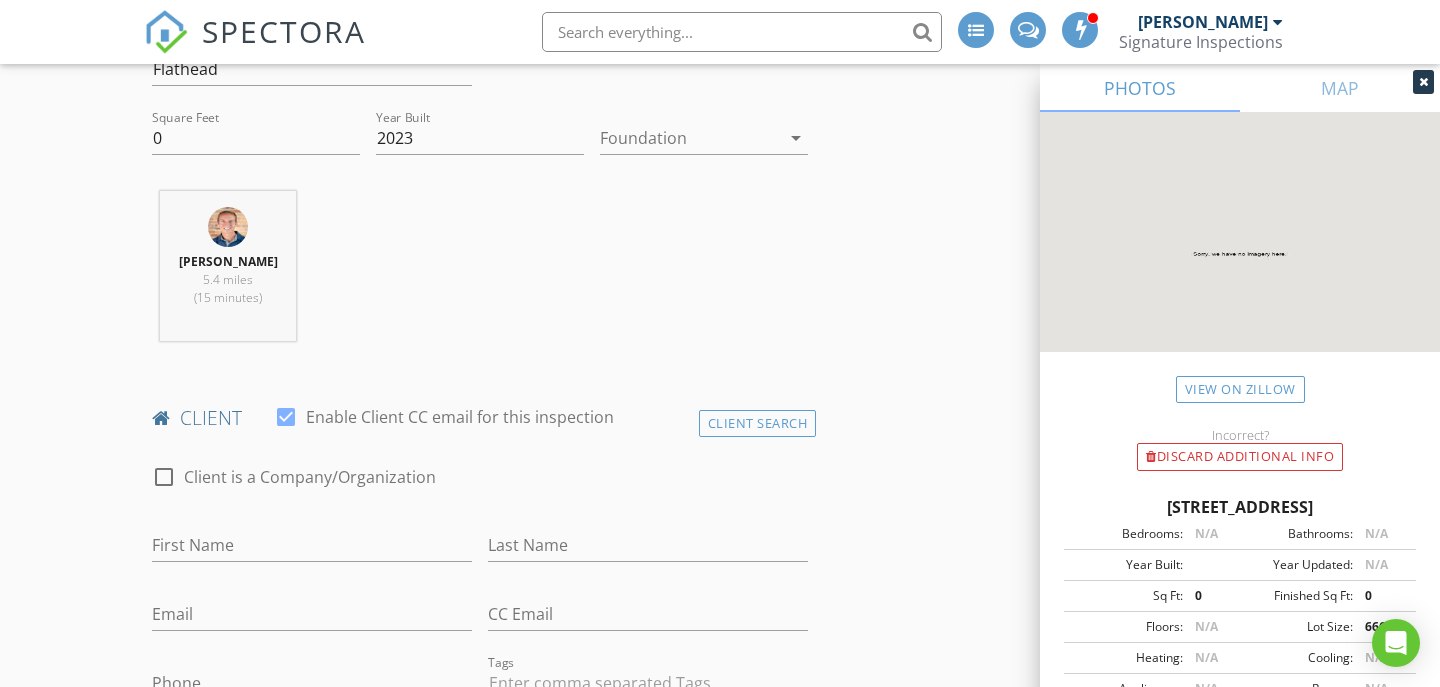 scroll, scrollTop: 697, scrollLeft: 0, axis: vertical 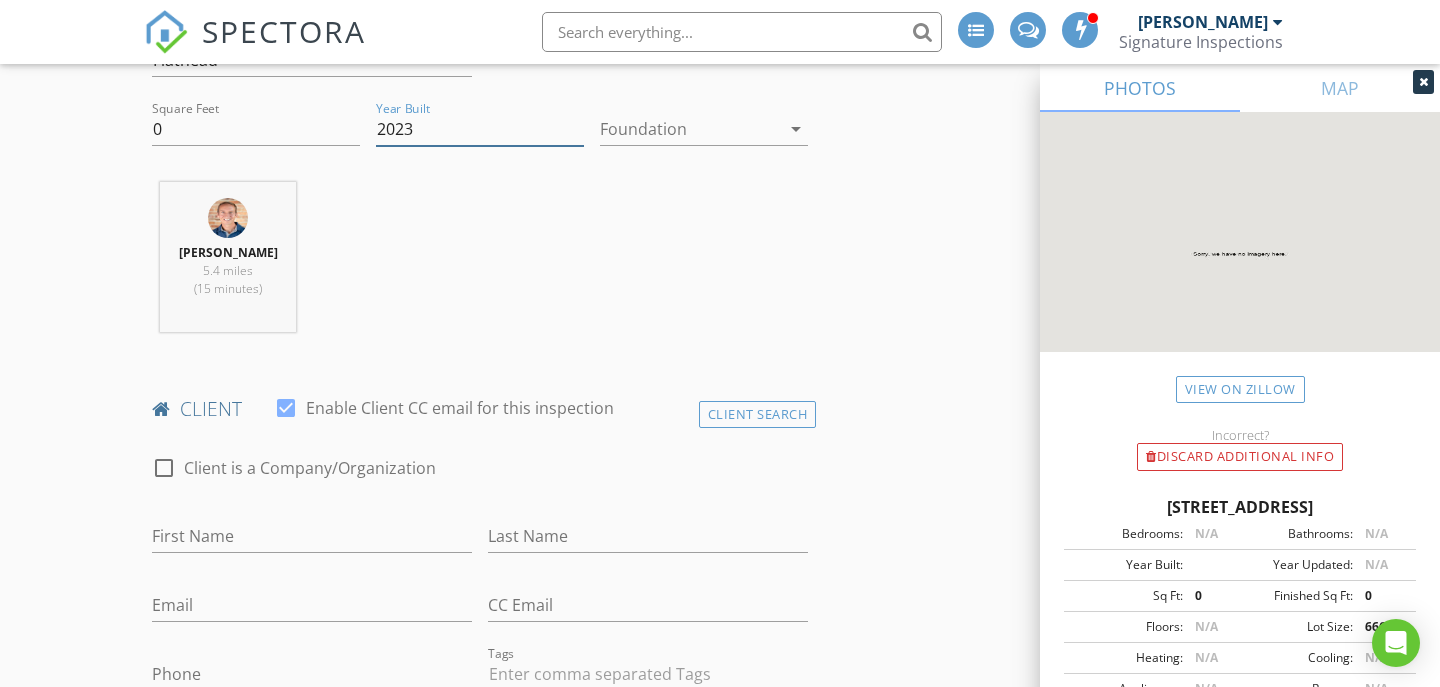 click on "2023" at bounding box center (480, 129) 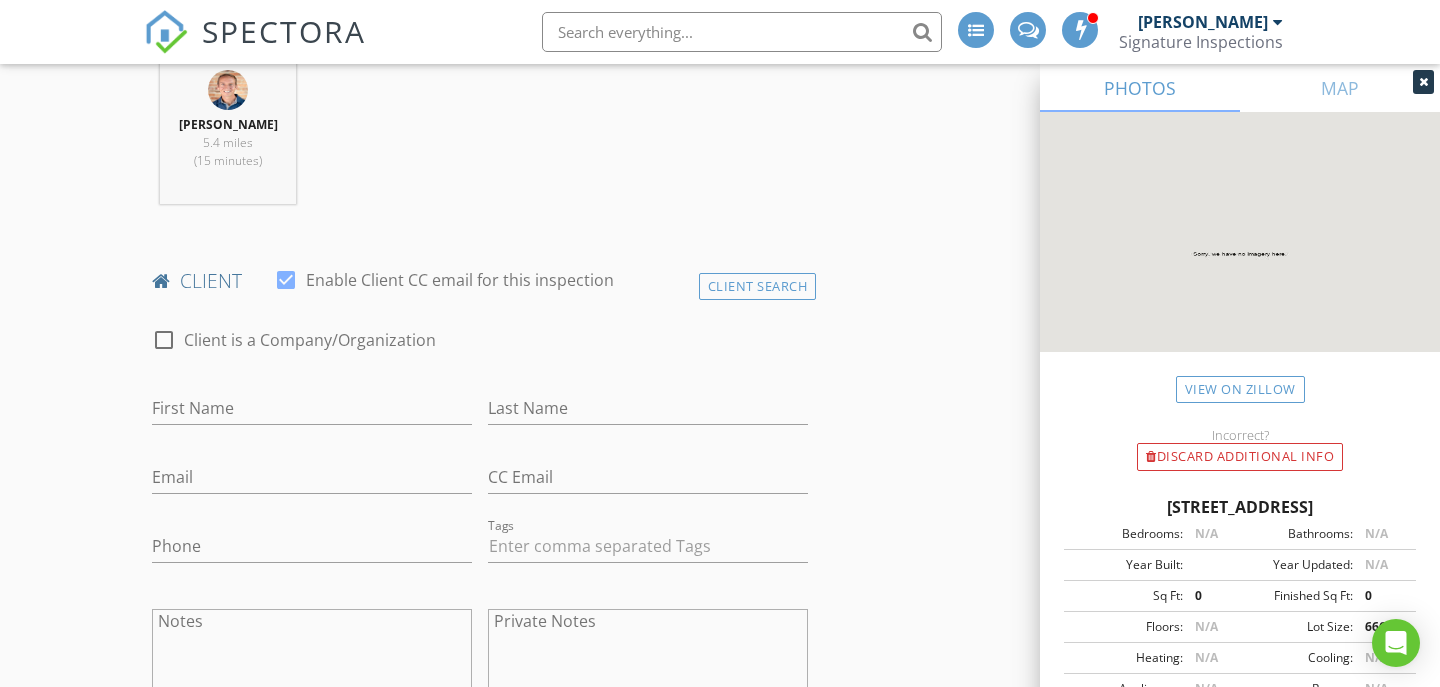 scroll, scrollTop: 842, scrollLeft: 0, axis: vertical 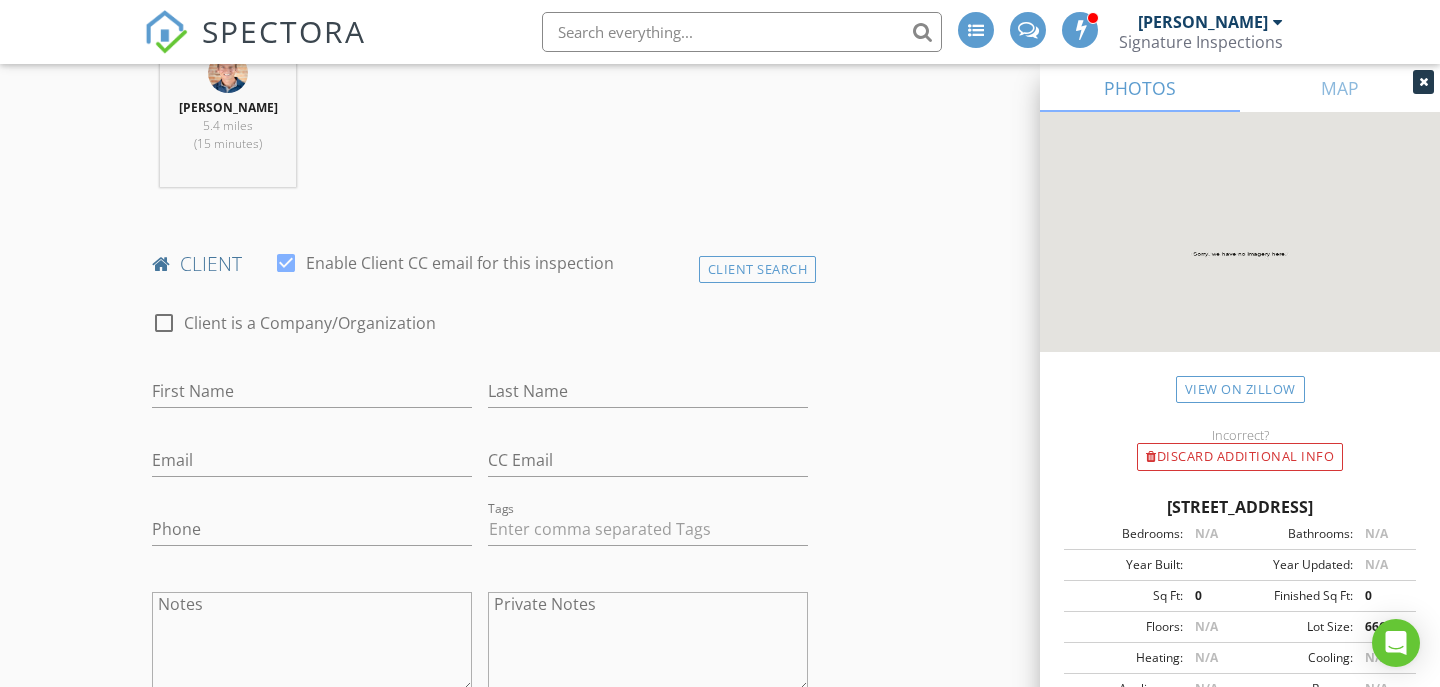 type on "2024" 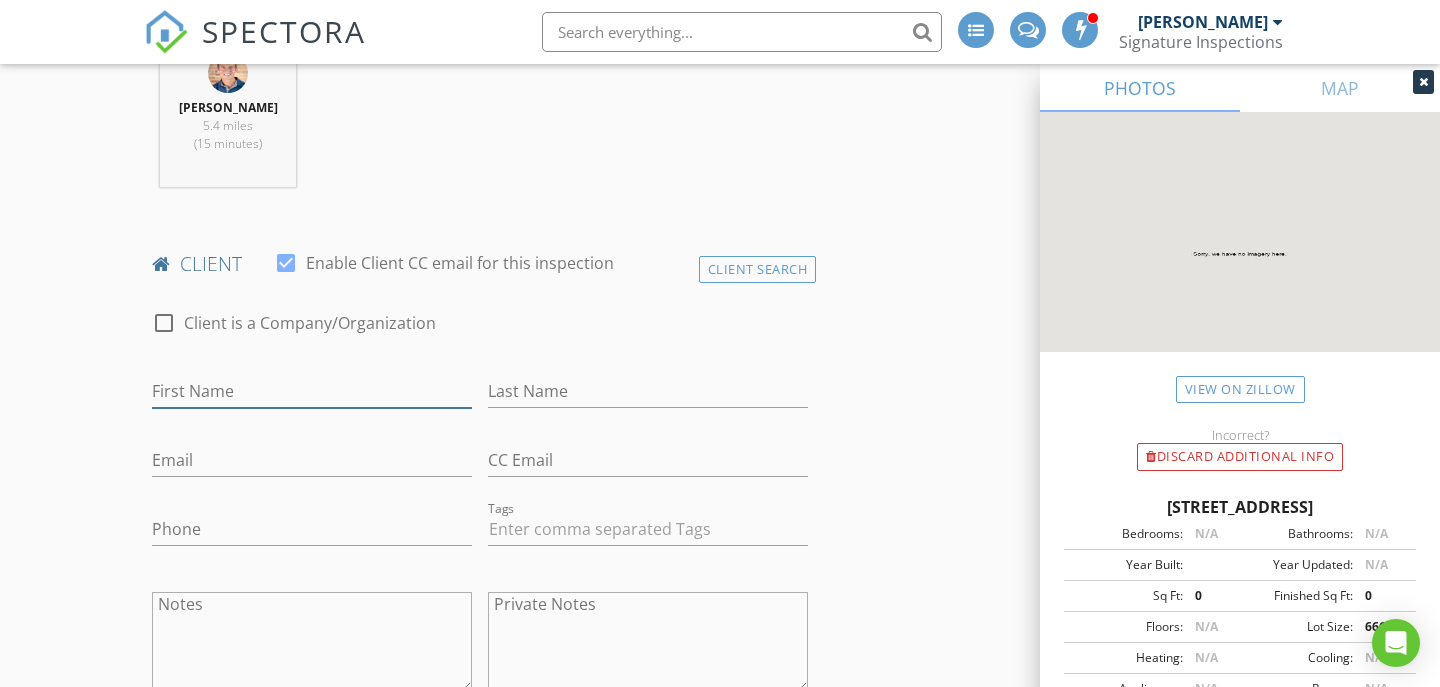 click on "First Name" at bounding box center (312, 391) 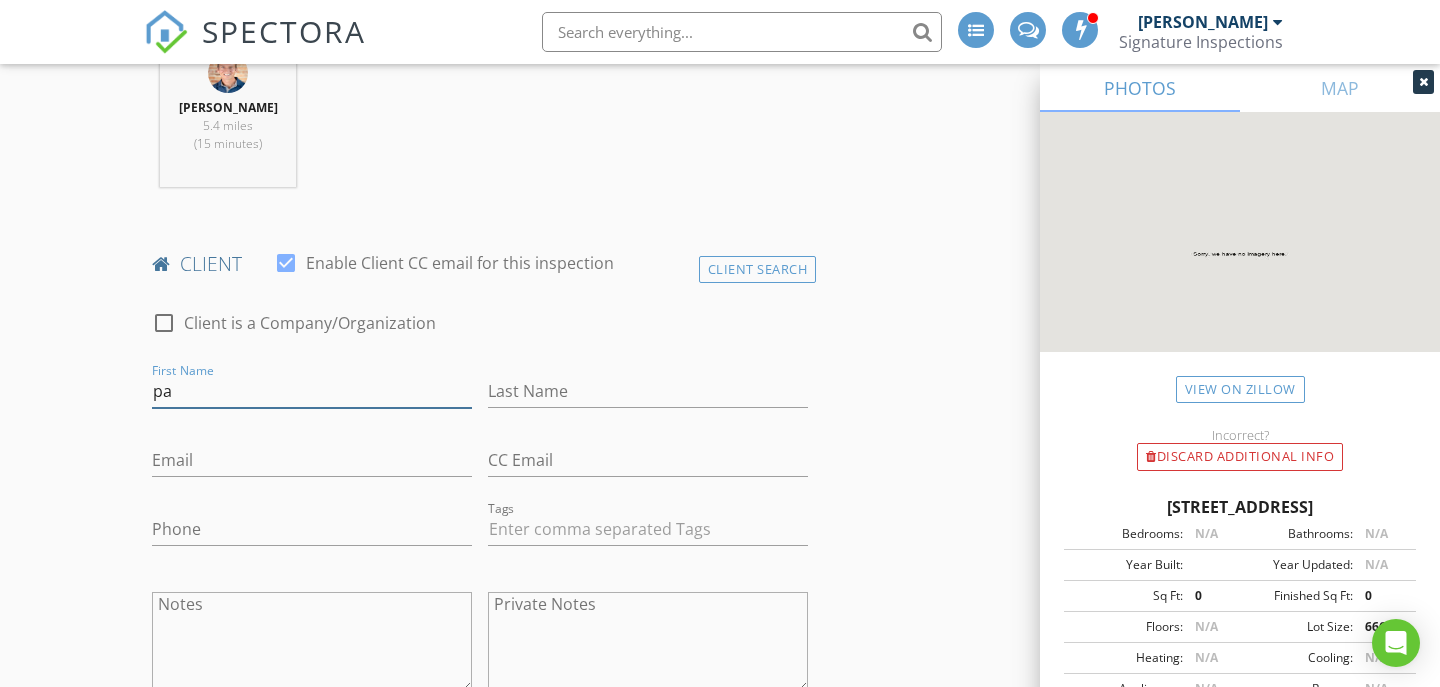 type on "p" 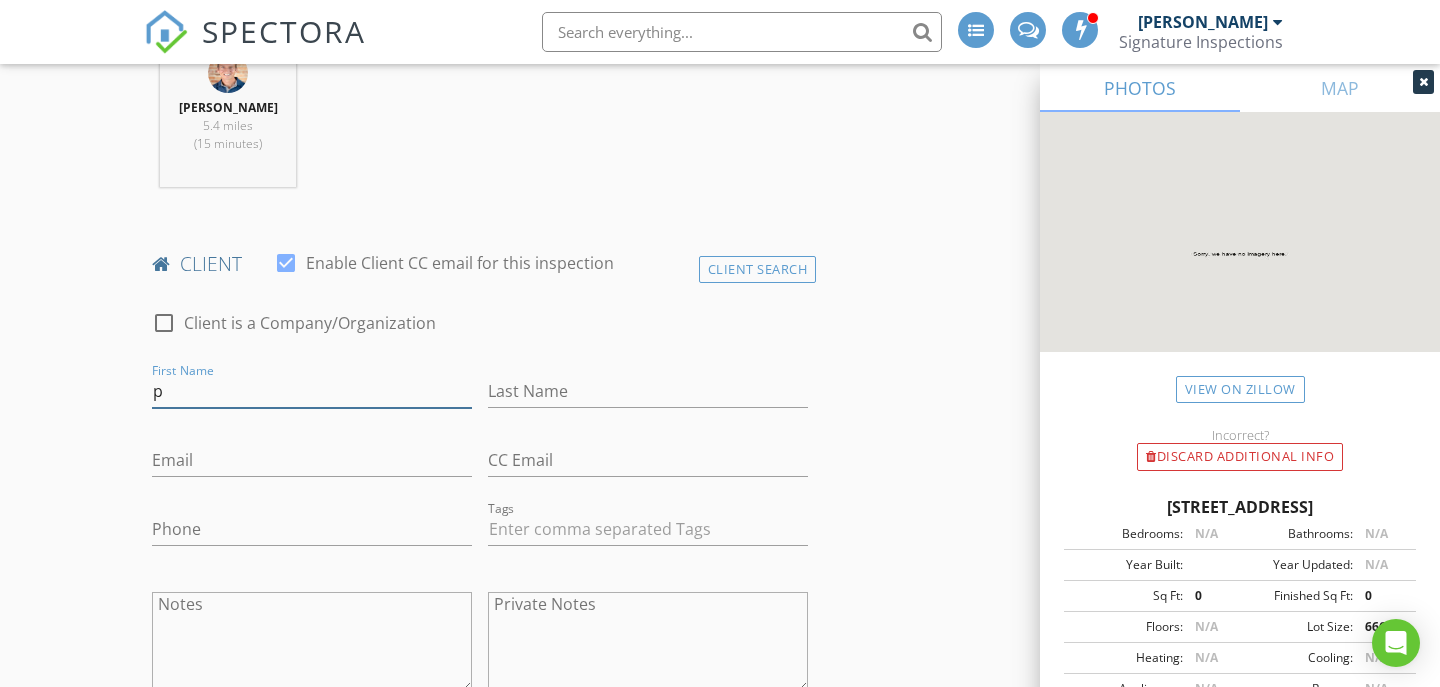 type 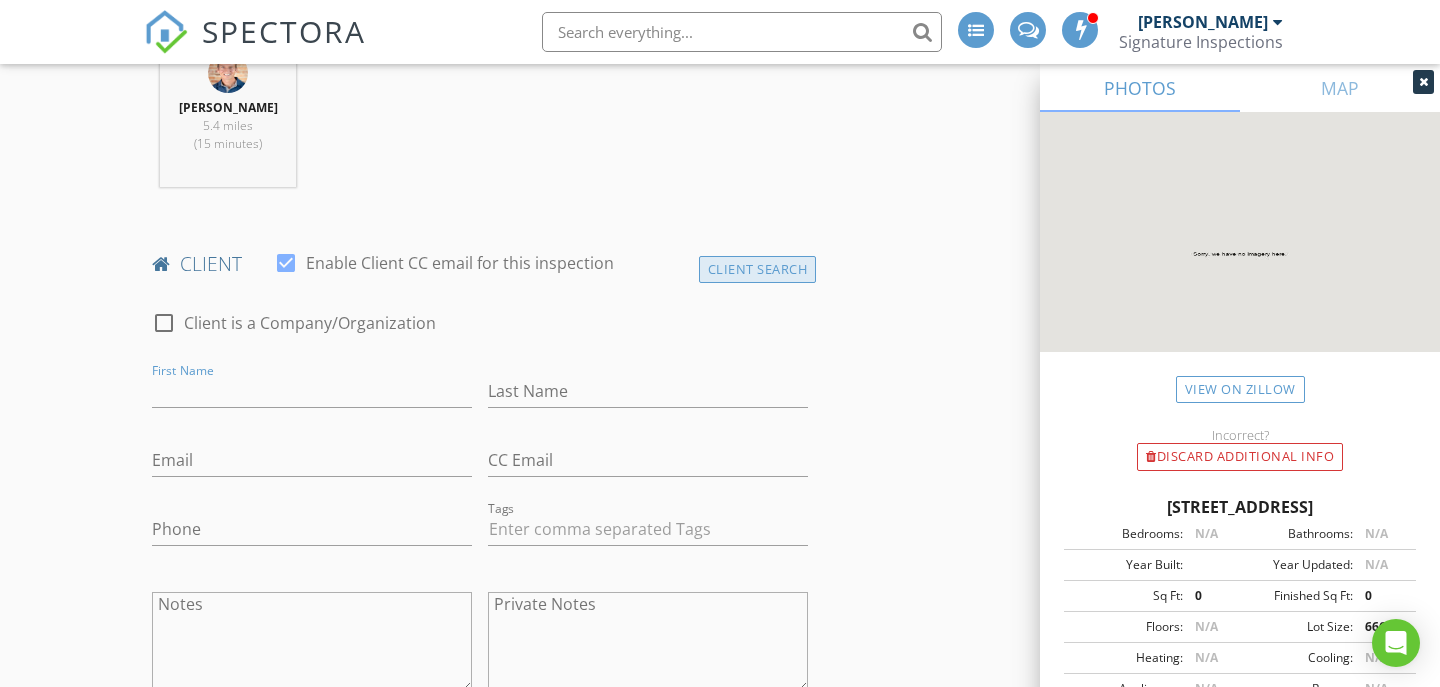click on "Client Search" at bounding box center (758, 269) 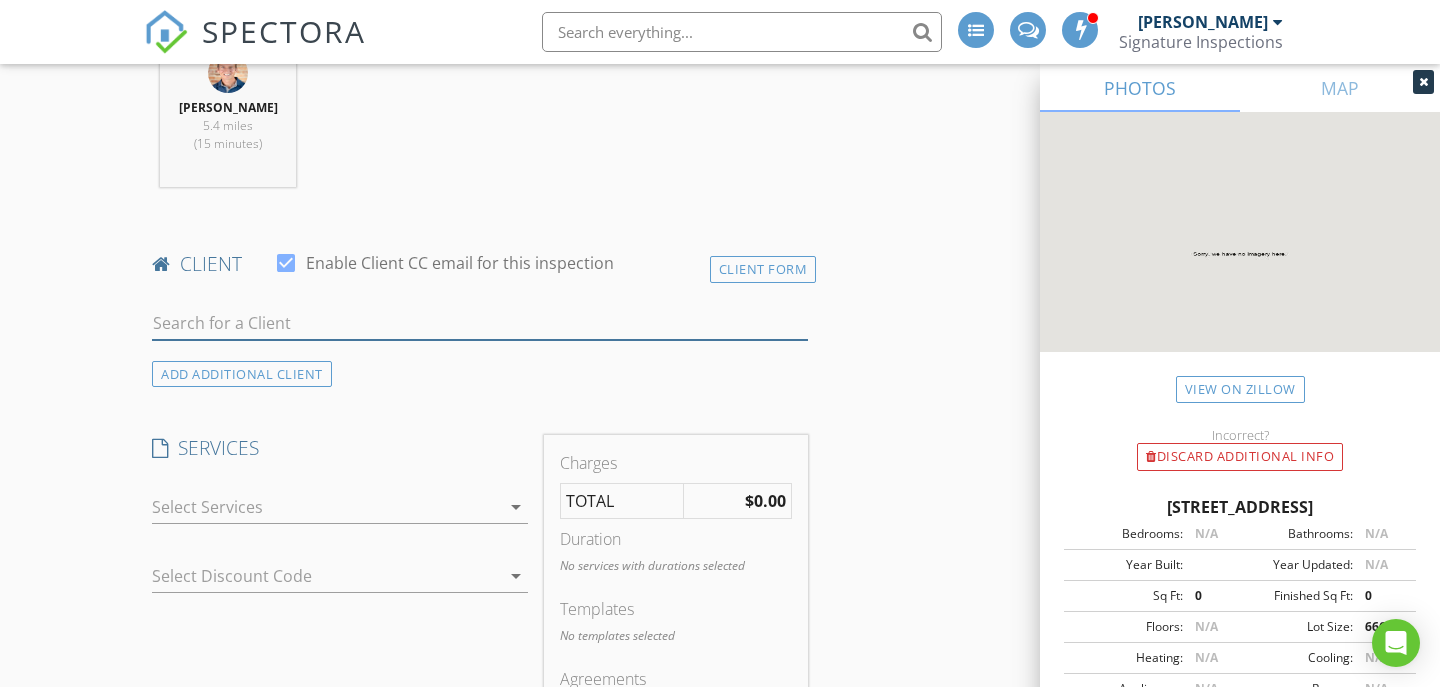 click at bounding box center [480, 323] 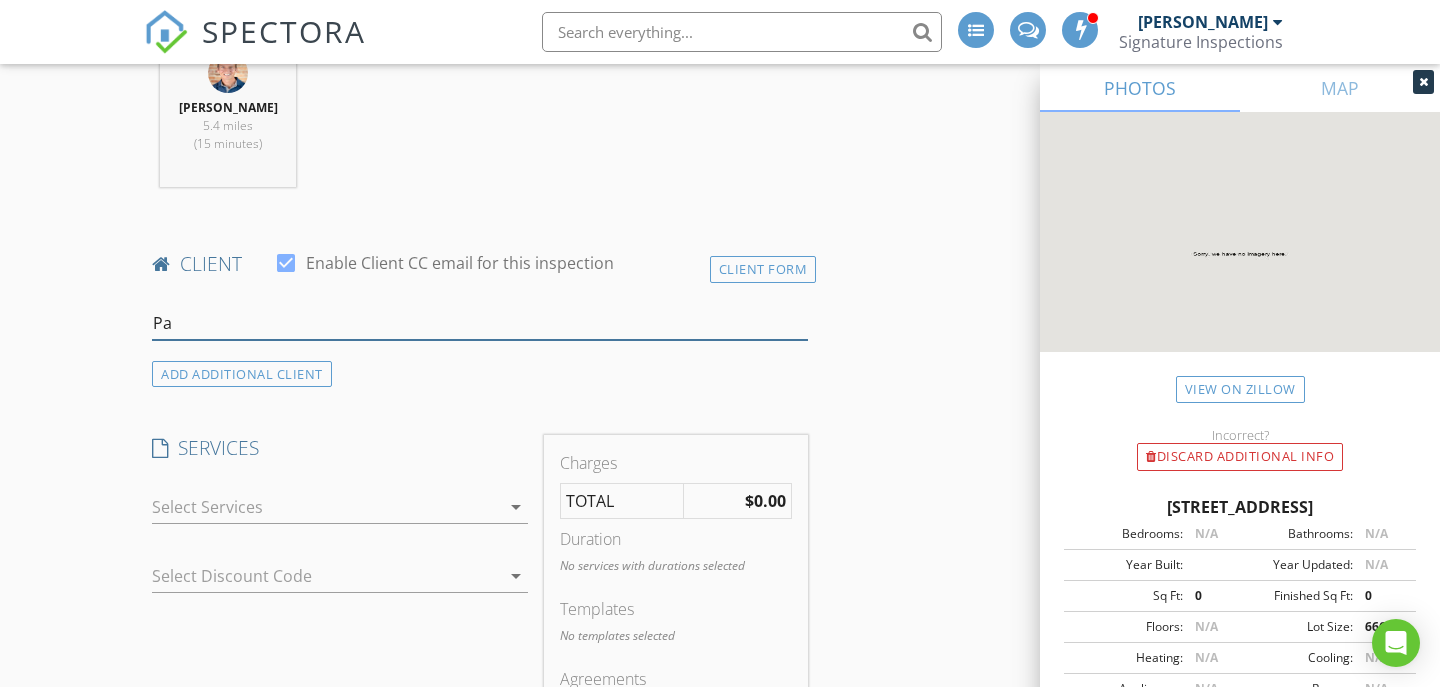 type on "P" 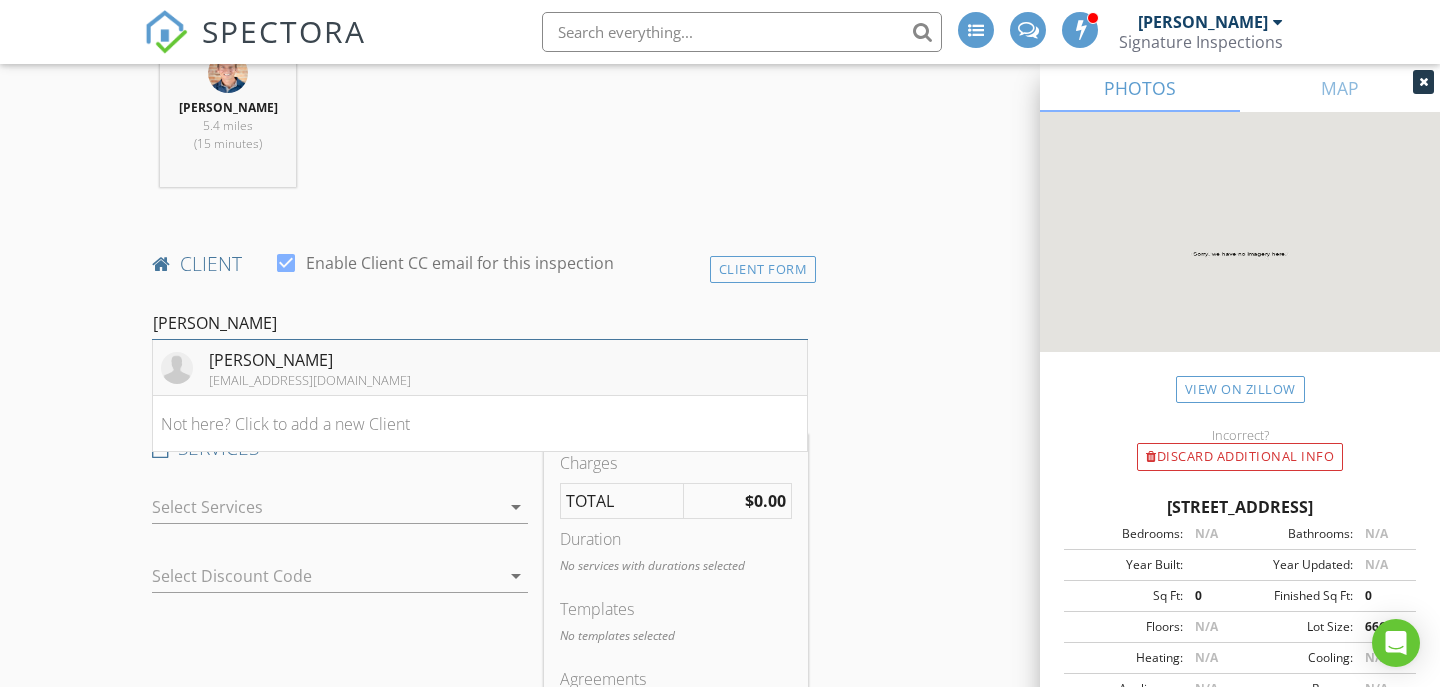 type on "[PERSON_NAME]" 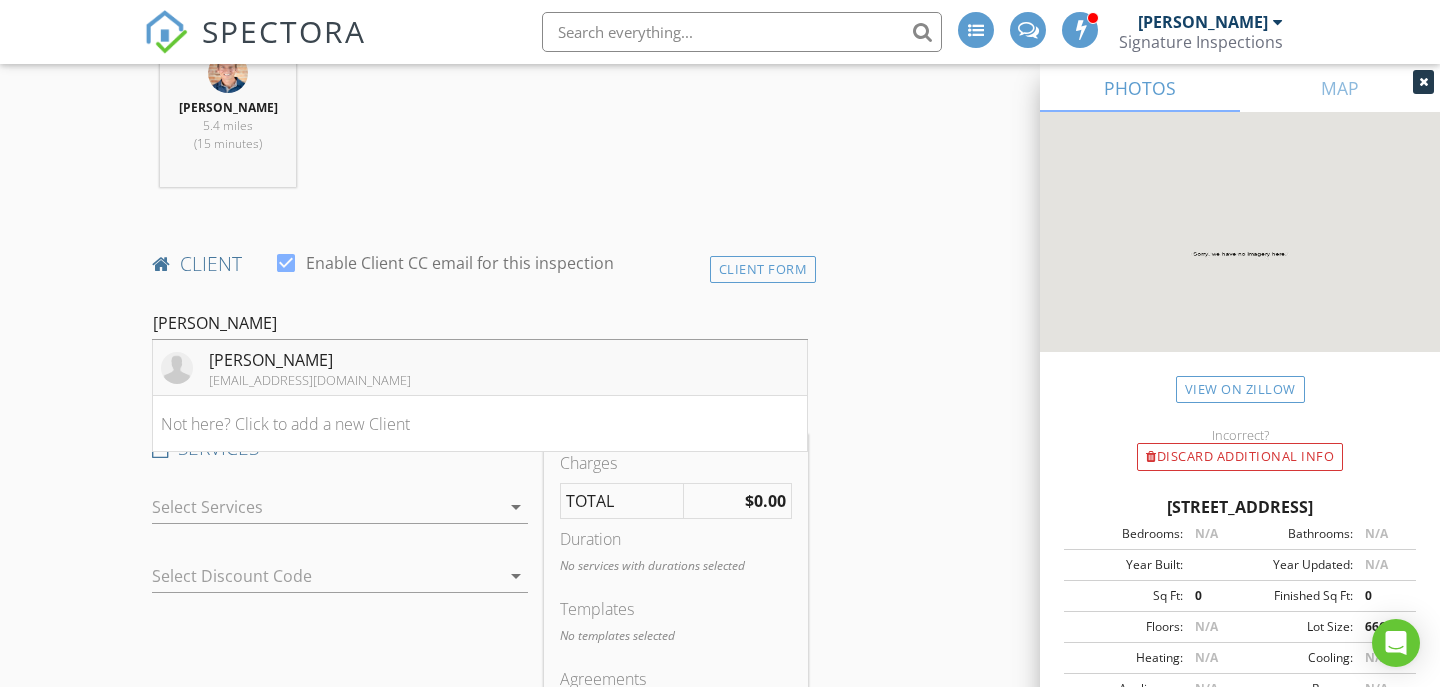 click on "Kim Penick
mtlandsharh69@charter.net" at bounding box center [480, 368] 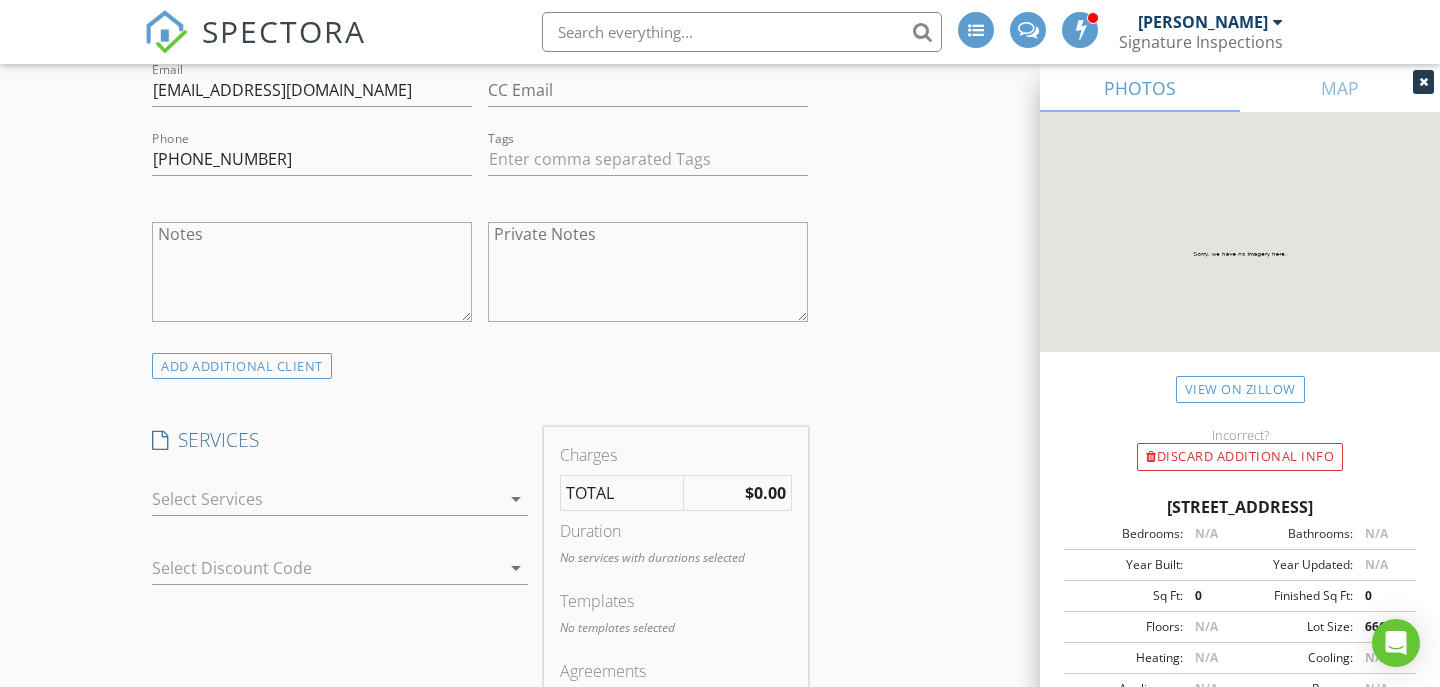 scroll, scrollTop: 1224, scrollLeft: 0, axis: vertical 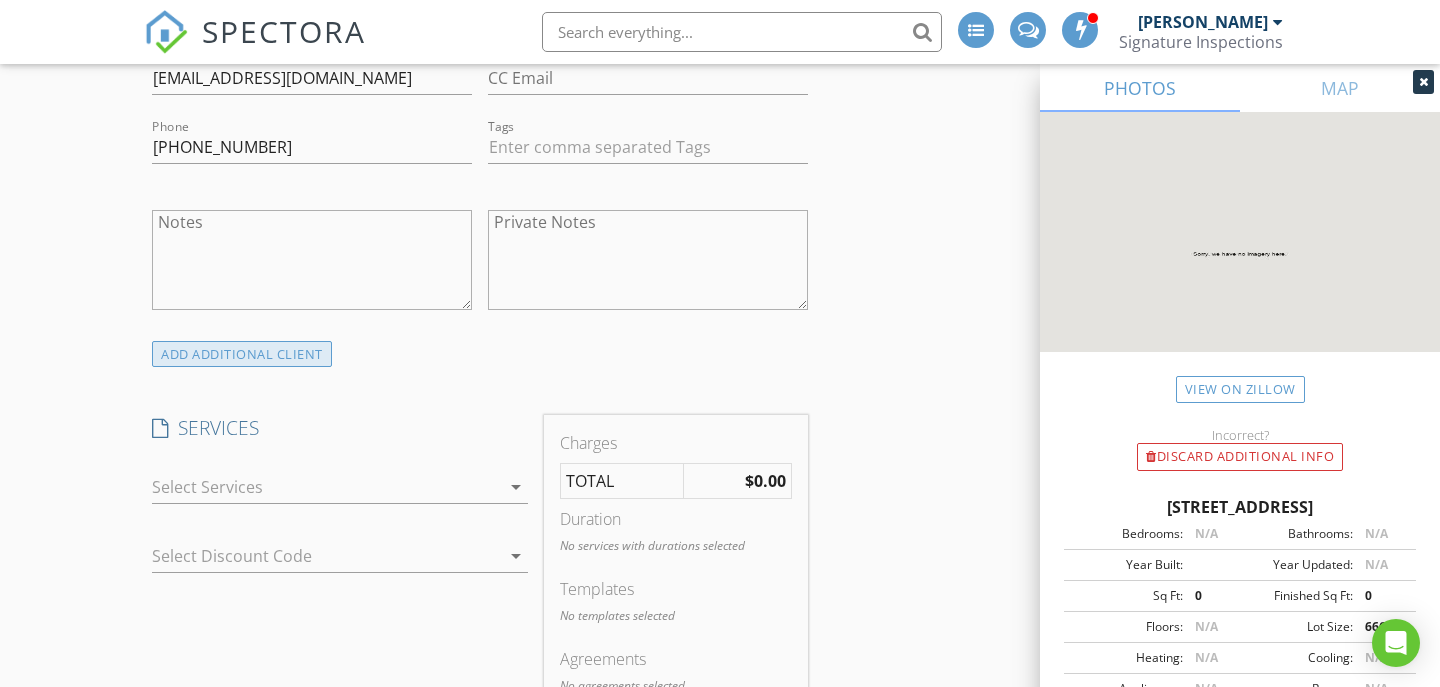 click on "ADD ADDITIONAL client" at bounding box center (242, 354) 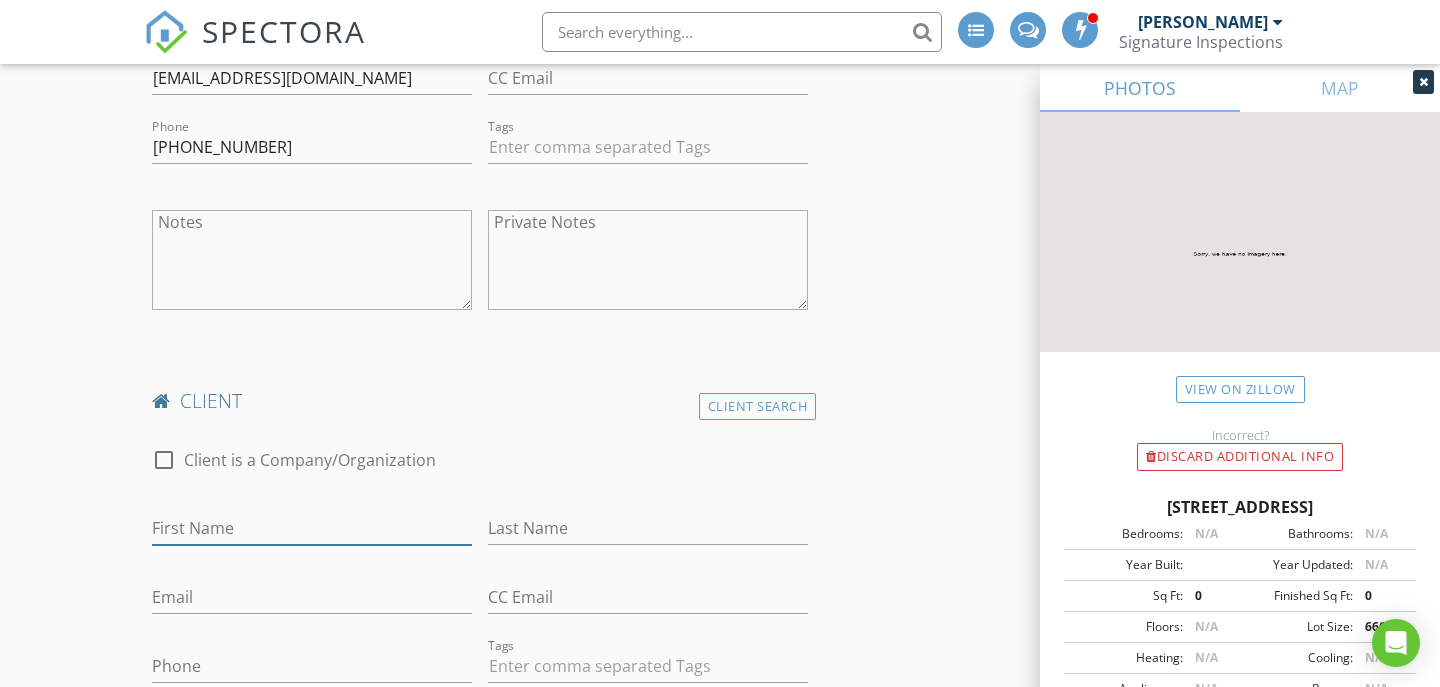 click on "First Name" at bounding box center (312, 528) 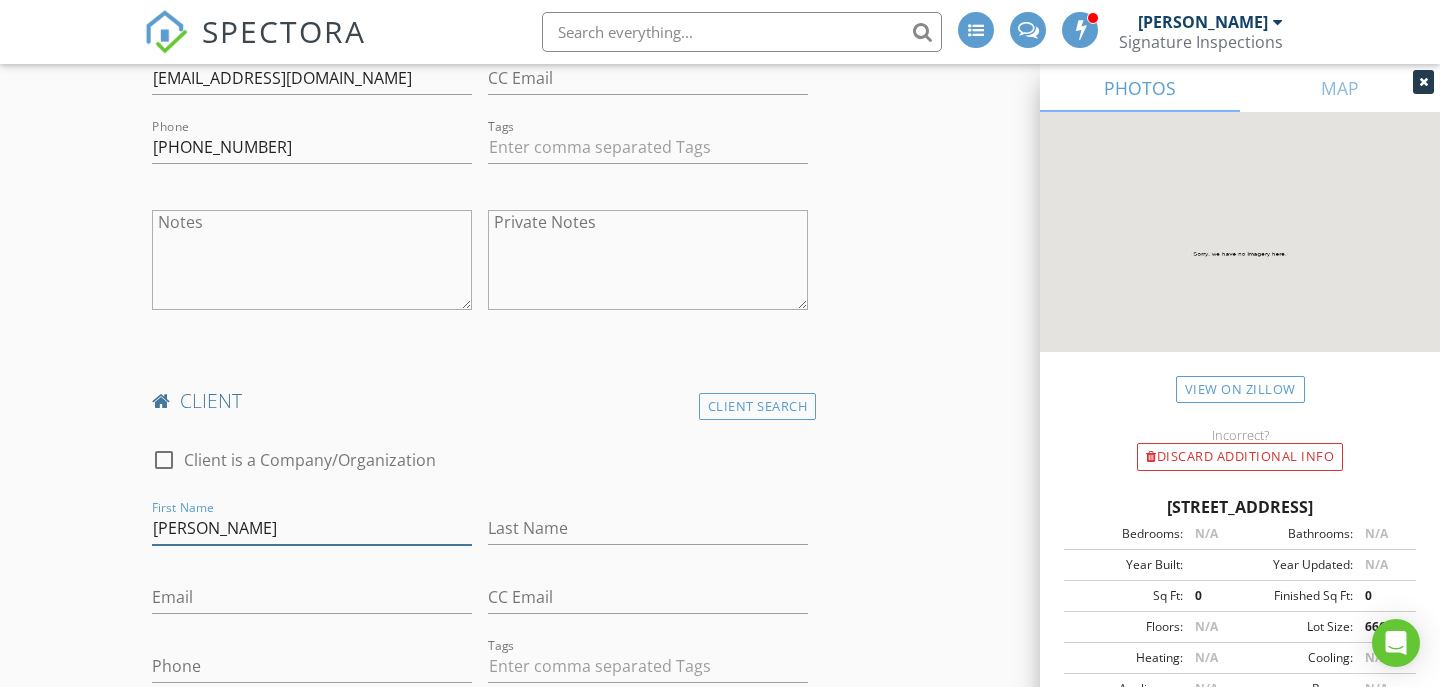 type on "[PERSON_NAME]" 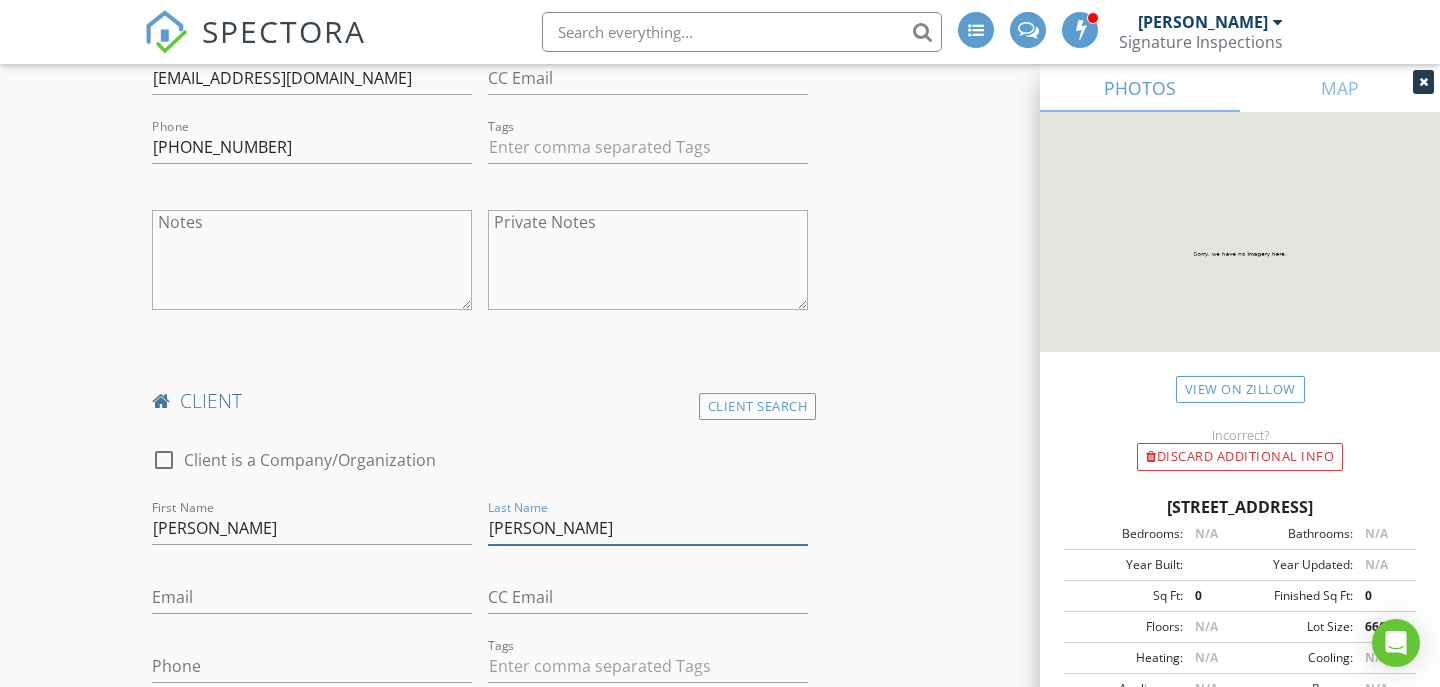 type on "[PERSON_NAME]" 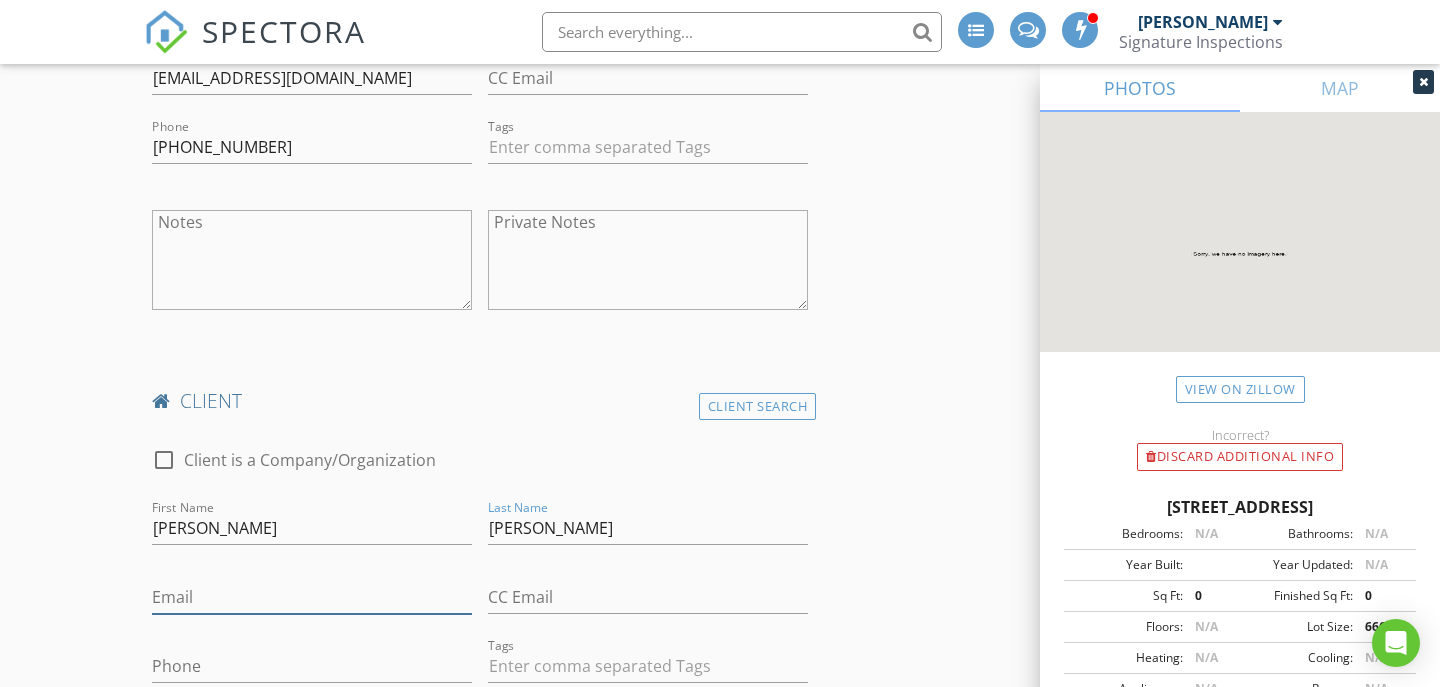 click on "Email" at bounding box center [312, 597] 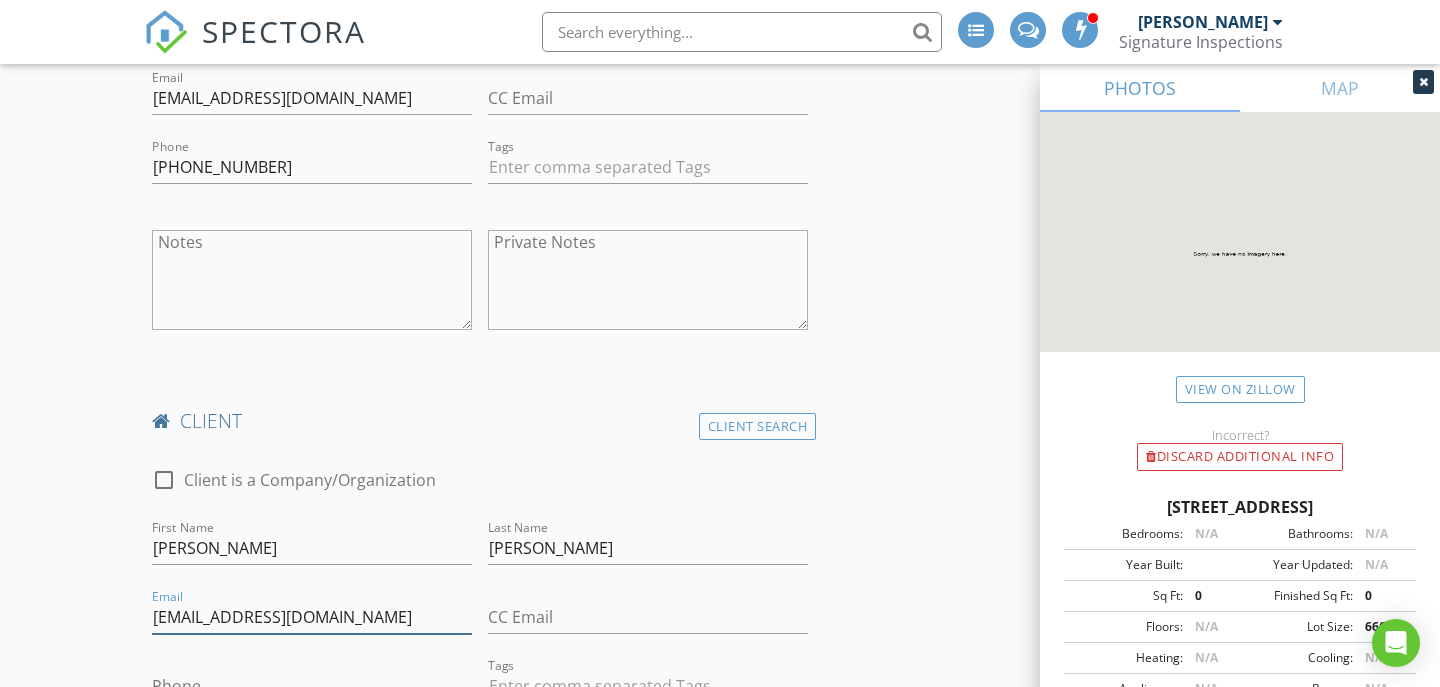 scroll, scrollTop: 1203, scrollLeft: 0, axis: vertical 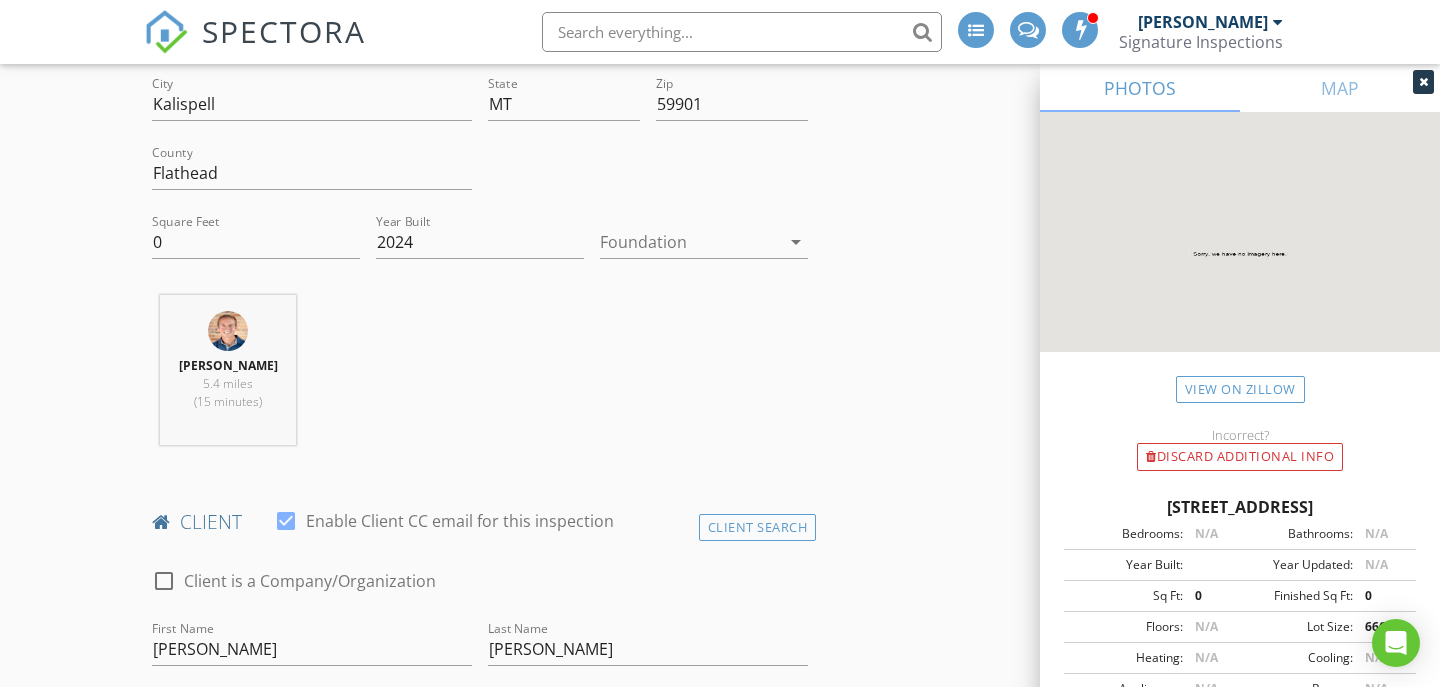 type on "[EMAIL_ADDRESS][DOMAIN_NAME]" 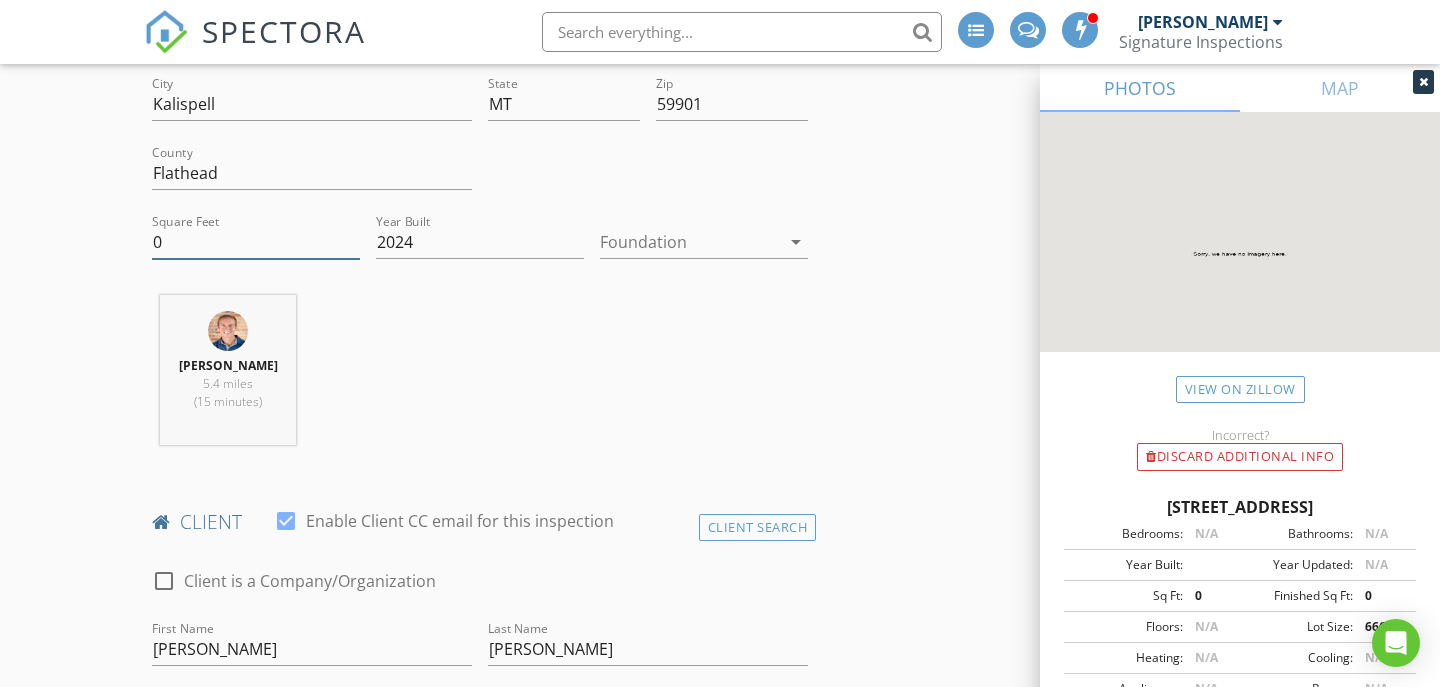 click on "0" at bounding box center (256, 242) 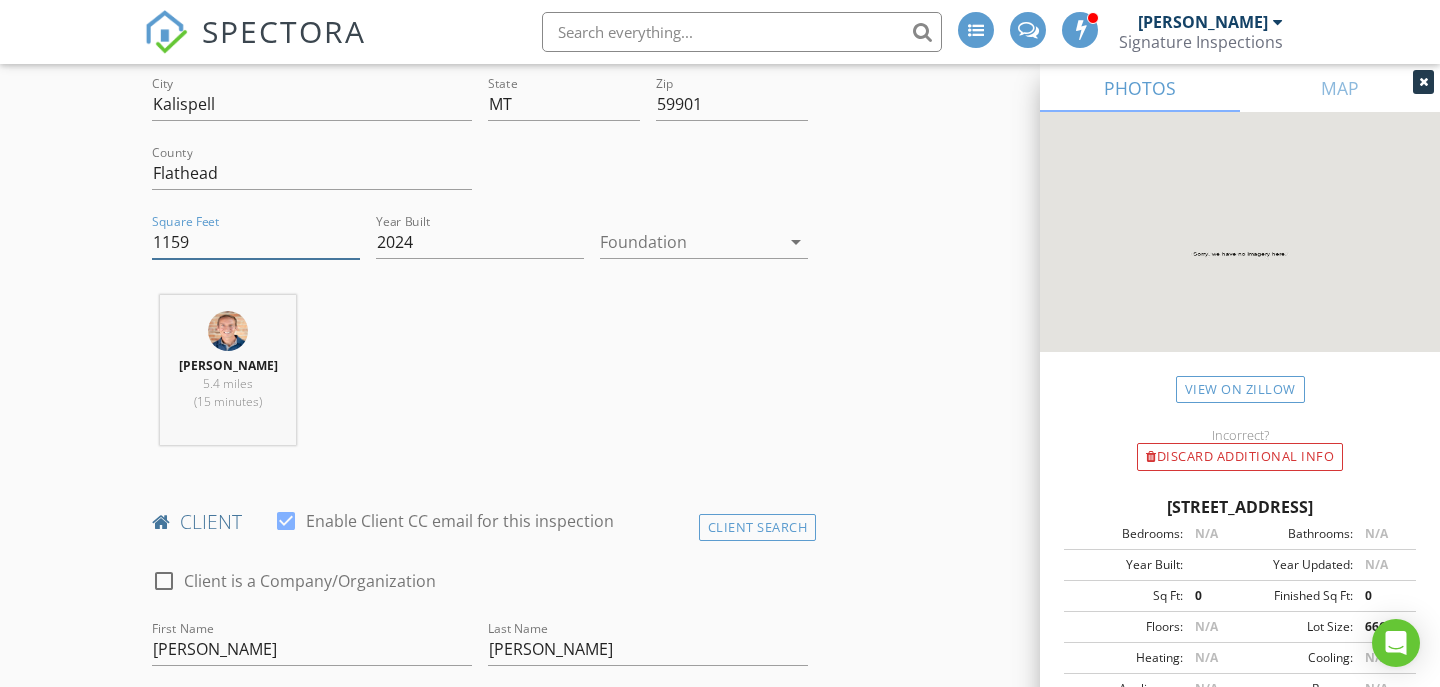type on "1159" 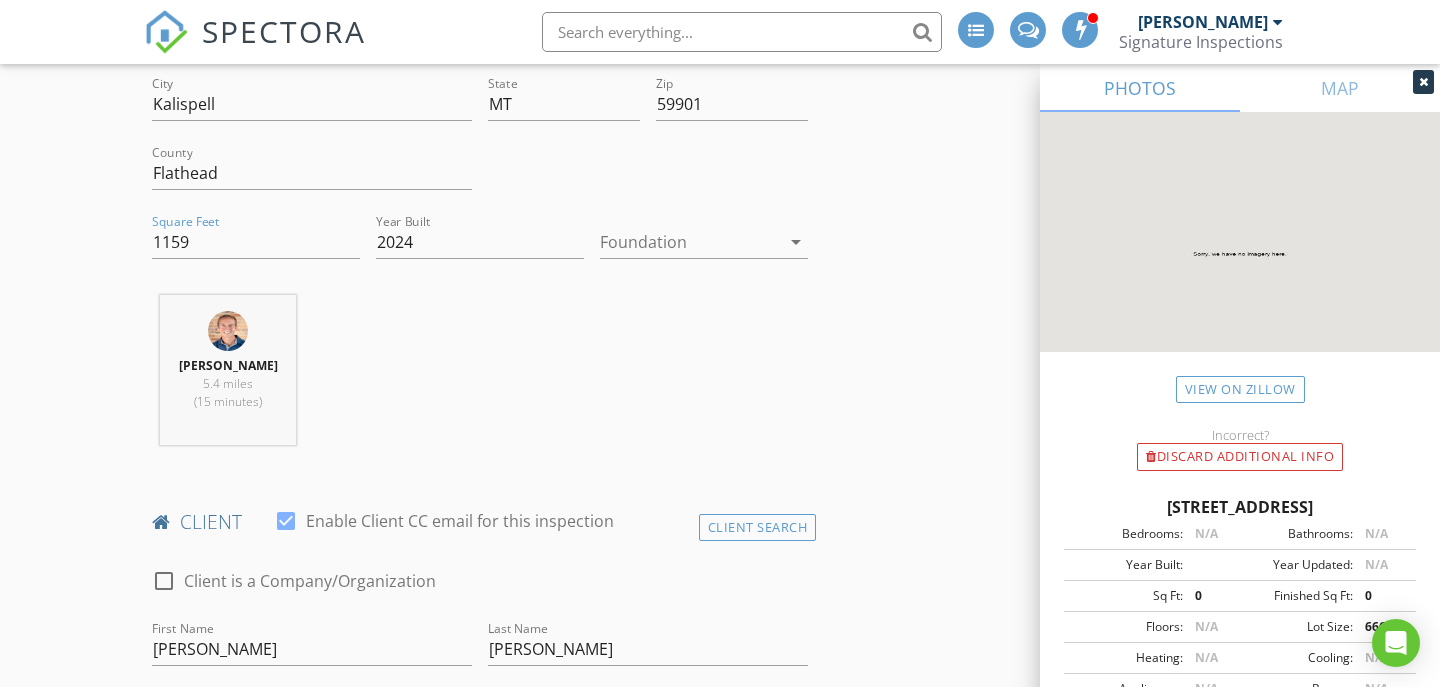 click at bounding box center (690, 242) 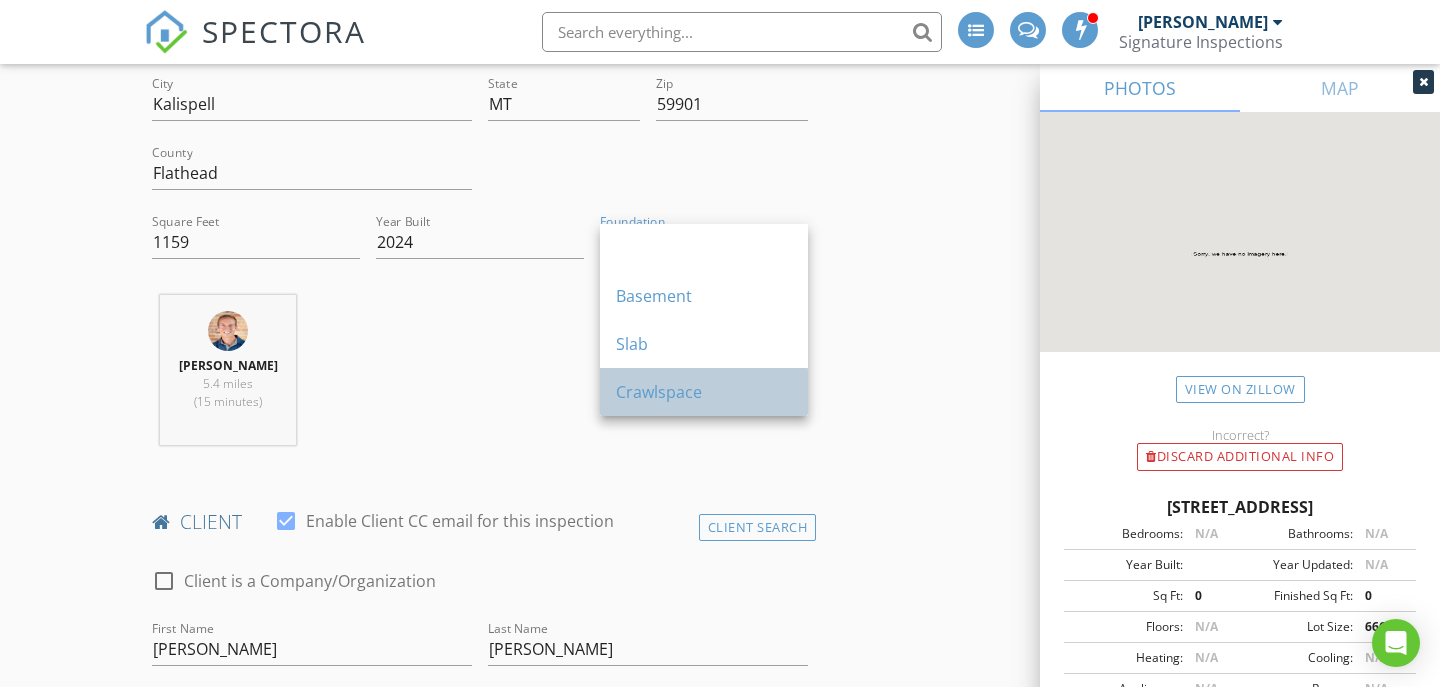 click on "Crawlspace" at bounding box center [704, 392] 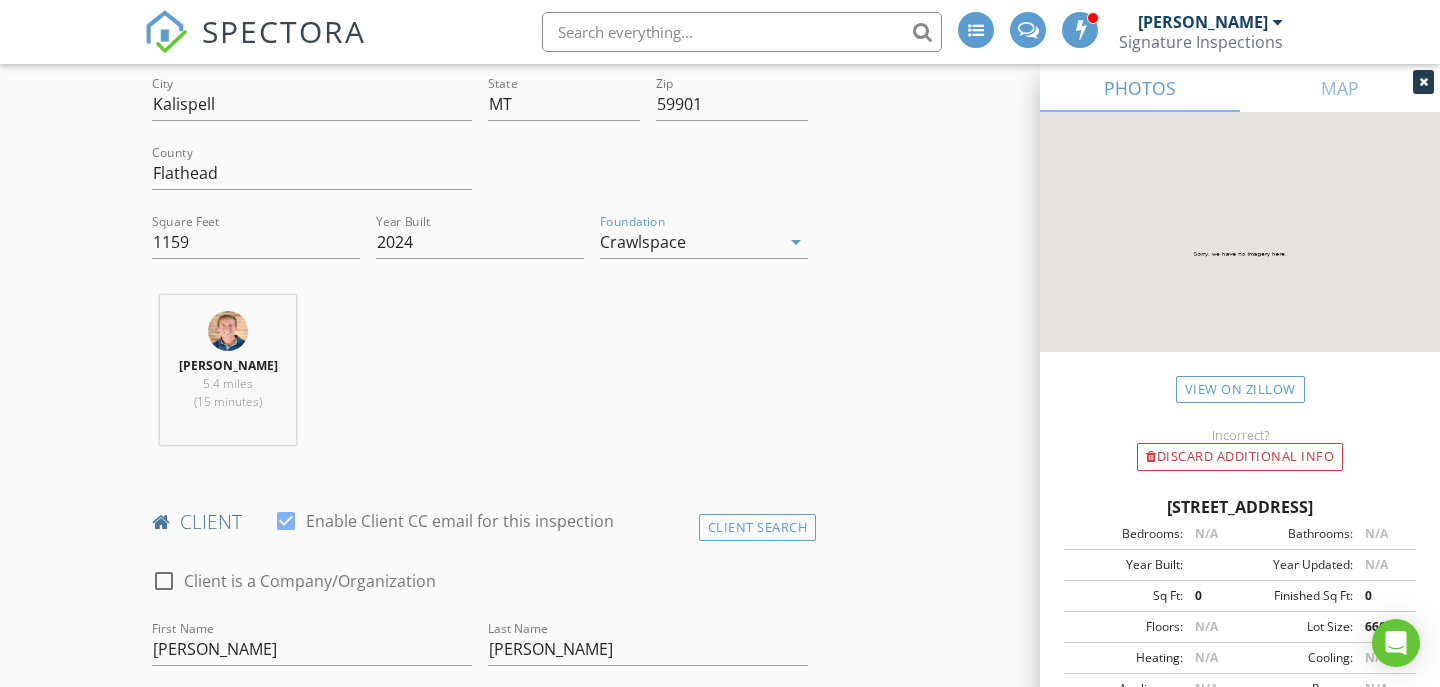 click on "Kraig Pickel     5.4 miles     (15 minutes)" at bounding box center (480, 378) 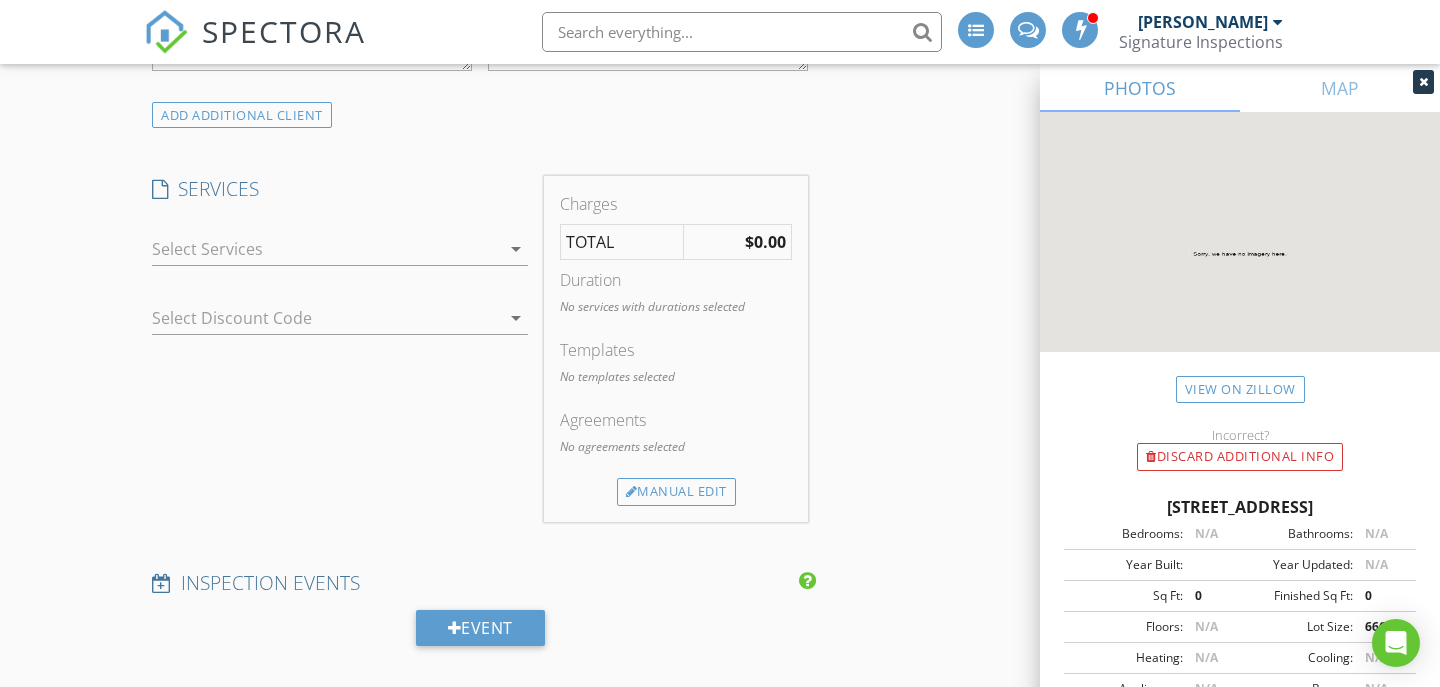 scroll, scrollTop: 1983, scrollLeft: 0, axis: vertical 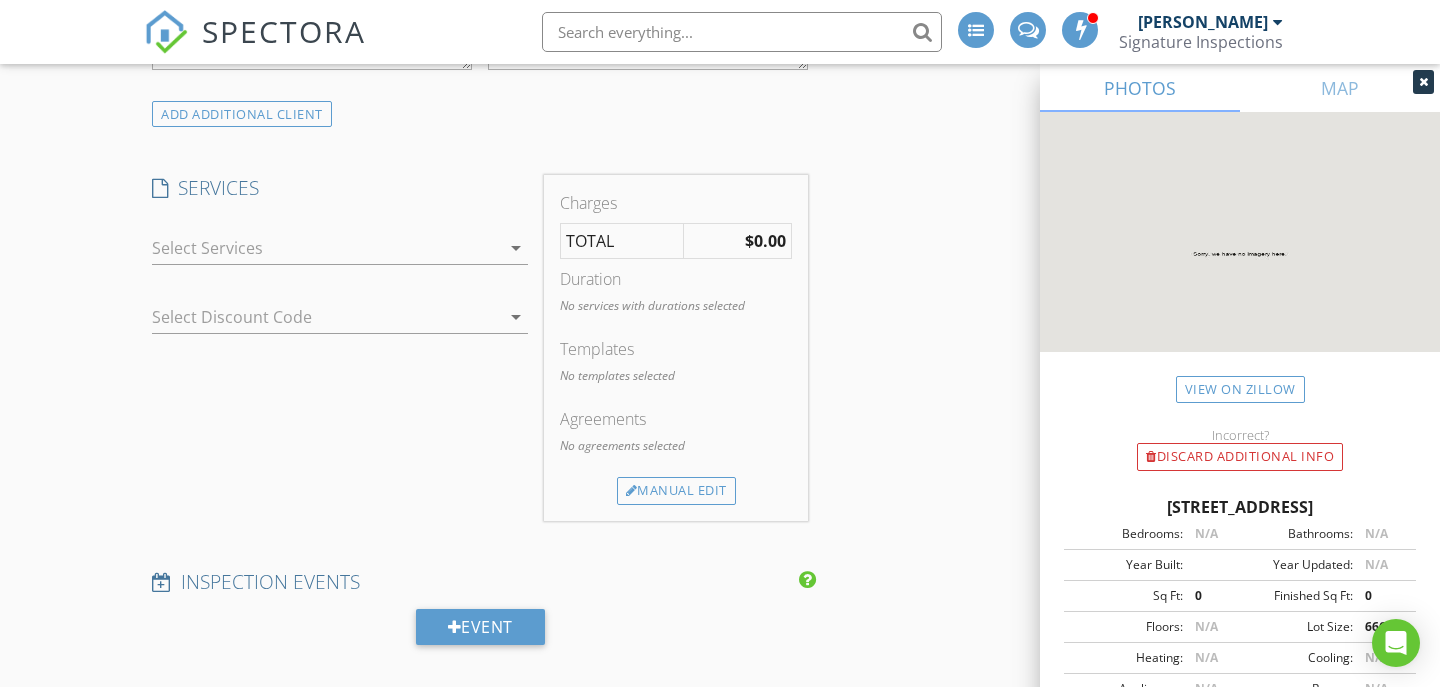 click on "arrow_drop_down" at bounding box center (516, 248) 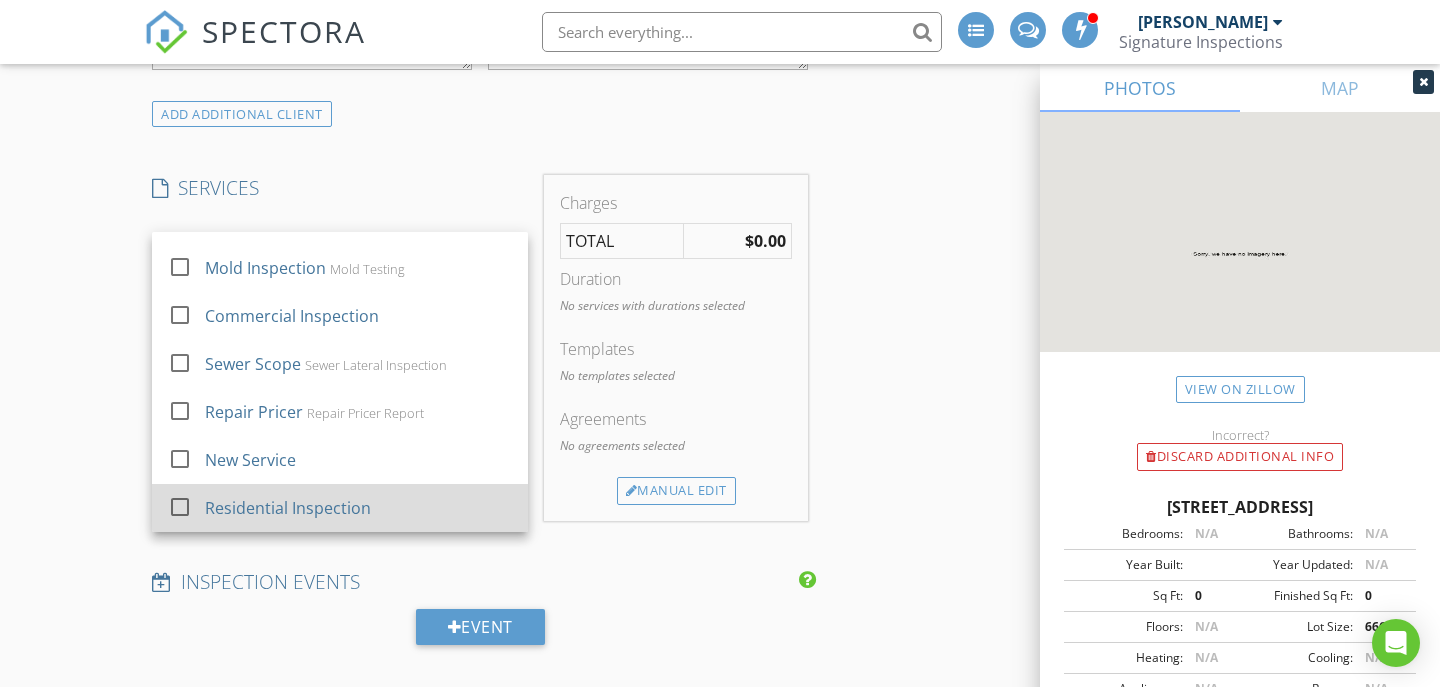 scroll, scrollTop: 84, scrollLeft: 0, axis: vertical 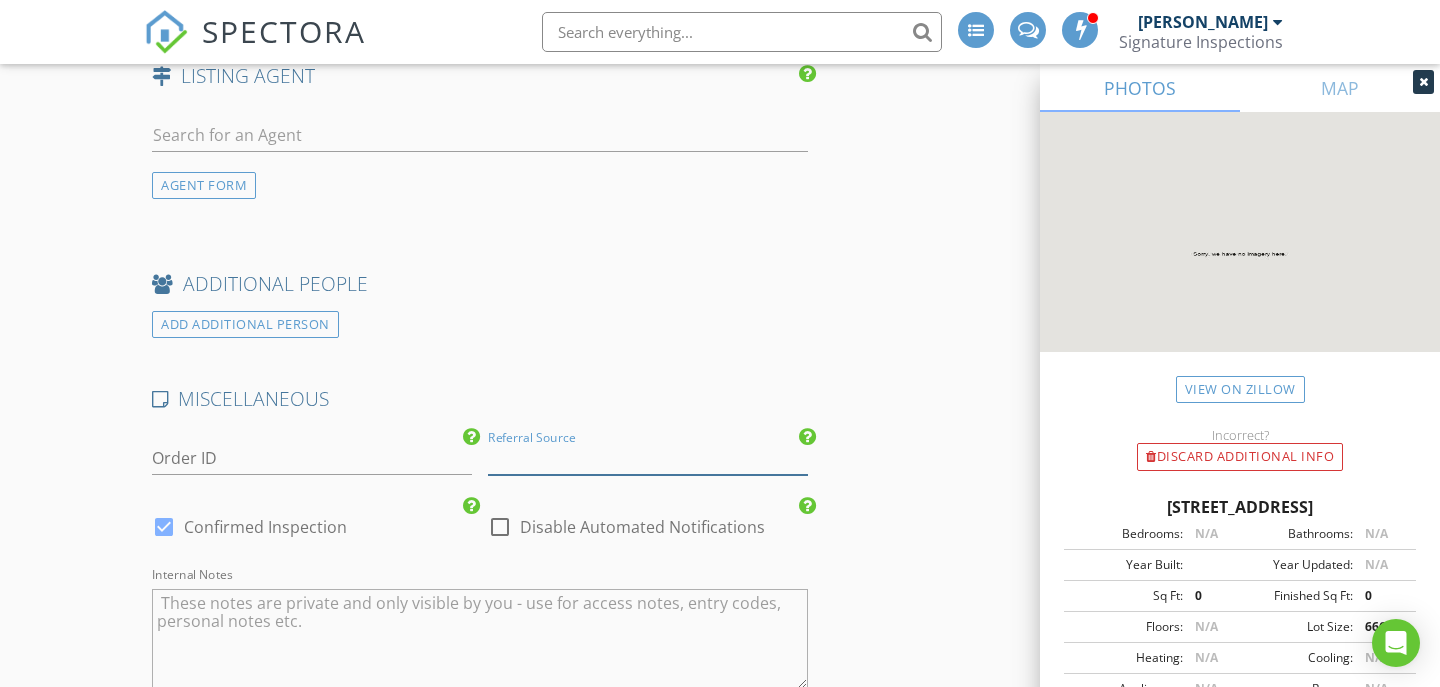 click at bounding box center [648, 458] 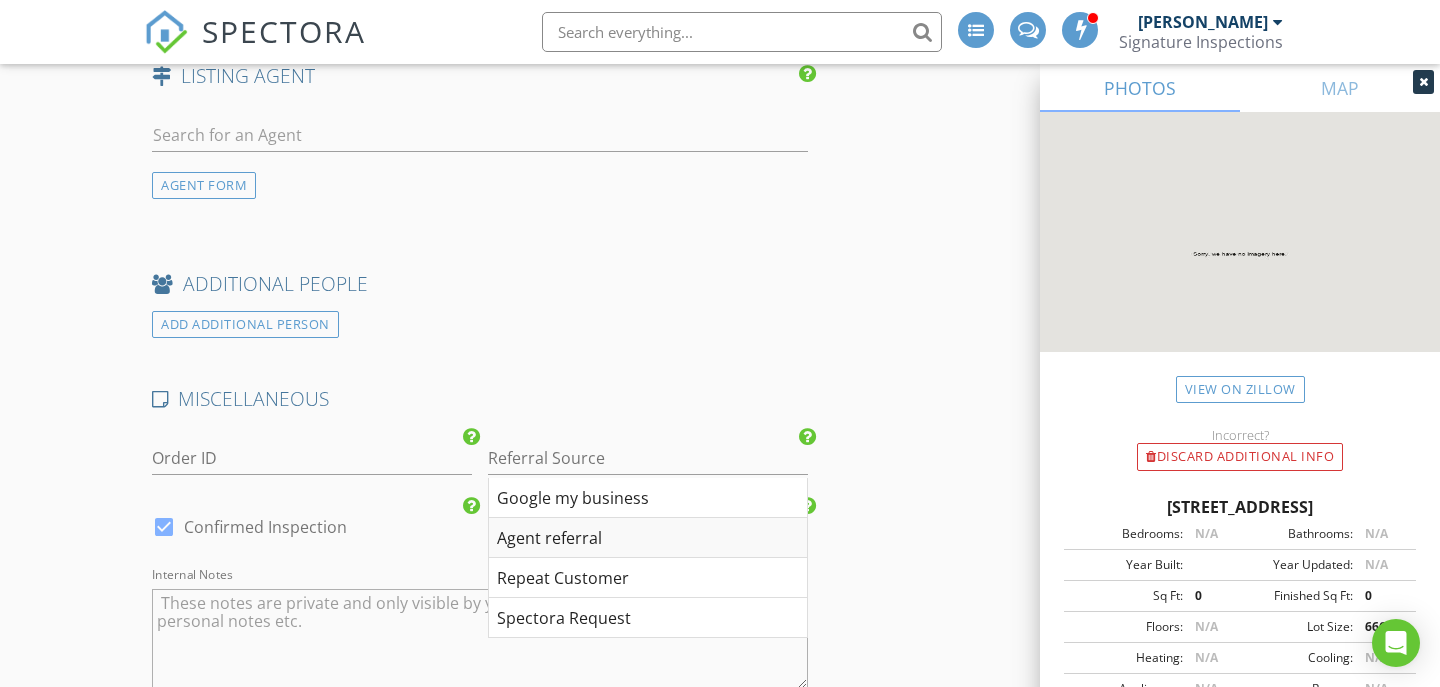 click on "Agent referral" at bounding box center [648, 538] 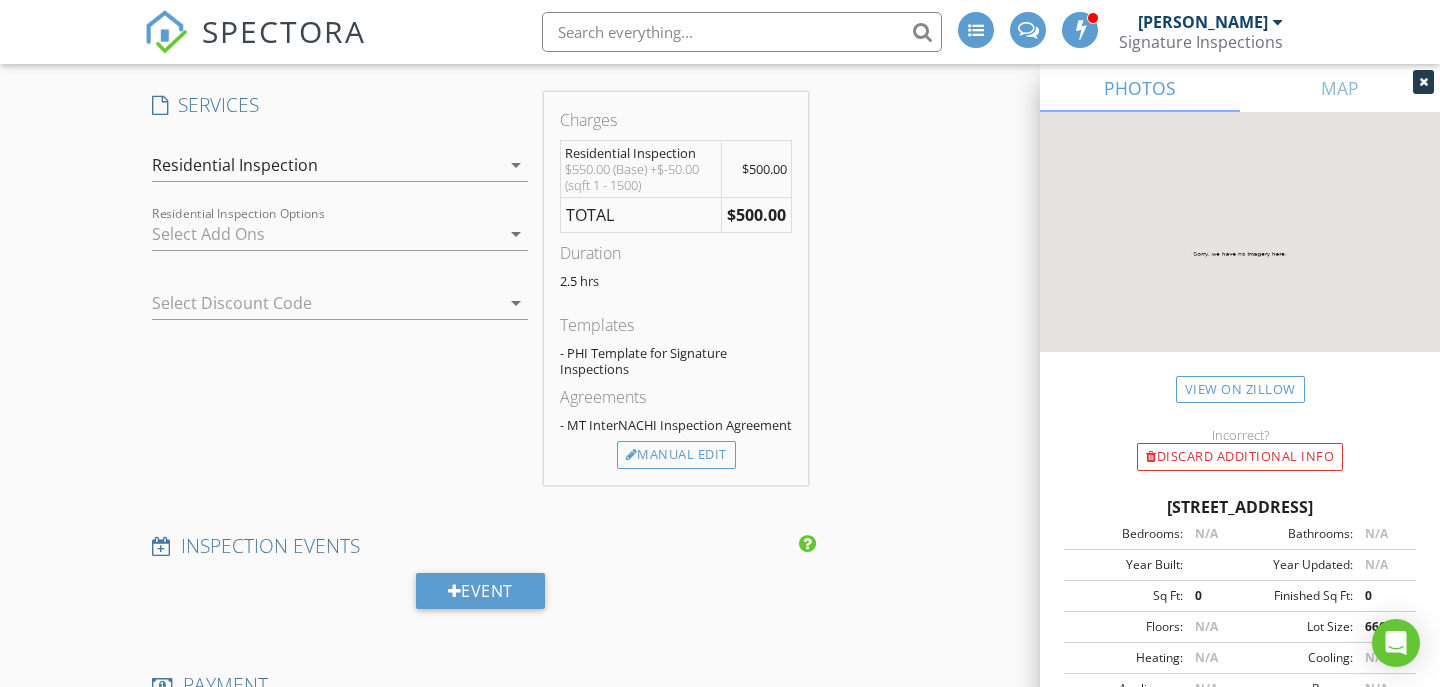 scroll, scrollTop: 2023, scrollLeft: 0, axis: vertical 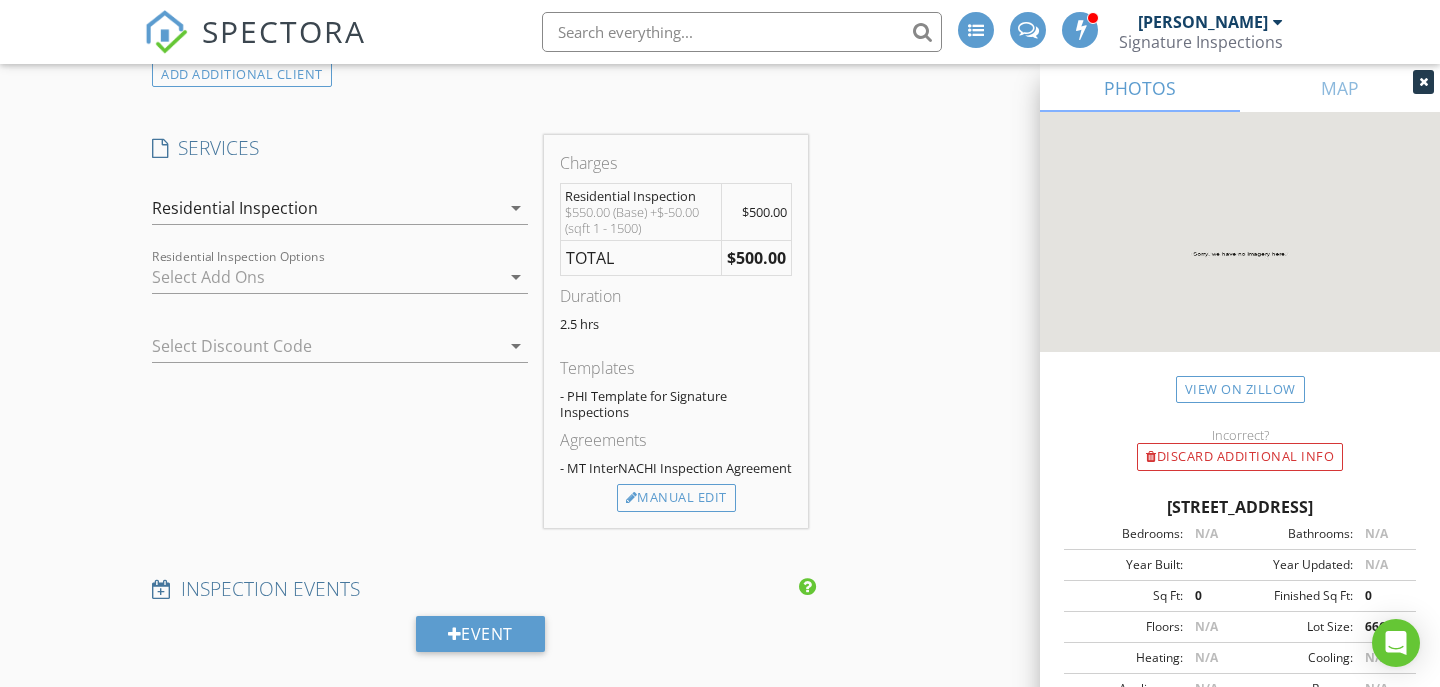 click on "arrow_drop_down" at bounding box center [516, 346] 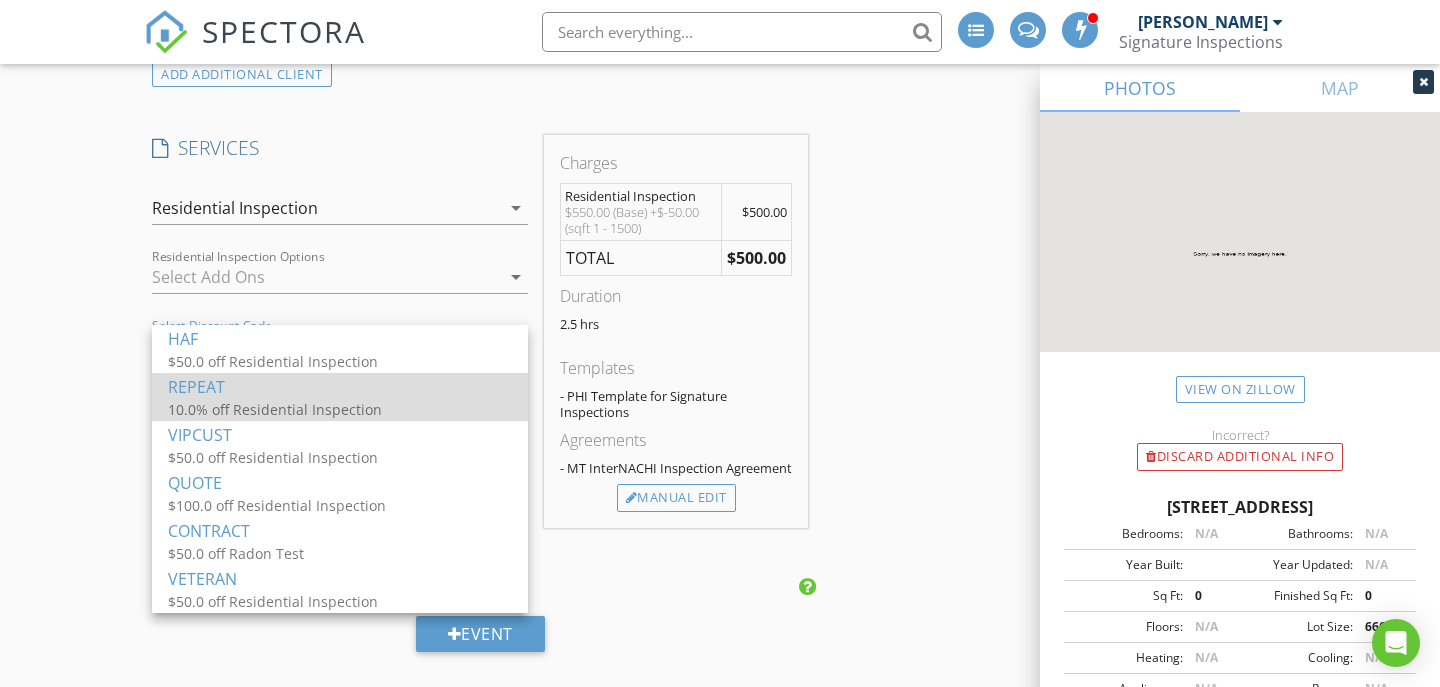 click on "10.0% off Residential Inspection" at bounding box center (340, 409) 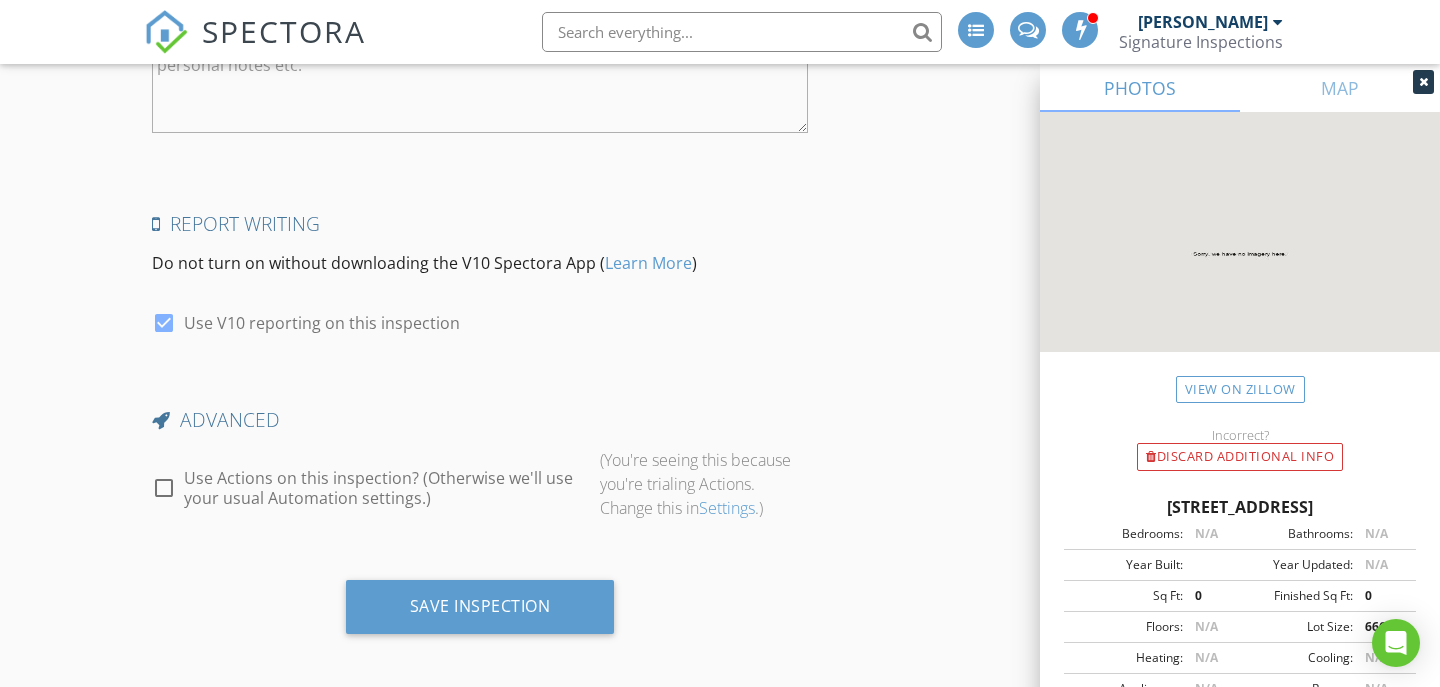 scroll, scrollTop: 4122, scrollLeft: 0, axis: vertical 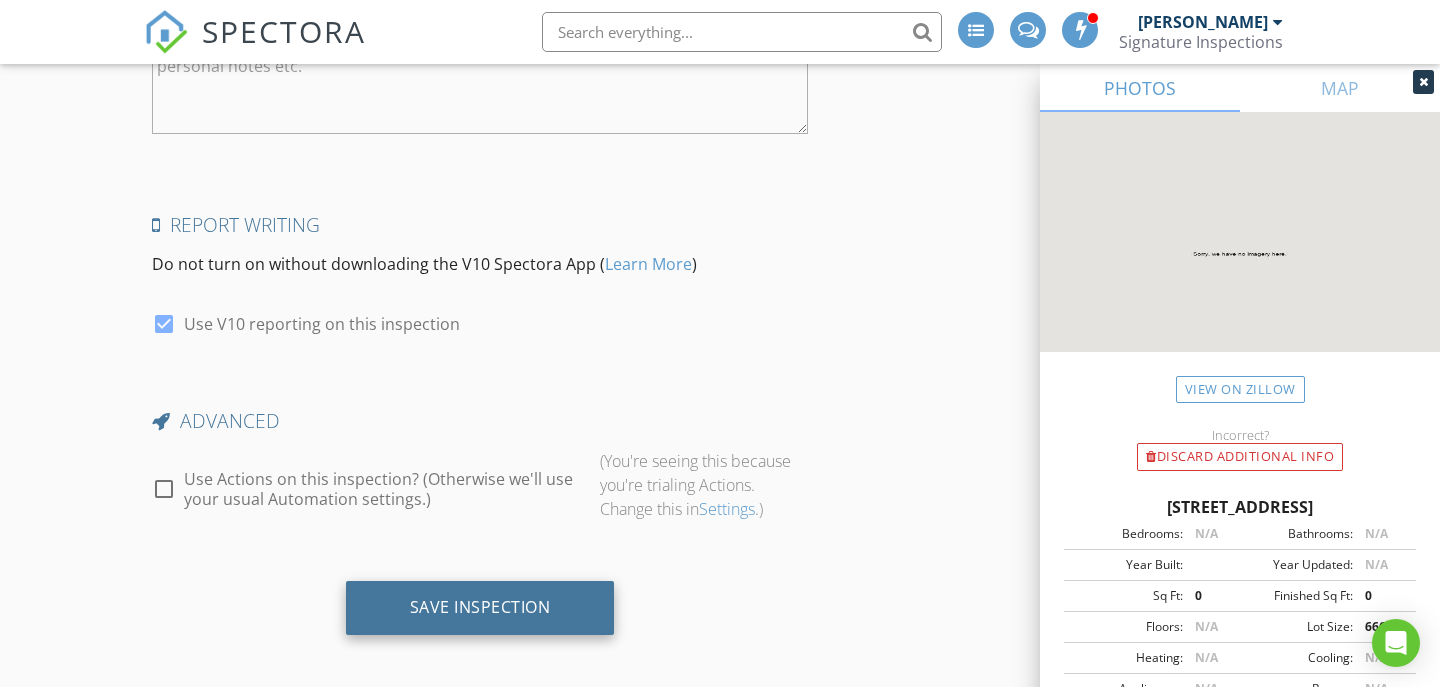click on "Save Inspection" at bounding box center [480, 607] 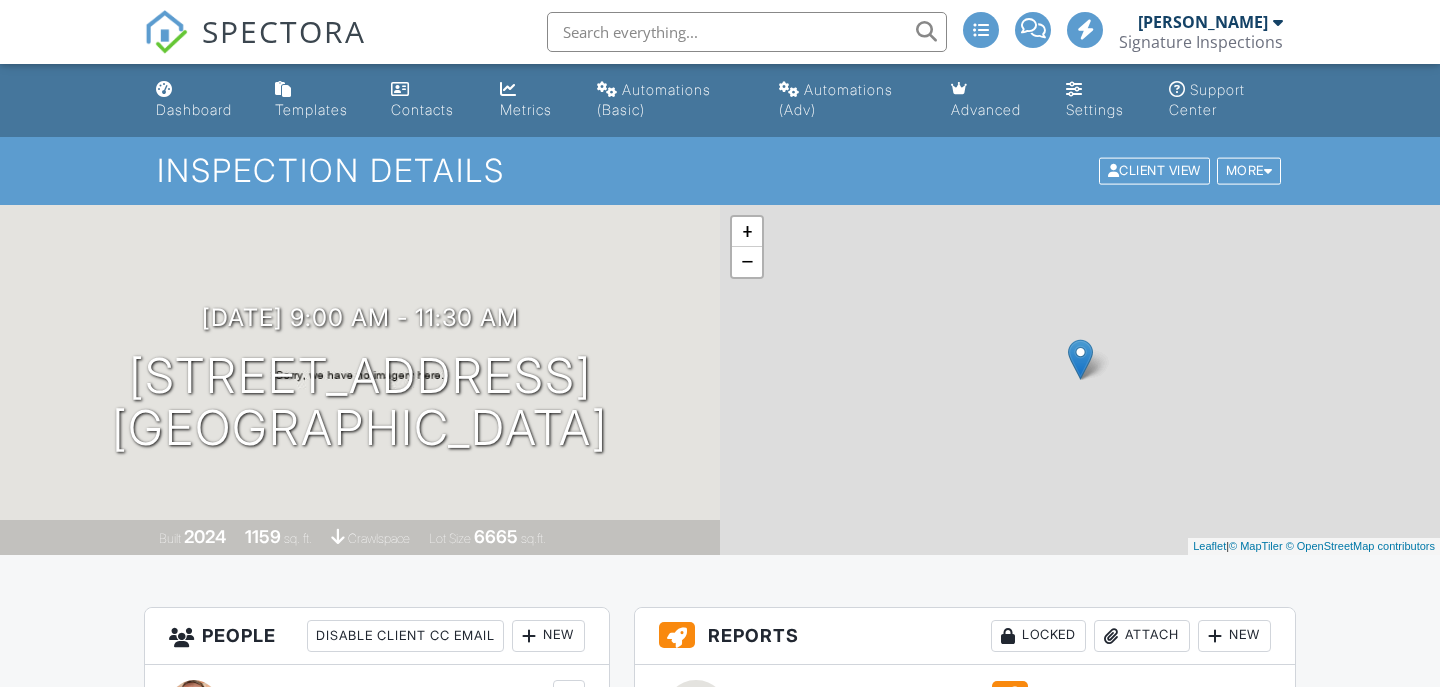 scroll, scrollTop: 0, scrollLeft: 0, axis: both 